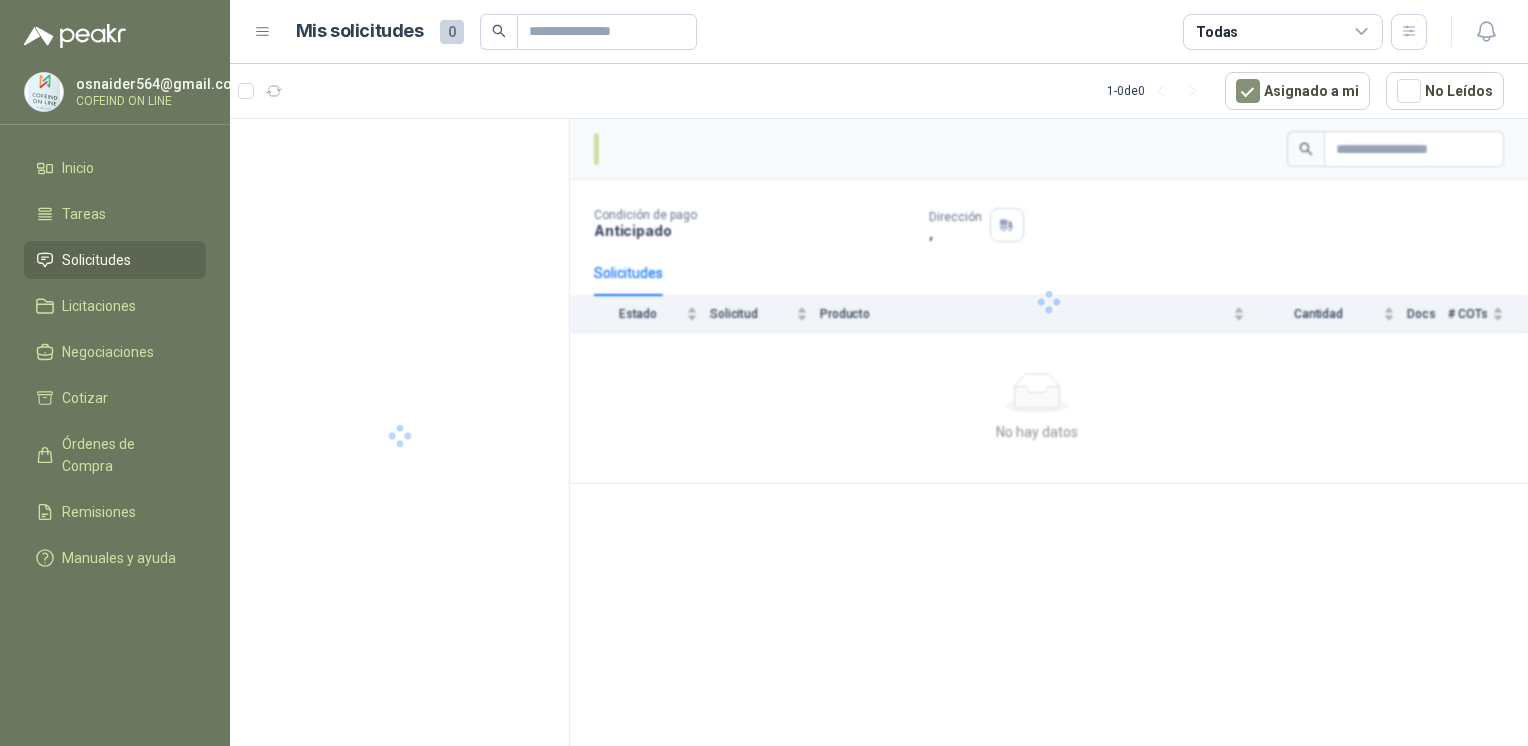 scroll, scrollTop: 0, scrollLeft: 0, axis: both 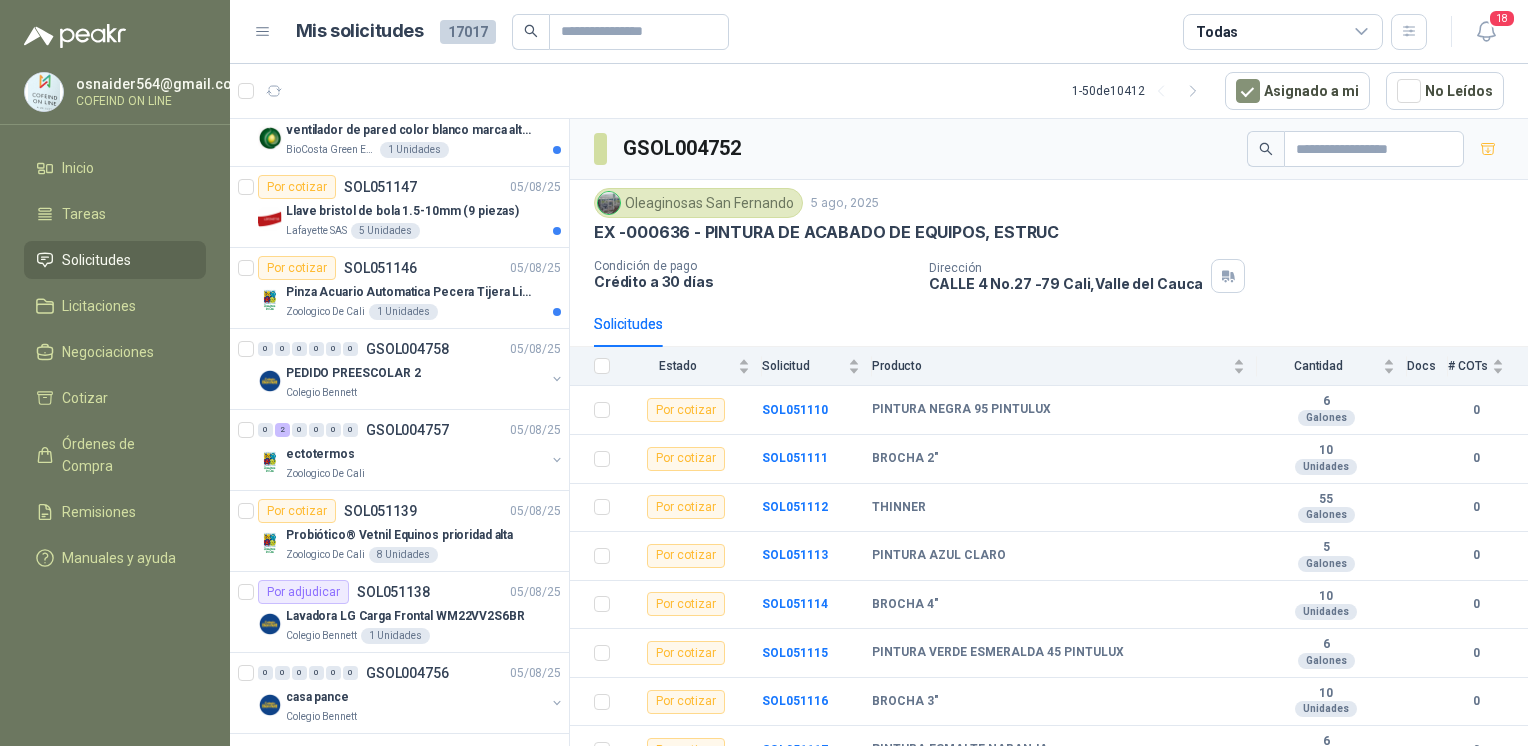 click on "Pinza Acuario Automatica Pecera Tijera Limpiador Alicate" at bounding box center (410, 292) 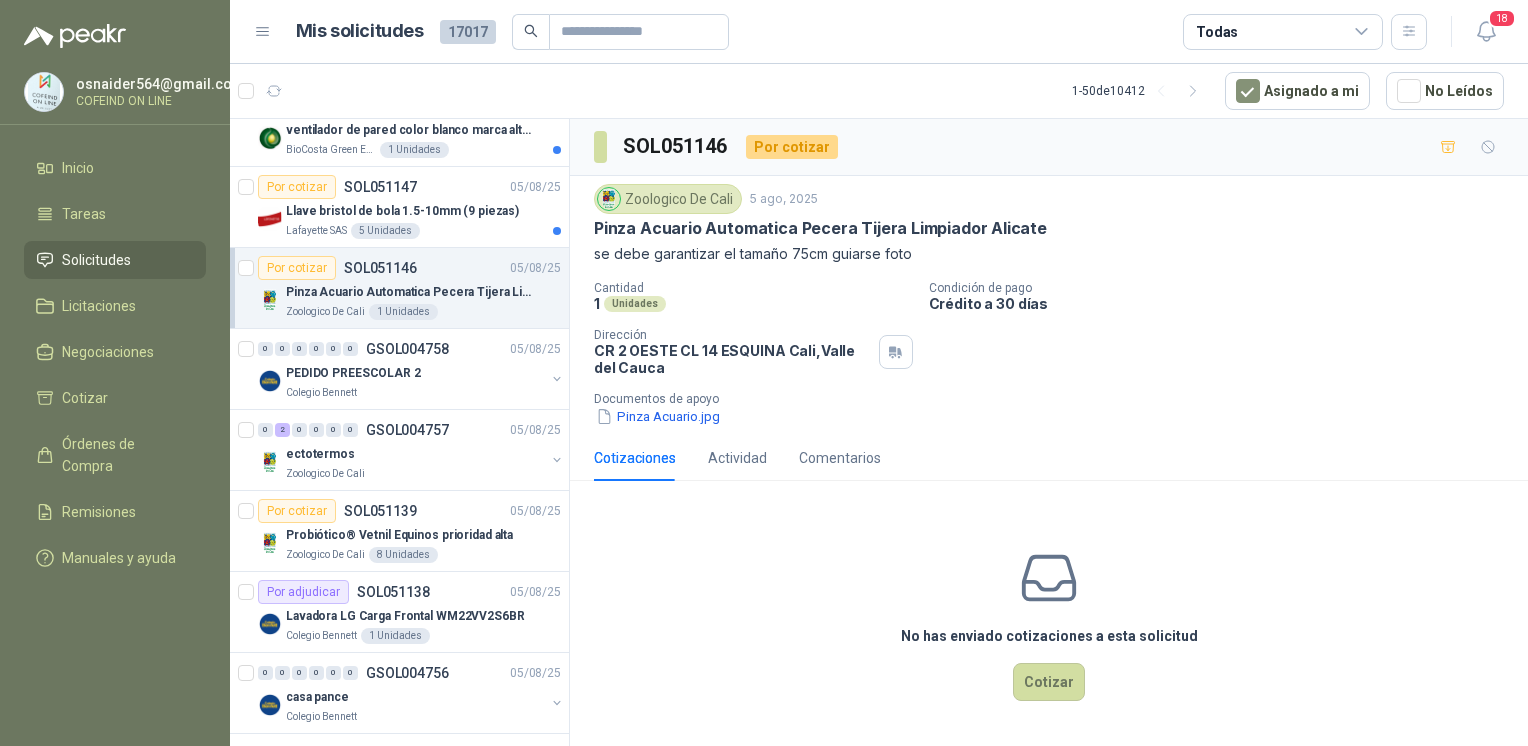 click on "Pinza Acuario.jpg" at bounding box center [658, 416] 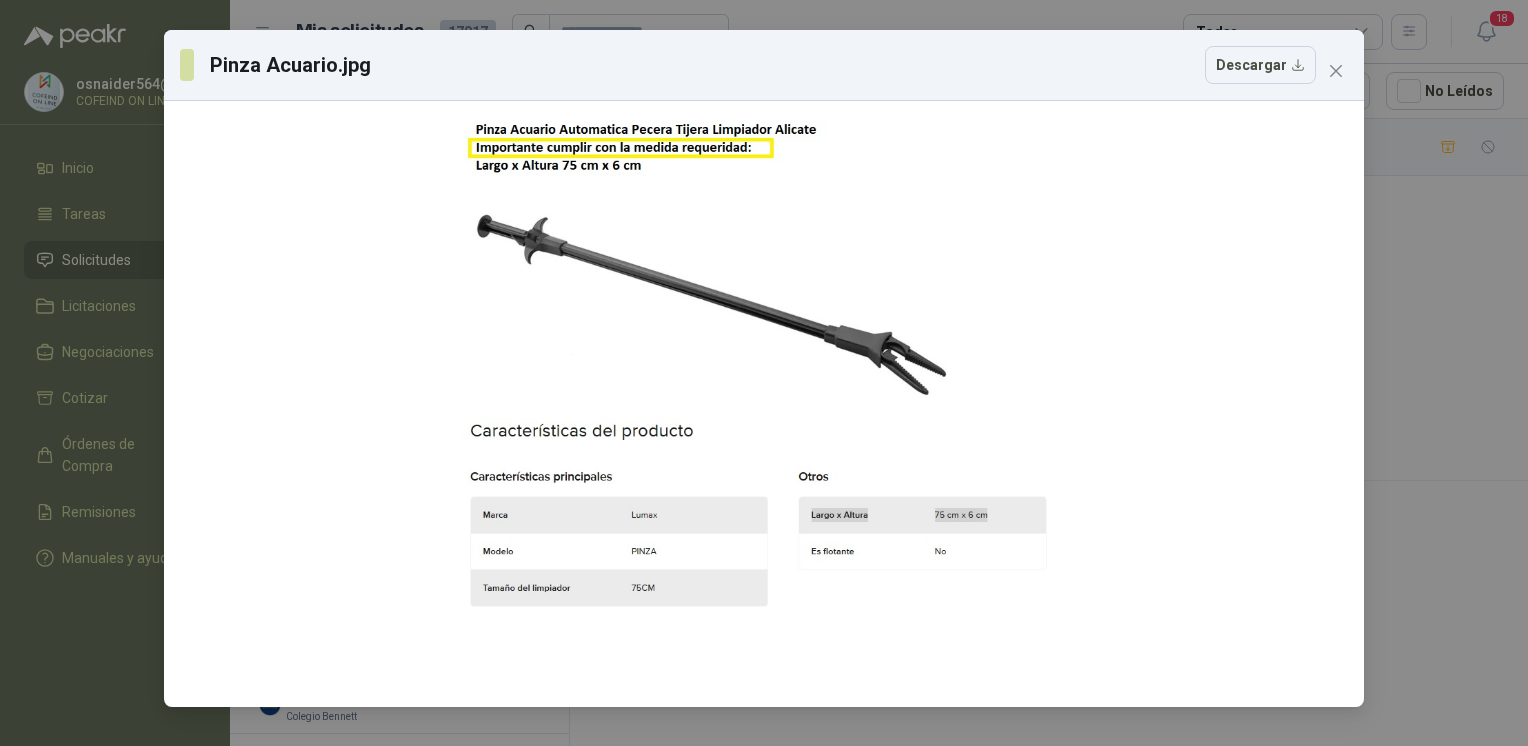 click on "Pinza Acuario.jpg   Descargar" at bounding box center [764, 373] 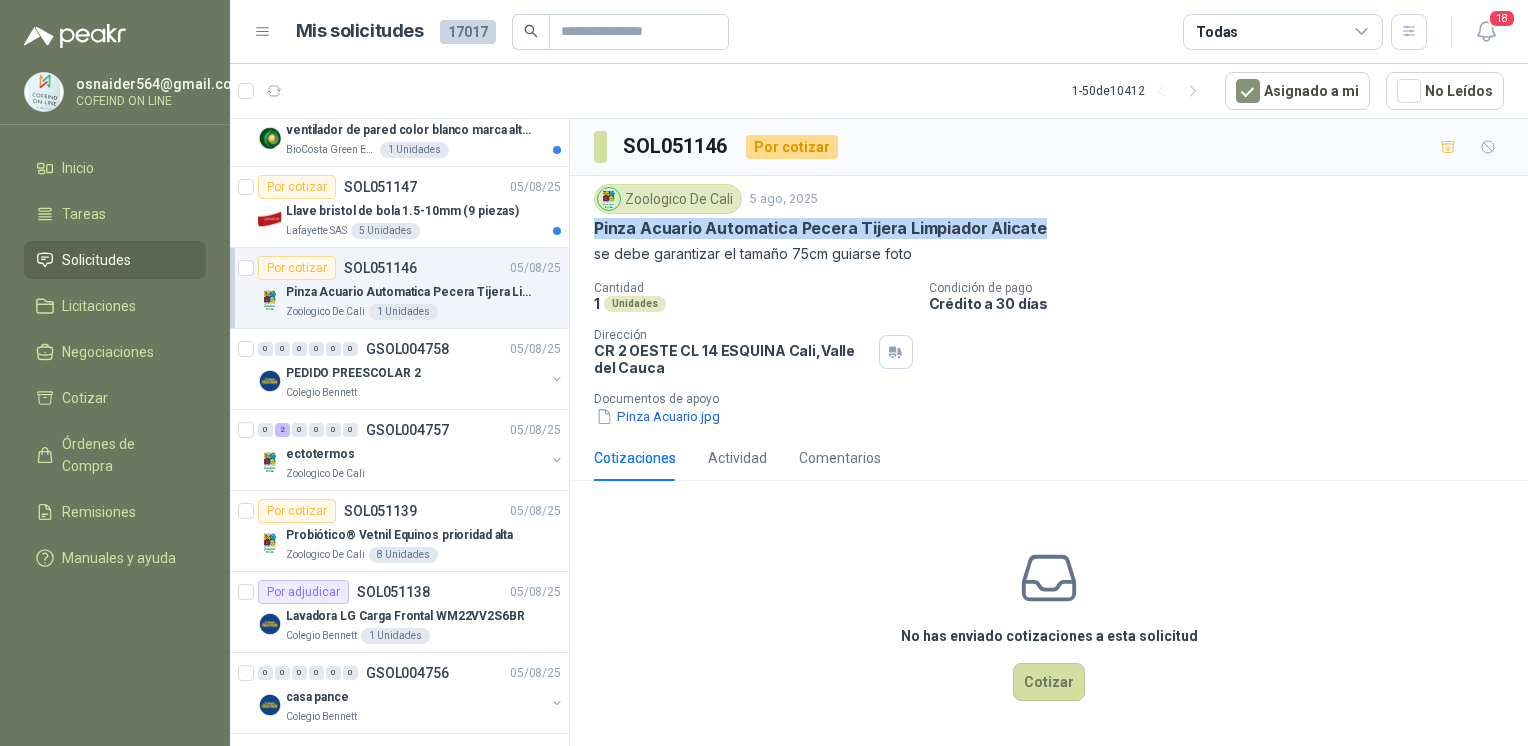 drag, startPoint x: 1056, startPoint y: 230, endPoint x: 584, endPoint y: 226, distance: 472.01694 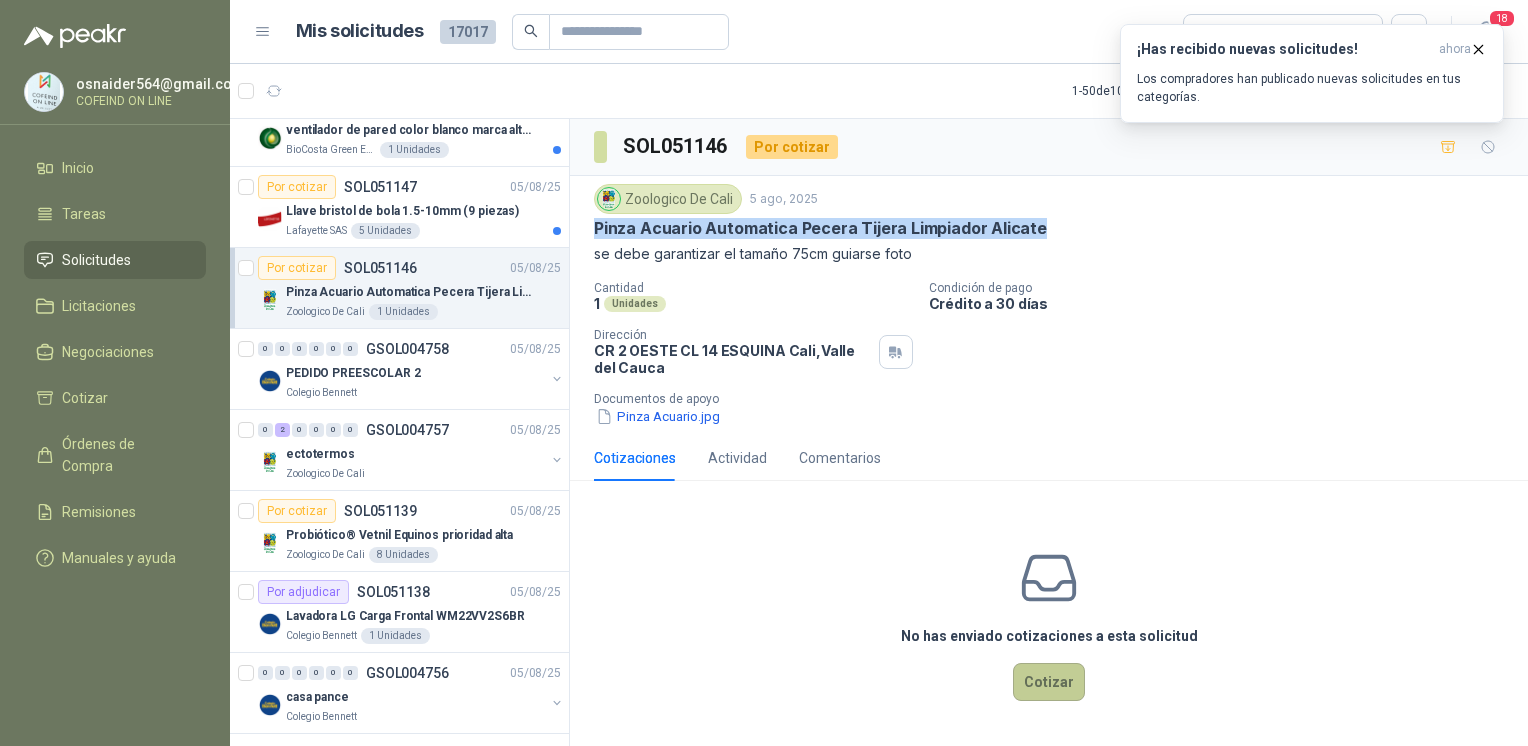 click on "Cotizar" at bounding box center [1049, 682] 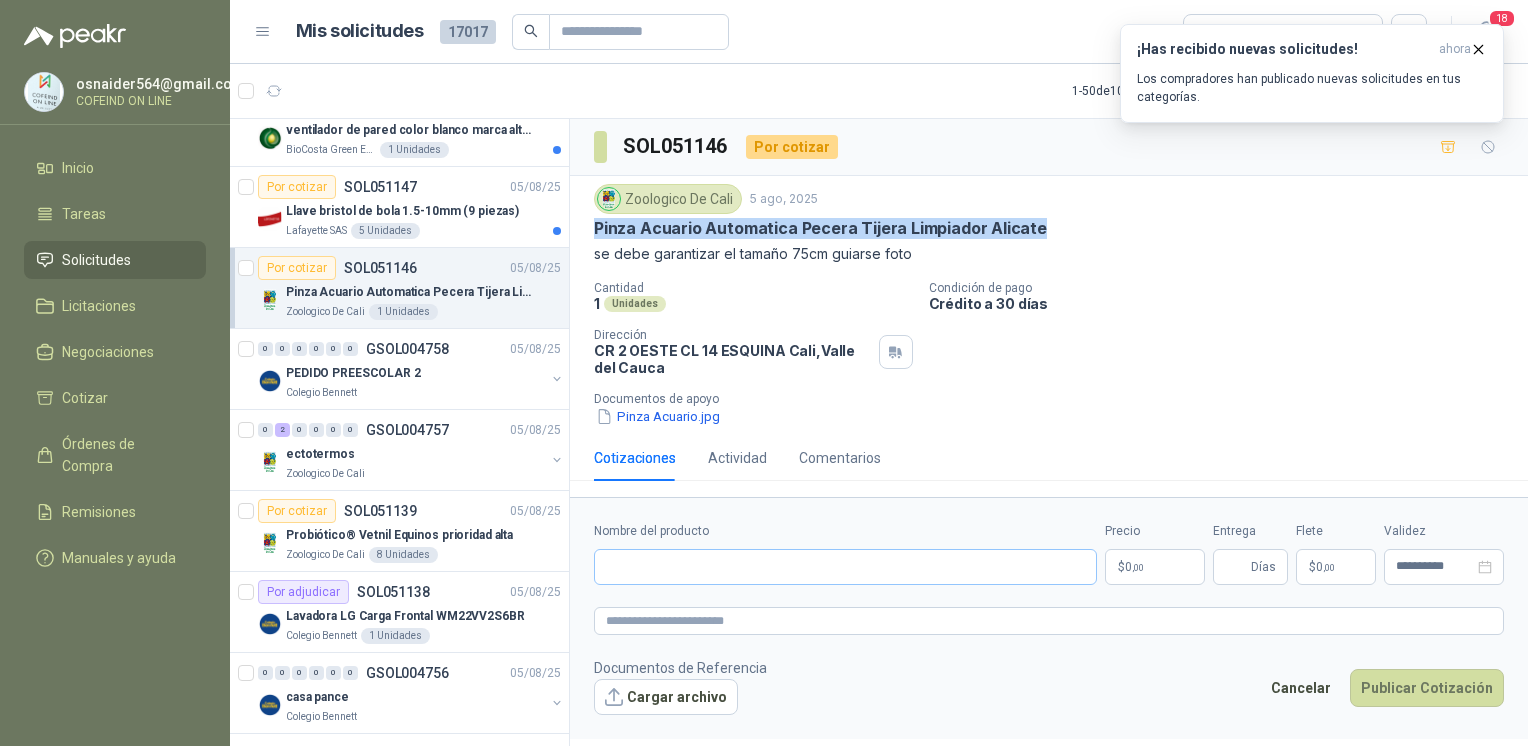 type 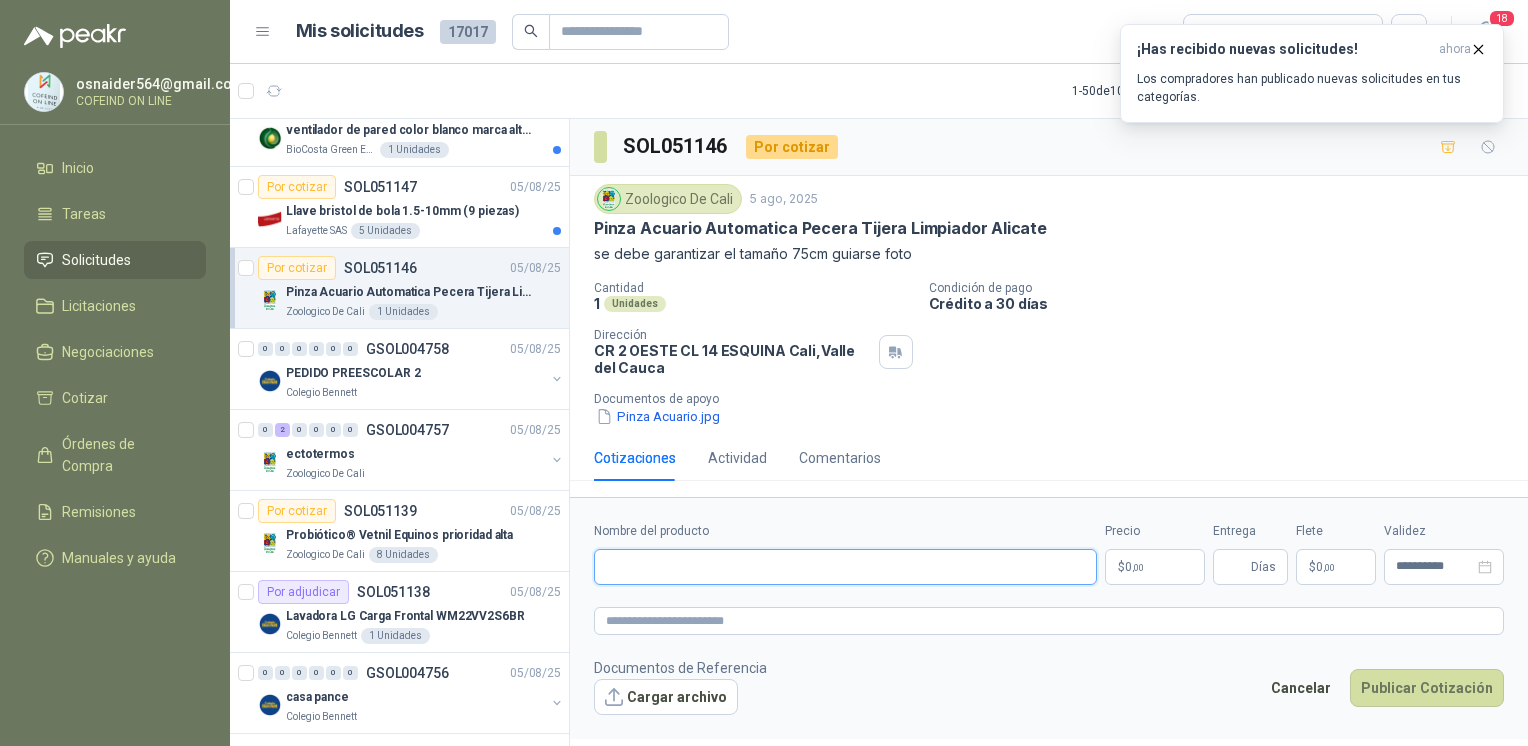 click on "Nombre del producto" at bounding box center (845, 567) 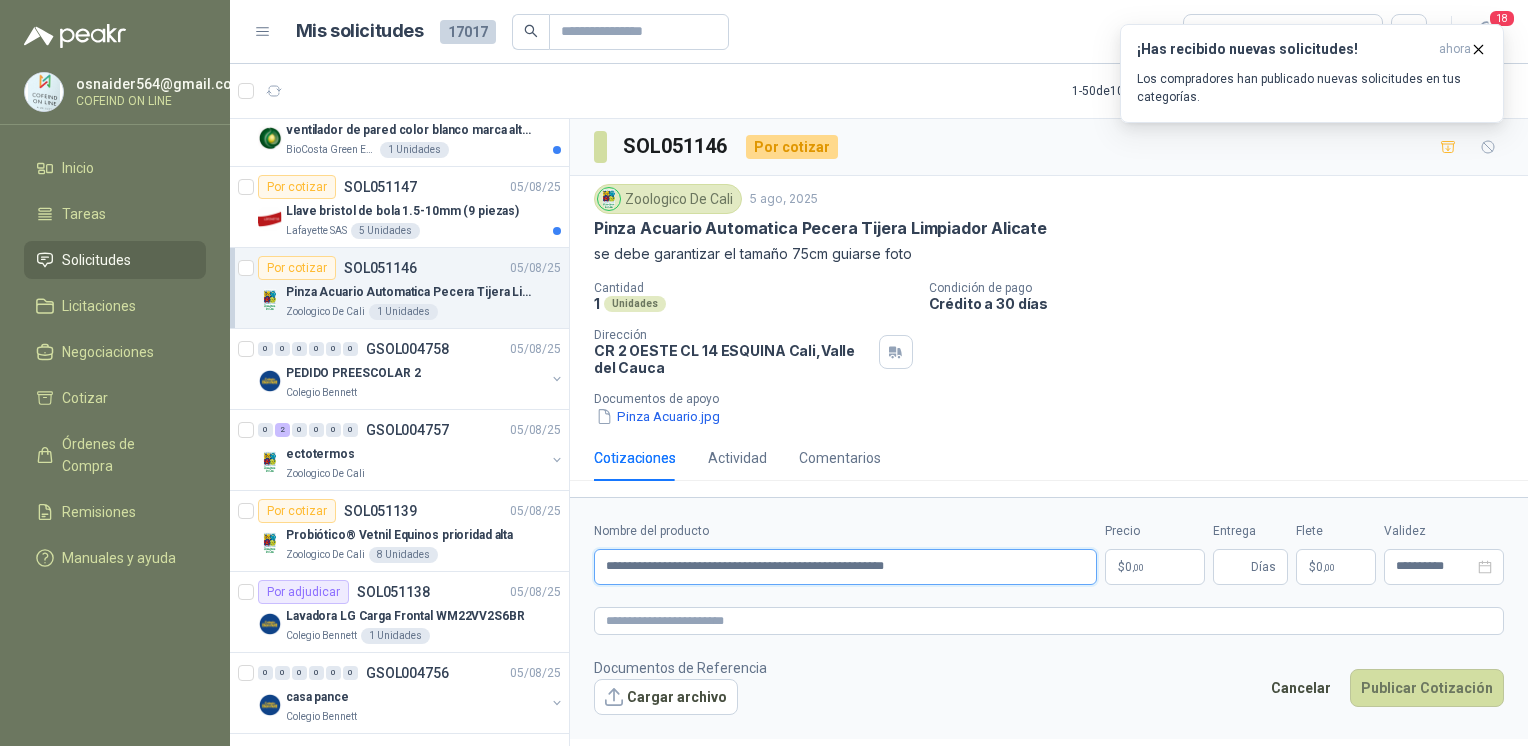type on "**********" 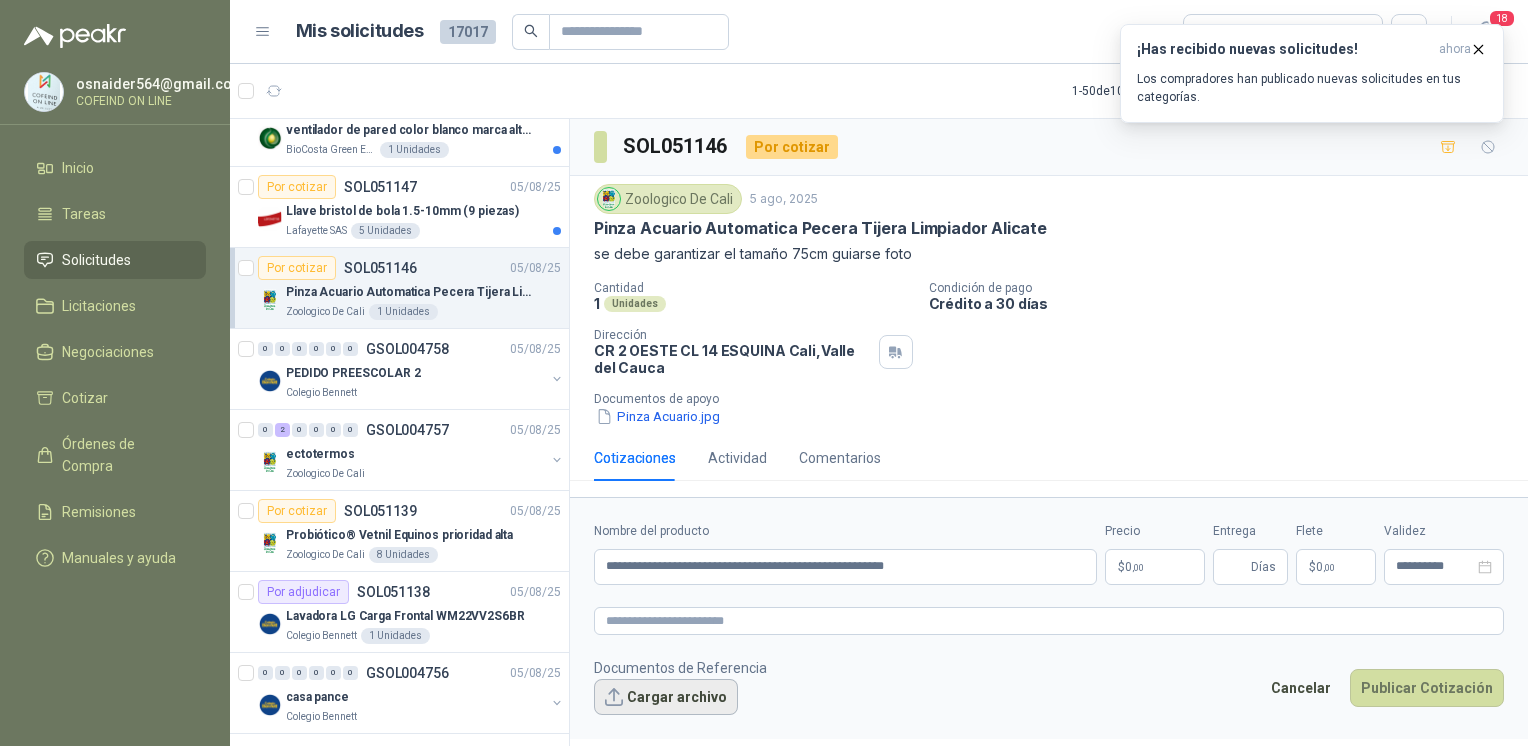 click on "Cargar archivo" at bounding box center [666, 697] 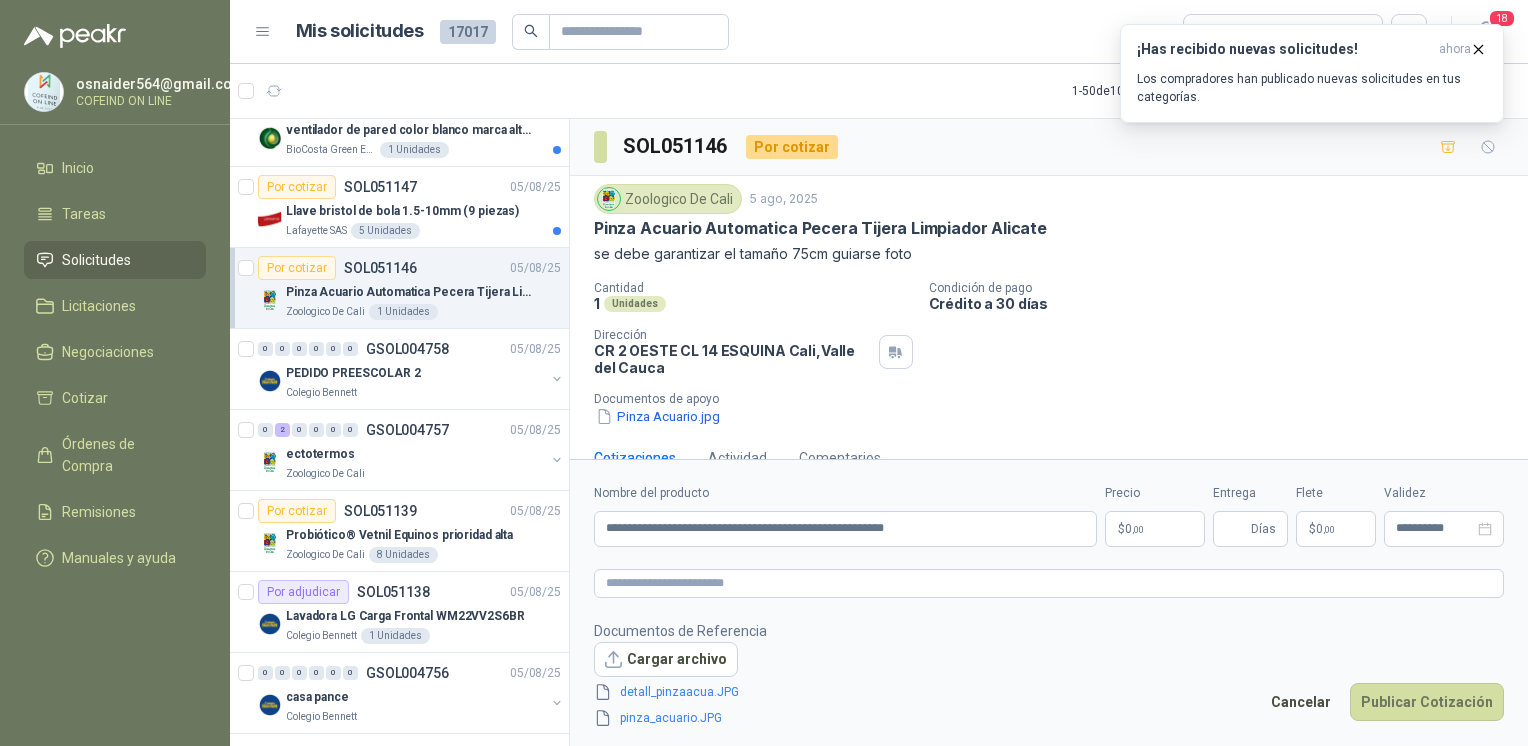click on "[EMAIL]   COFEIND ON LINE   Inicio   Tareas   Solicitudes   Licitaciones   Negociaciones   Cotizar   Órdenes de Compra   Remisiones   Manuales y ayuda Mis solicitudes 17017 Todas 18 1 - 50  de  10412 Asignado a mi No Leídos Por cotizar SOL051237 05/08/25   TORNO EQUIPADO PARA TRABAJOS DE HASTA 1 METRO DE PRIMER O SEGUNDA MANO Blanquita 1   Unidades Por cotizar SOL051236 05/08/25   TARJETA DECKLINK 8K PRO Caracol TV 4   Unidades Por cotizar SOL051235 05/08/25   SOPORTE BRAZO MONITOR A ESCRITORIO NBF80 Caracol TV 15   Unidades 3   0   0   0   0   0   GSOL004764 05/08/25   169621 PALA - PALINES   Club Campestre de Cali   8   0   0   0   0   0   GSOL004763 05/08/25   169609   PVC Club Campestre de Cali   4   0   0   0   0   0   GSOL004762 05/08/25   169499 BISAGRA 169500 AMARRA 169601 BUJ 169617 CER Club Campestre de Cali   3   0   0   0   0   0   GSOL004761 05/08/25   169625 LIMPIADOR - POMADA - CINTA  Club Campestre de Cali   Por cotizar SOL051216 05/08/25   TABLERO ACRILICO 80x70CM BLANCO  1" at bounding box center [764, 373] 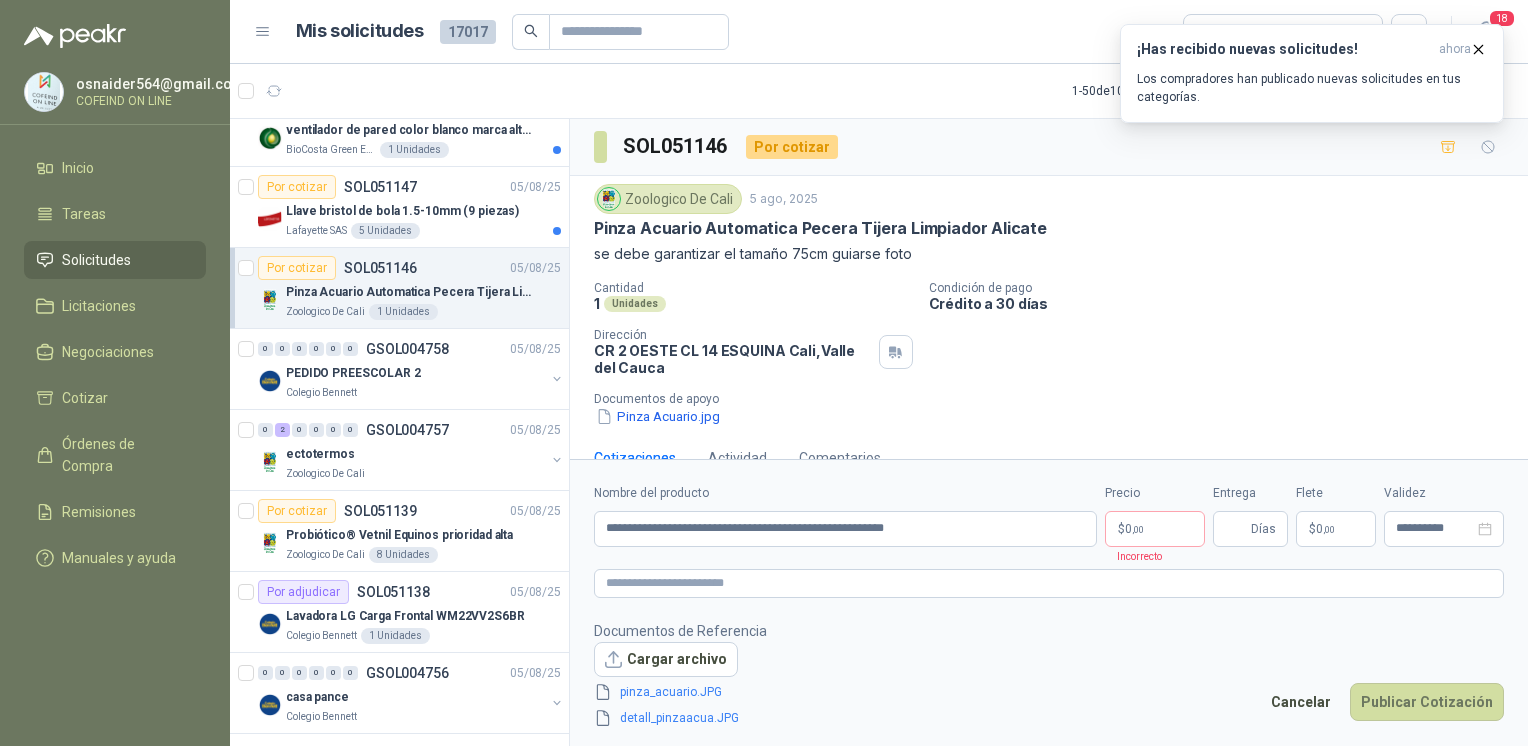 click on "Pinza Acuario.jpg" at bounding box center [1057, 416] 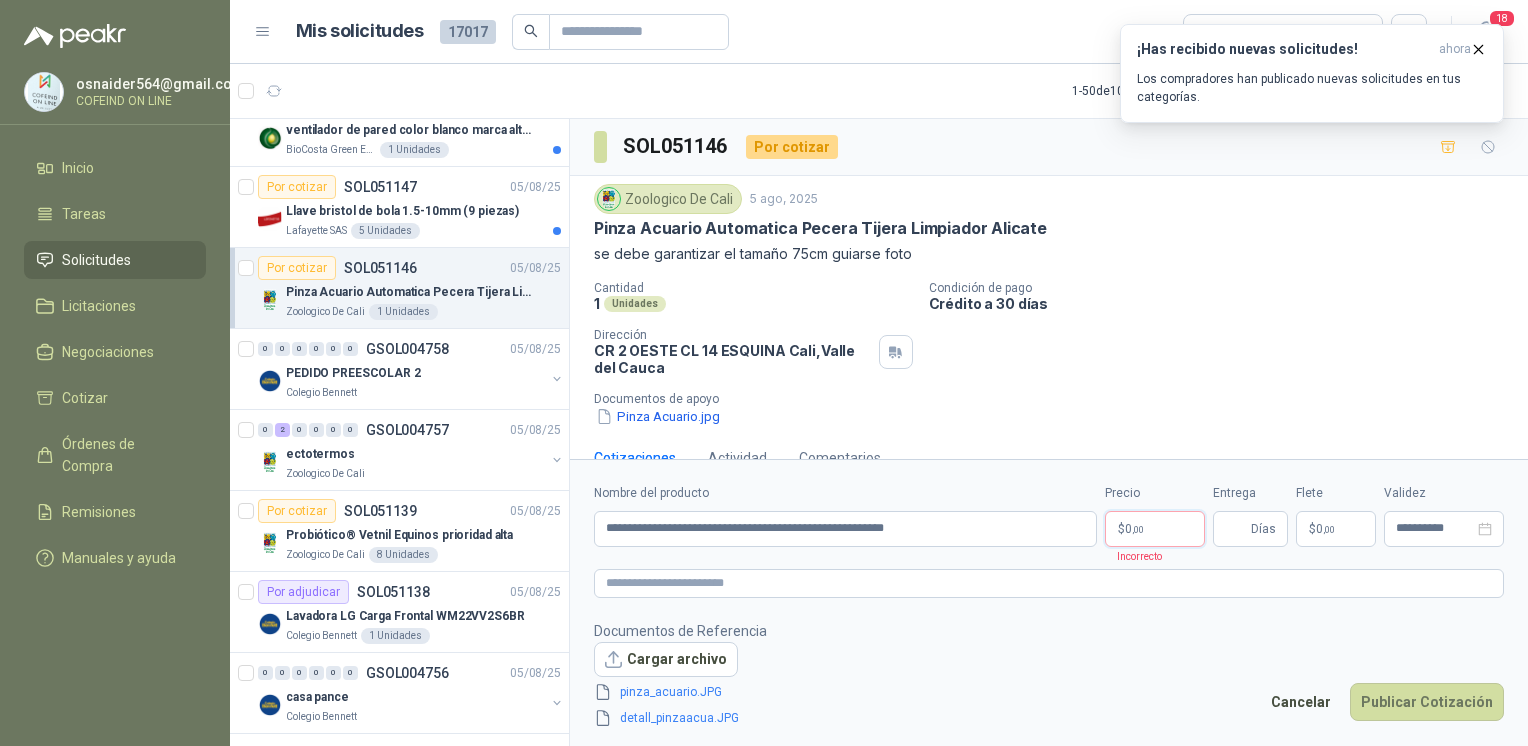 click on "[EMAIL]   COFEIND ON LINE   Inicio   Tareas   Solicitudes   Licitaciones   Negociaciones   Cotizar   Órdenes de Compra   Remisiones   Manuales y ayuda Mis solicitudes 17017 Todas 18 1 - 50  de  10412 Asignado a mi No Leídos Por cotizar SOL051237 05/08/25   TORNO EQUIPADO PARA TRABAJOS DE HASTA 1 METRO DE PRIMER O SEGUNDA MANO Blanquita 1   Unidades Por cotizar SOL051236 05/08/25   TARJETA DECKLINK 8K PRO Caracol TV 4   Unidades Por cotizar SOL051235 05/08/25   SOPORTE BRAZO MONITOR A ESCRITORIO NBF80 Caracol TV 15   Unidades 3   0   0   0   0   0   GSOL004764 05/08/25   169621 PALA - PALINES   Club Campestre de Cali   8   0   0   0   0   0   GSOL004763 05/08/25   169609   PVC Club Campestre de Cali   4   0   0   0   0   0   GSOL004762 05/08/25   169499 BISAGRA 169500 AMARRA 169601 BUJ 169617 CER Club Campestre de Cali   3   0   0   0   0   0   GSOL004761 05/08/25   169625 LIMPIADOR - POMADA - CINTA  Club Campestre de Cali   Por cotizar SOL051216 05/08/25   TABLERO ACRILICO 80x70CM BLANCO  1" at bounding box center [764, 373] 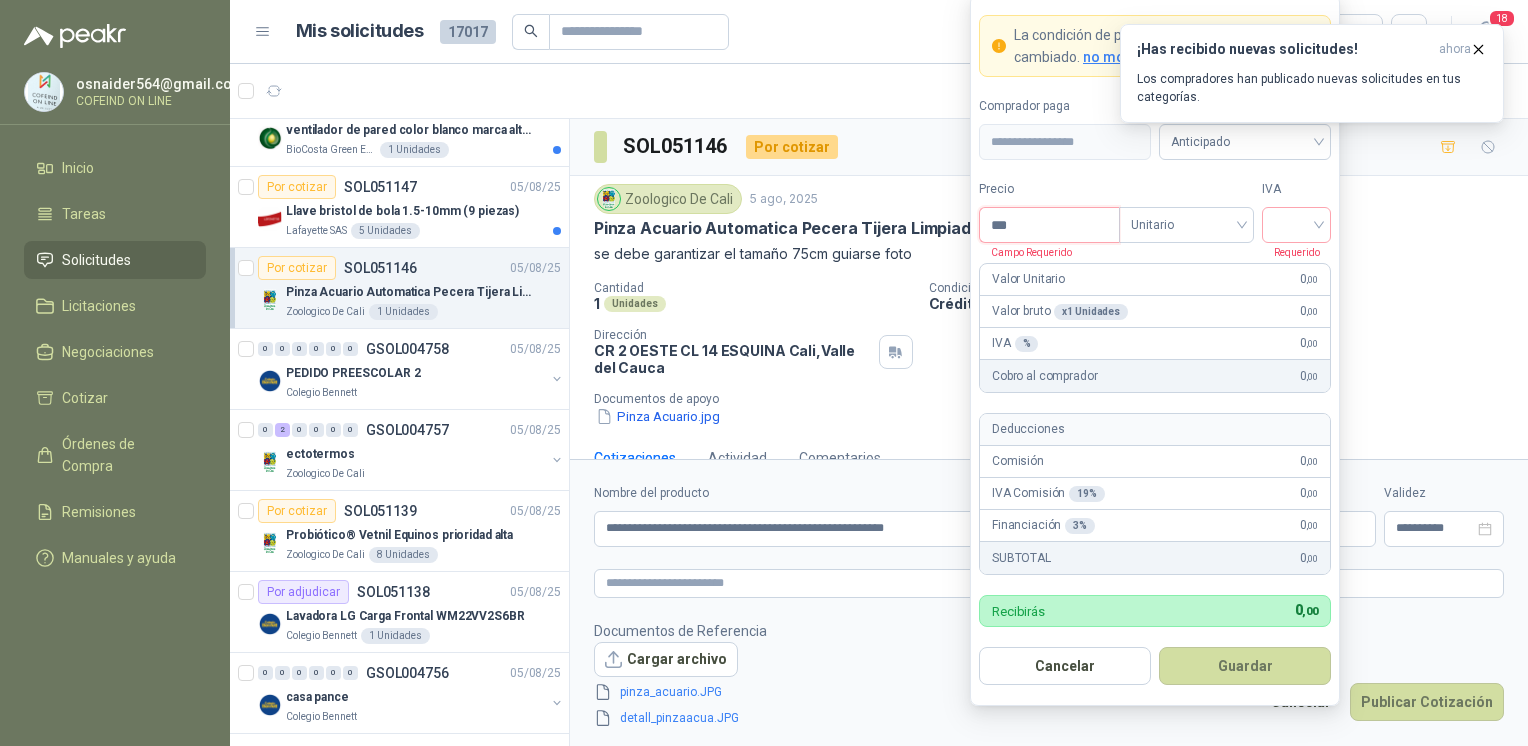 click on "***" at bounding box center (1049, 225) 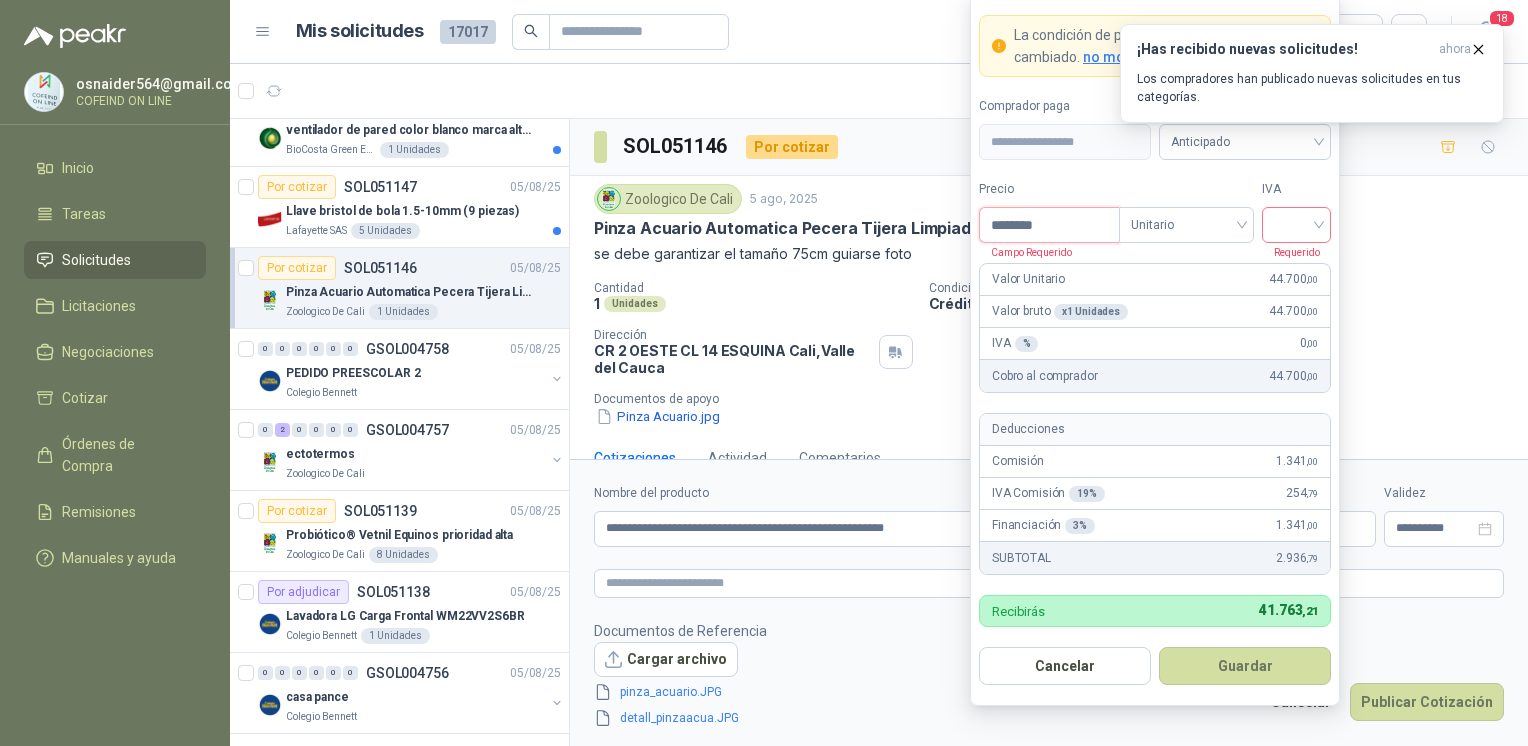 type on "********" 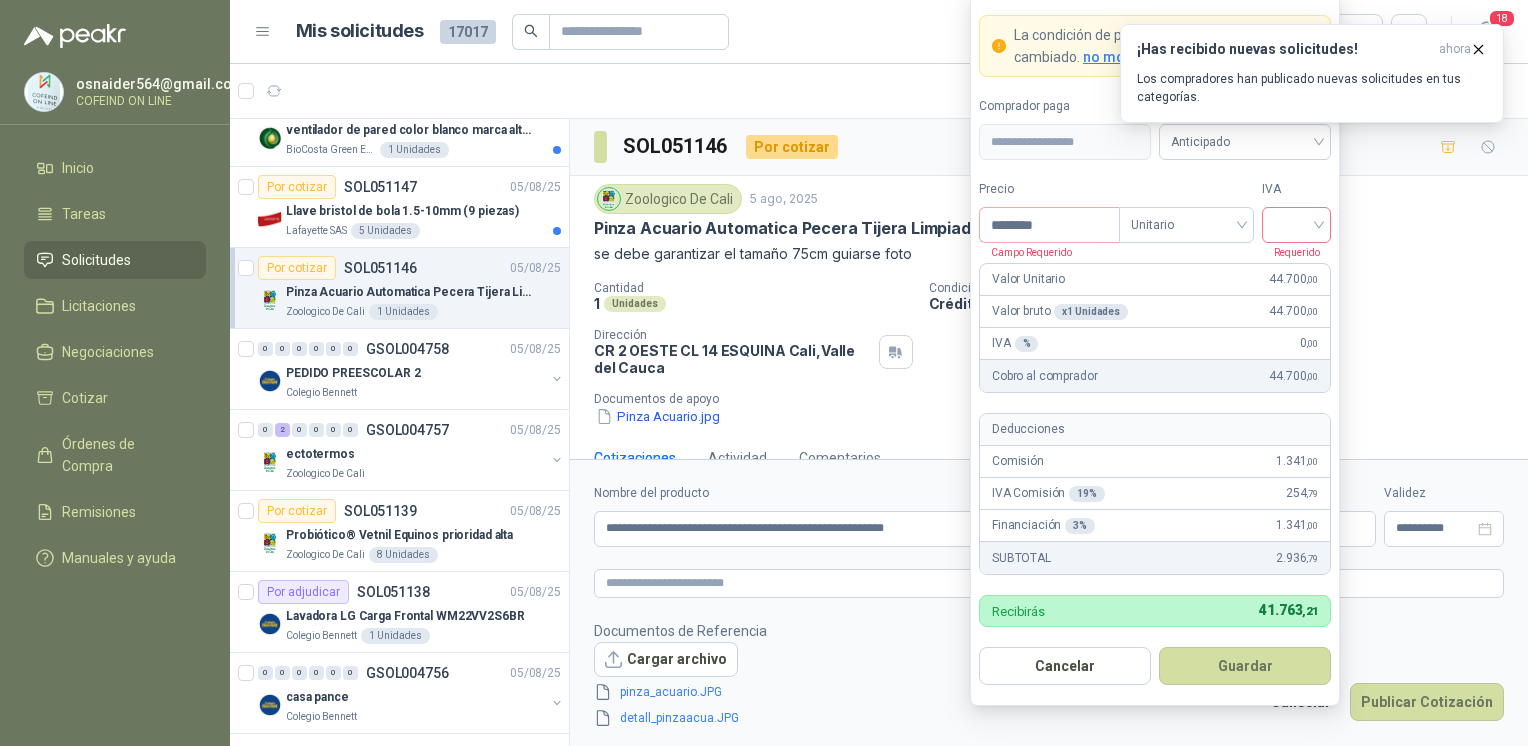 click at bounding box center (1296, 223) 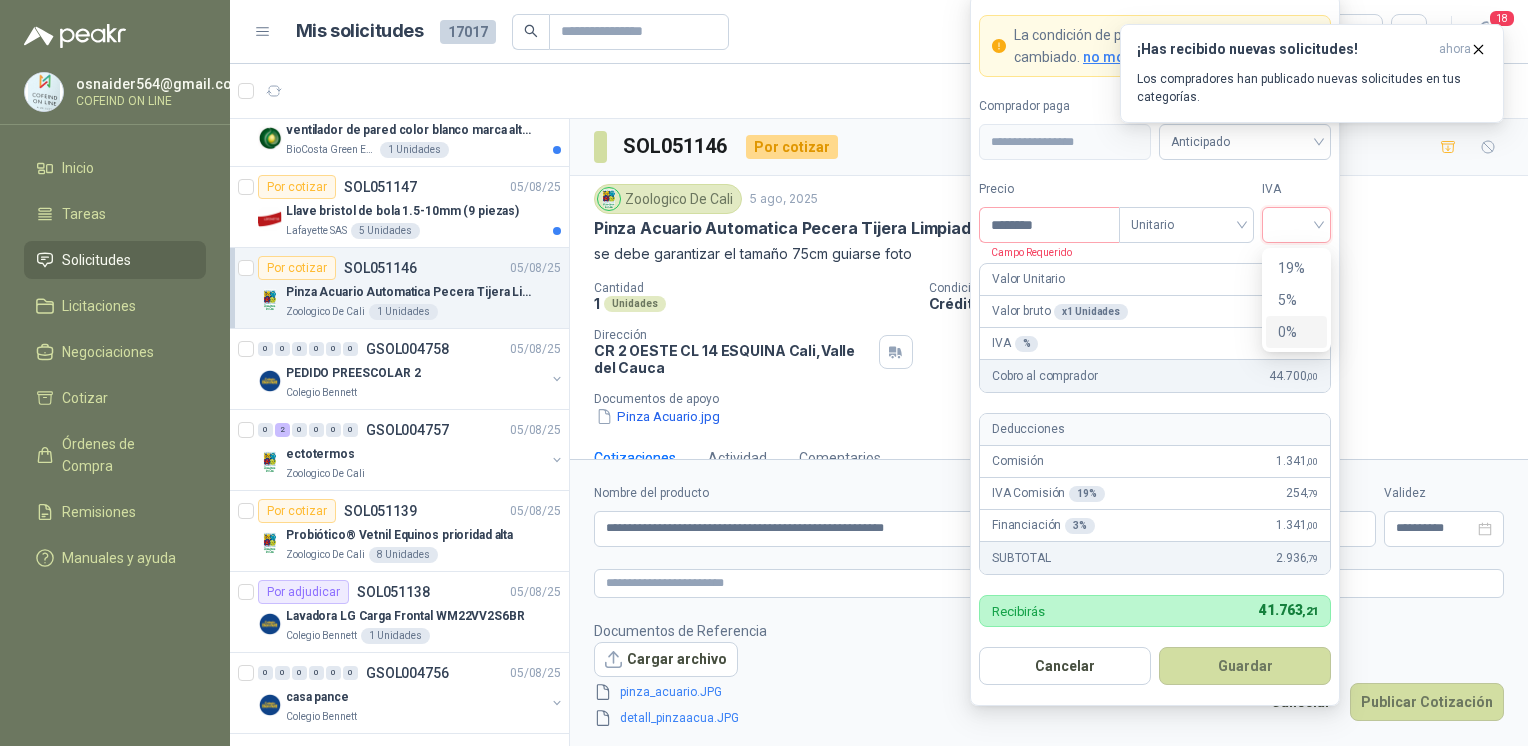 click on "0%" at bounding box center (1296, 332) 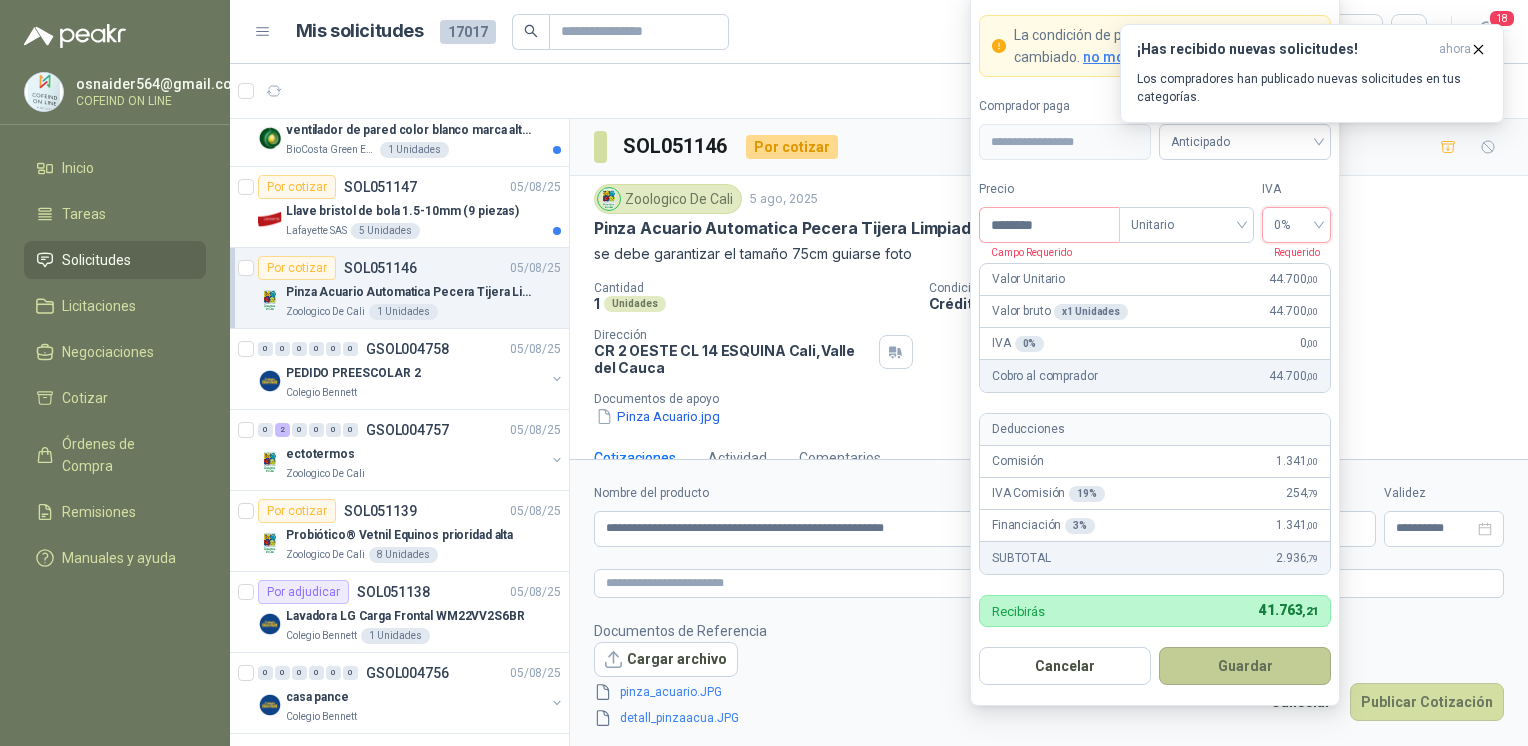 click on "Guardar" at bounding box center [1245, 666] 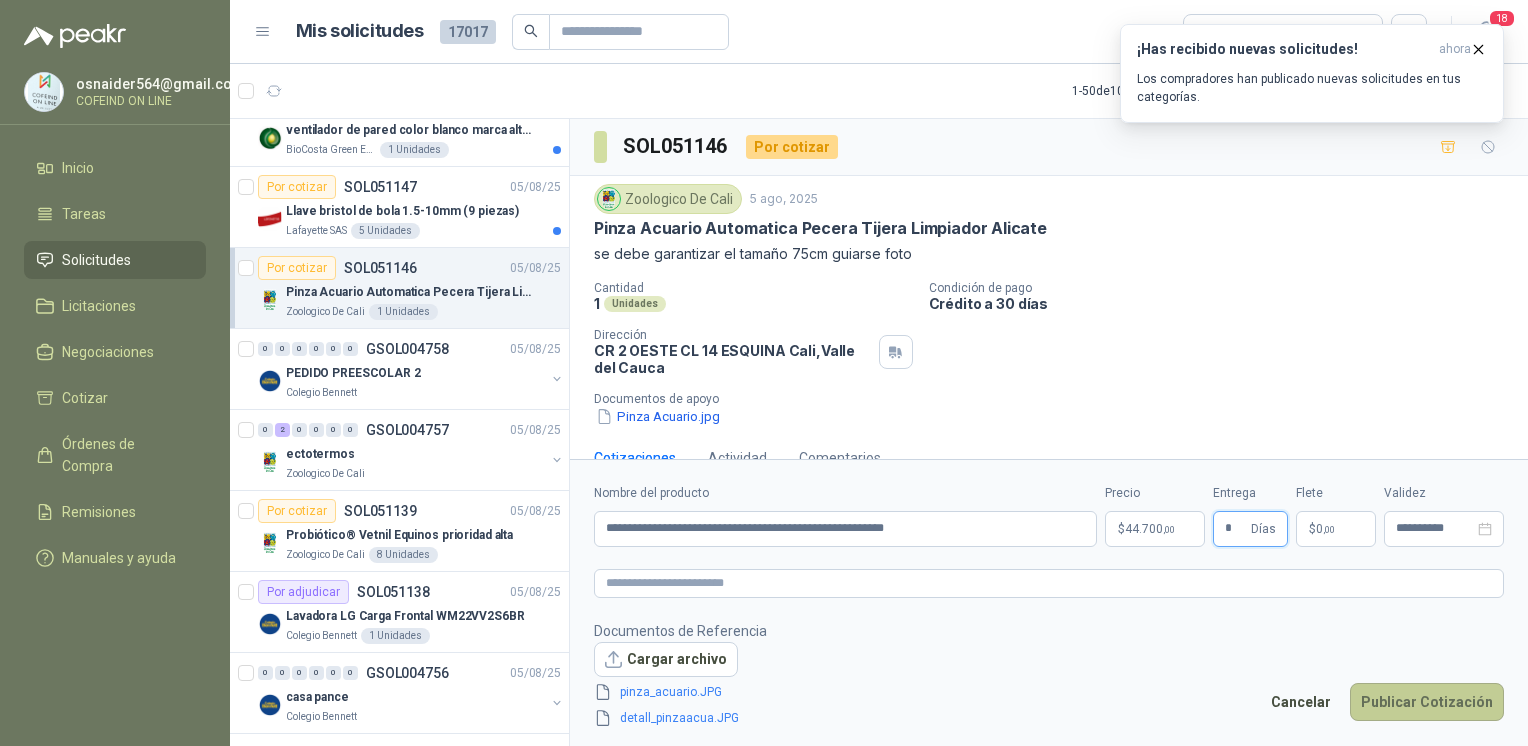 type on "*" 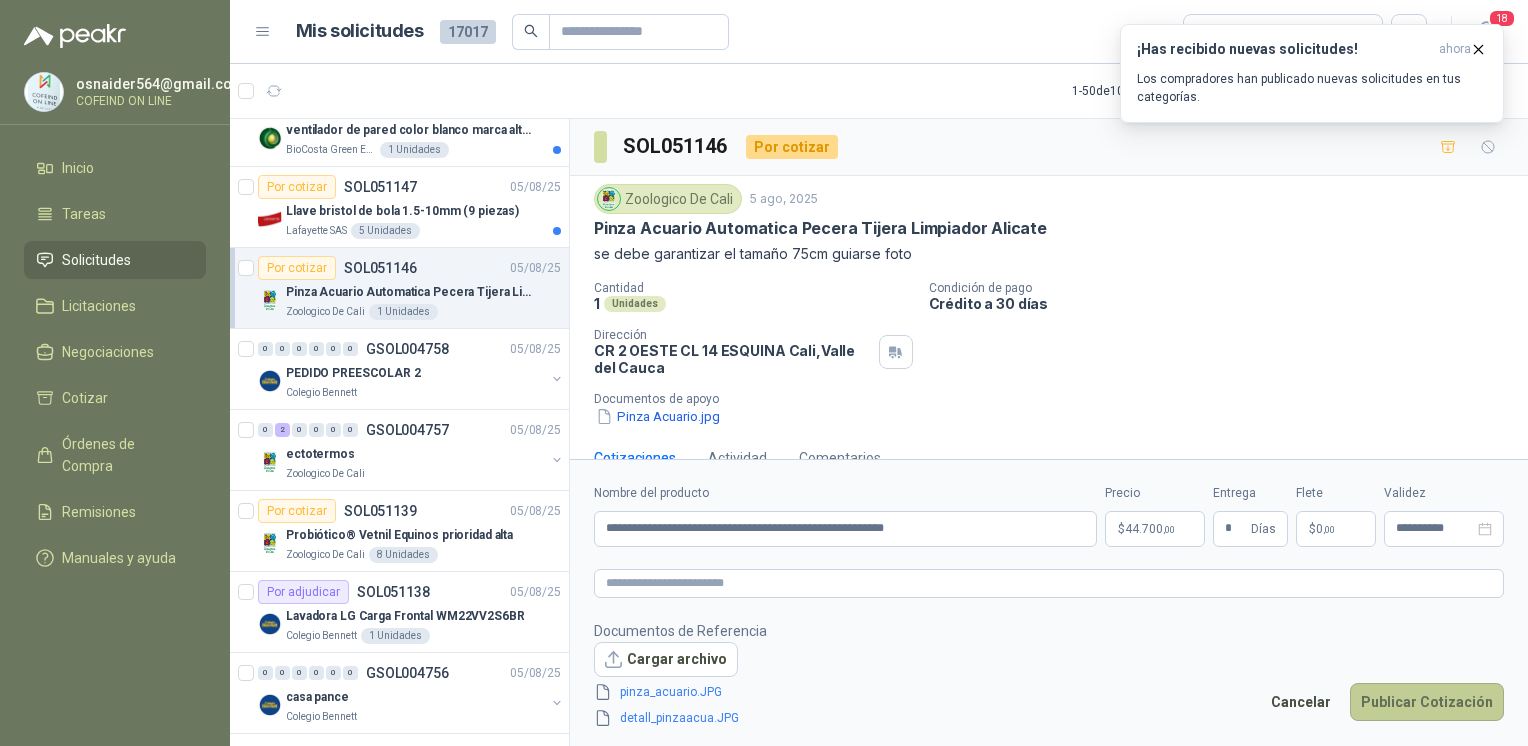 click on "Publicar Cotización" at bounding box center (1427, 702) 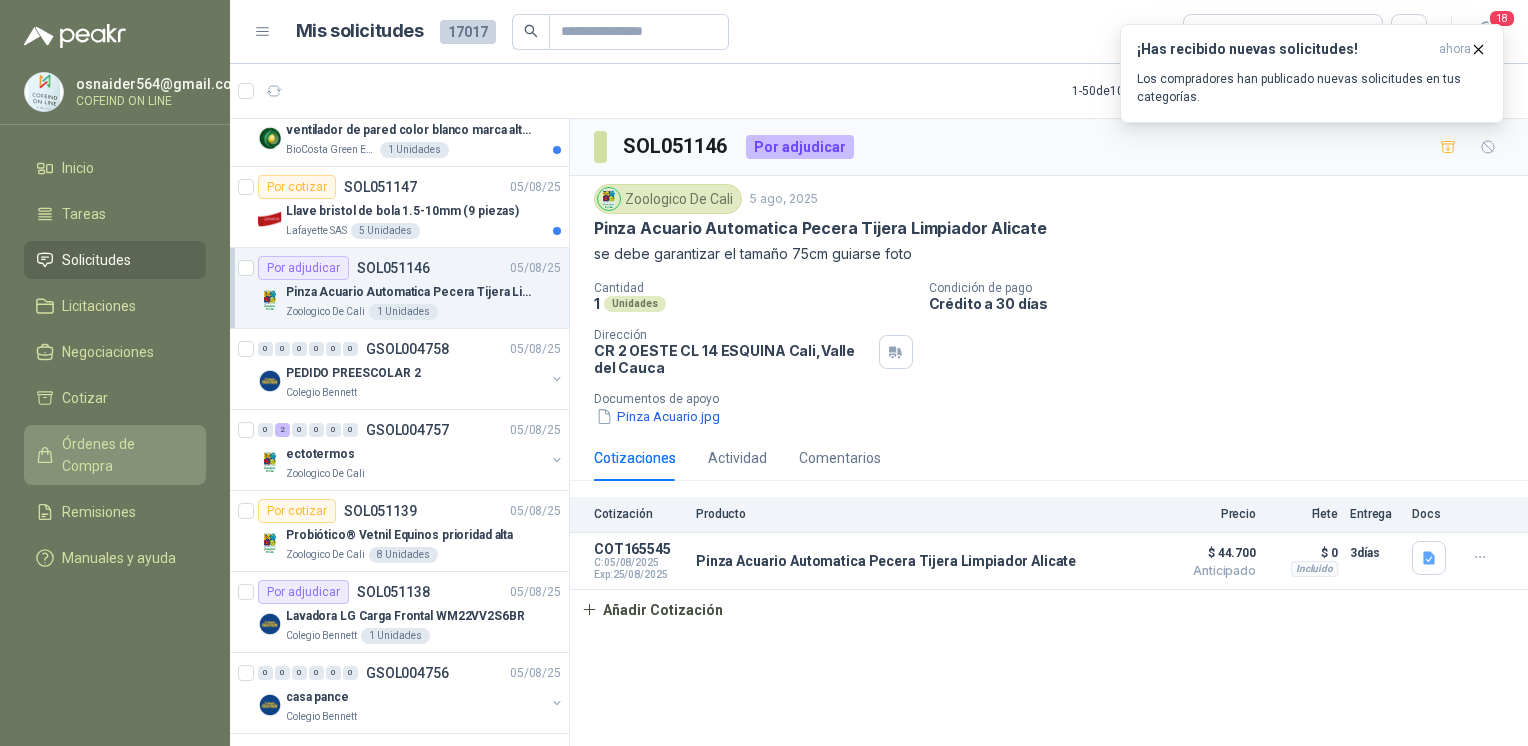 click on "Órdenes de Compra" at bounding box center (124, 455) 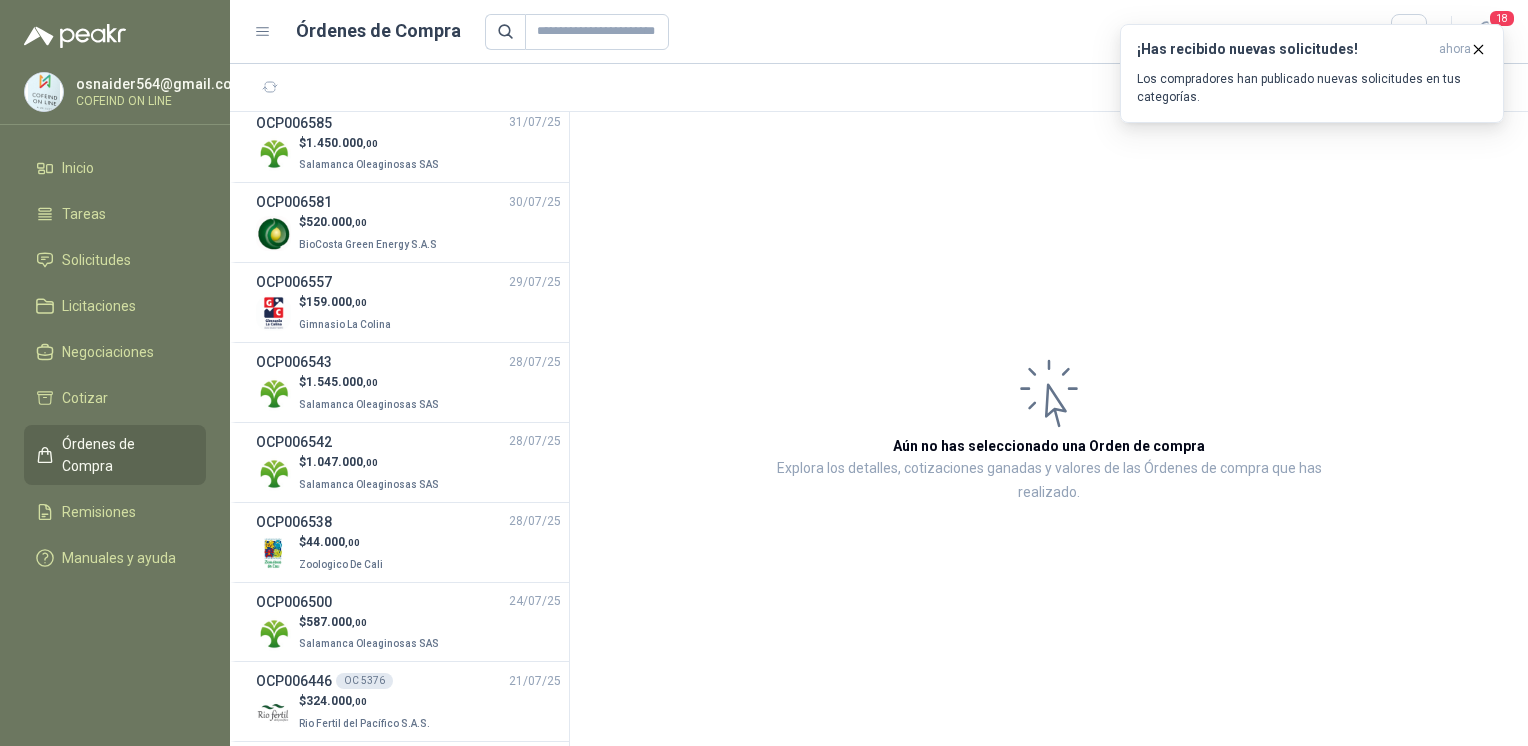 scroll, scrollTop: 249, scrollLeft: 0, axis: vertical 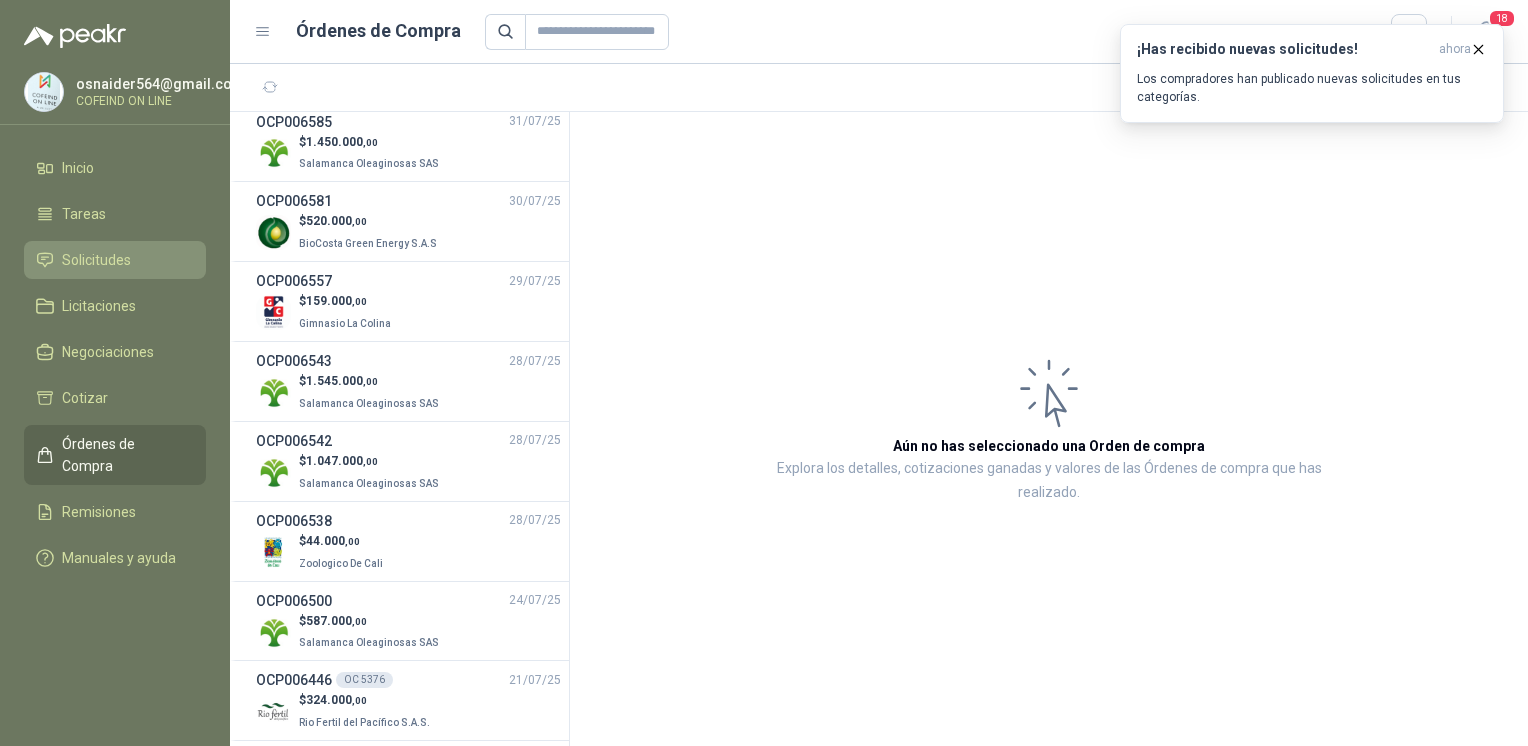 click on "Solicitudes" at bounding box center (96, 260) 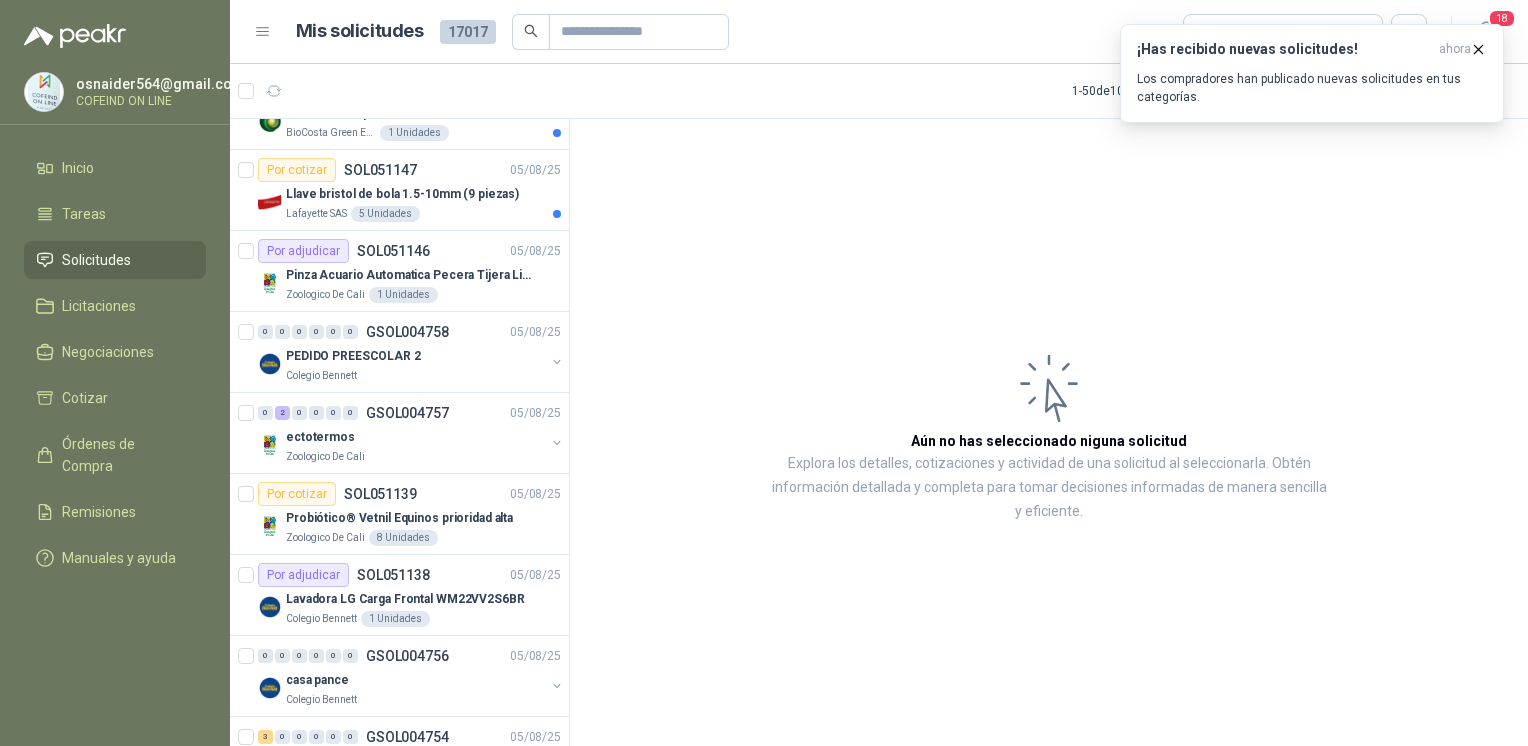 scroll, scrollTop: 1087, scrollLeft: 0, axis: vertical 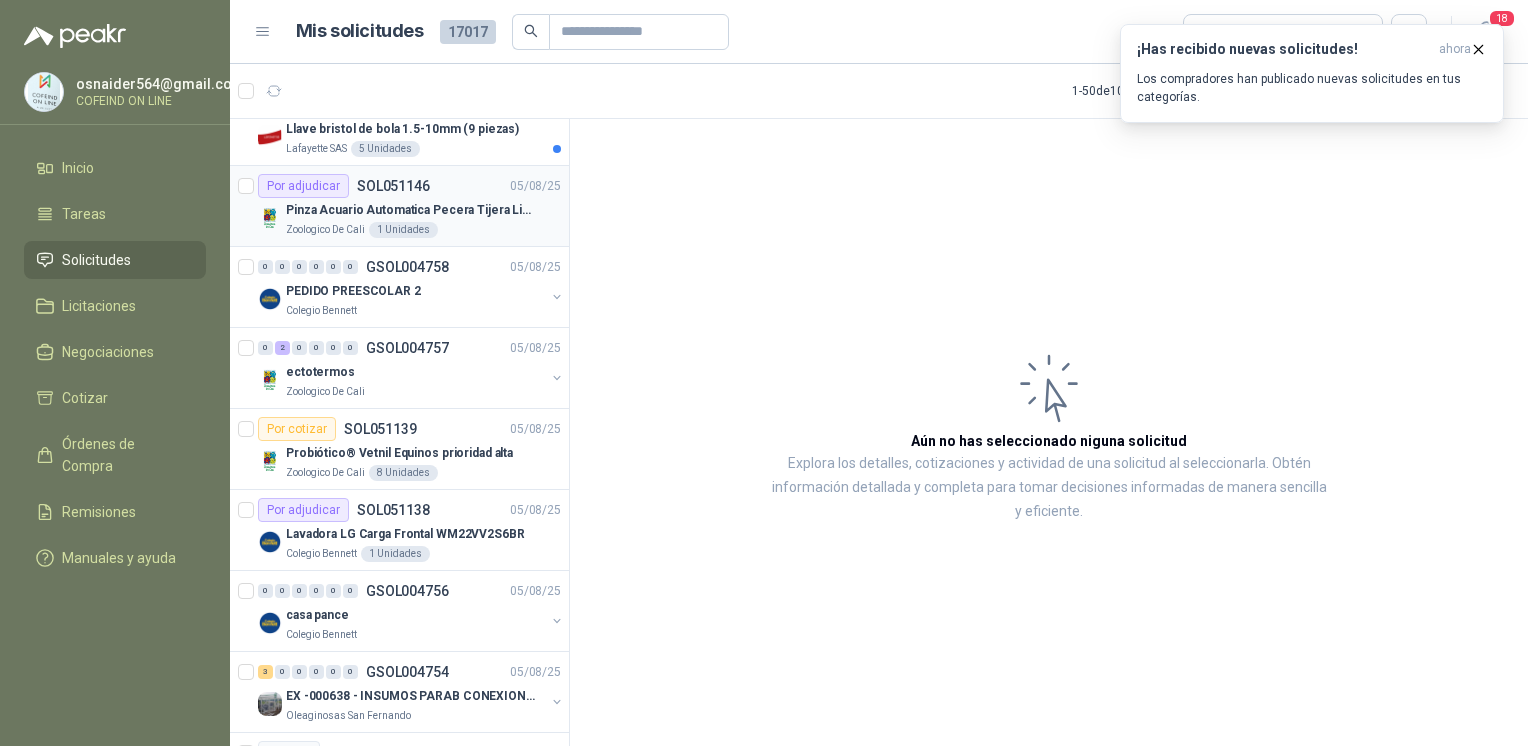 click on "Por adjudicar SOL051146" at bounding box center (344, 186) 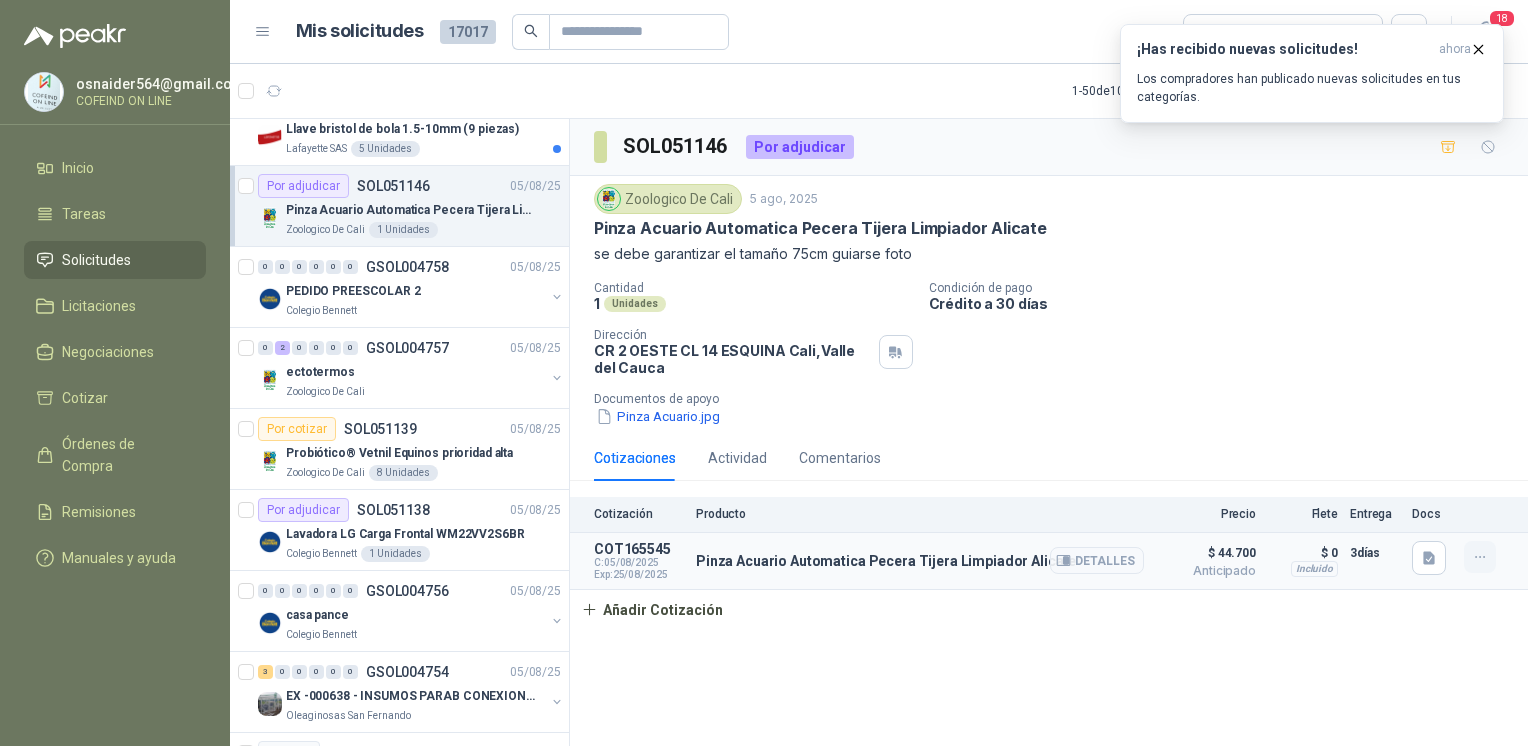 click 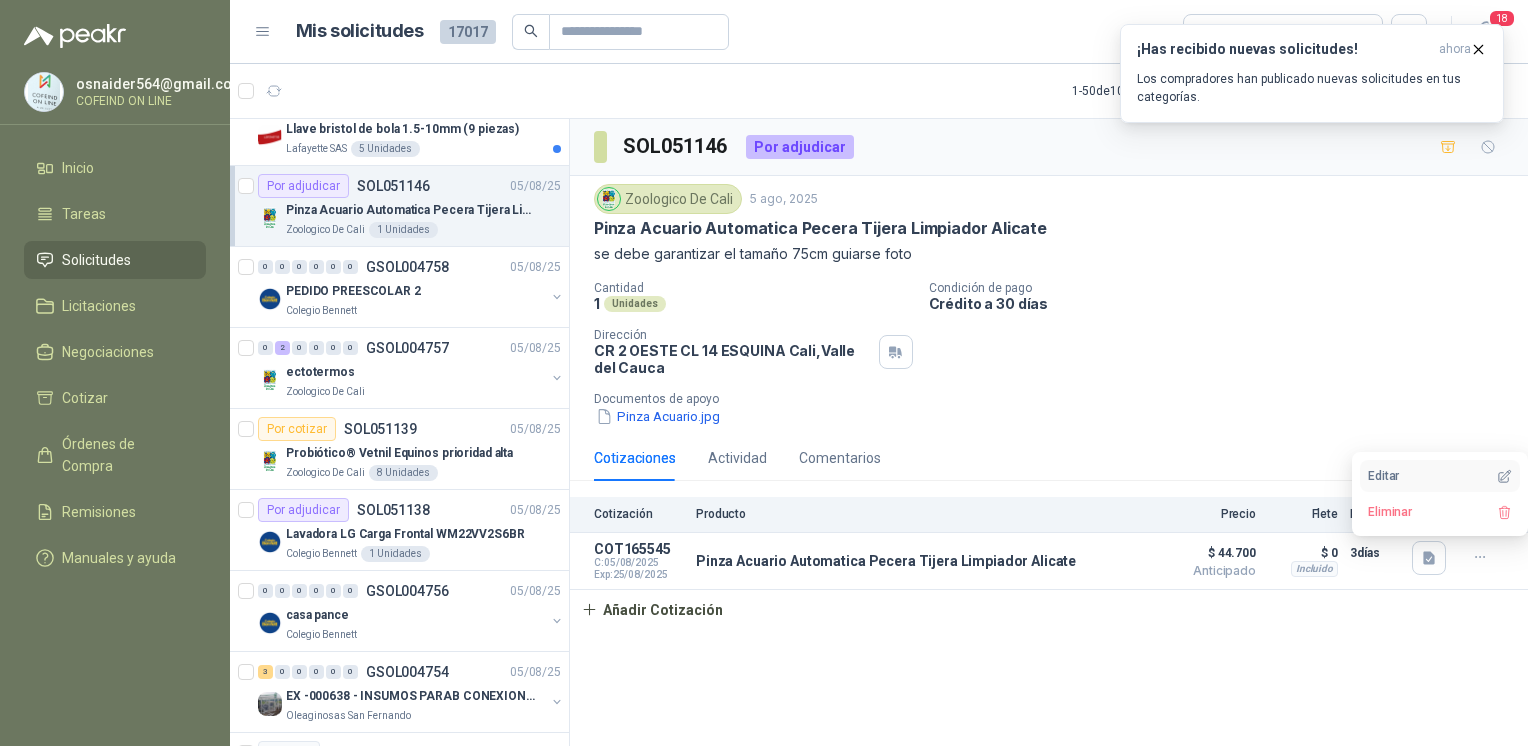 click on "Editar" at bounding box center (1440, 476) 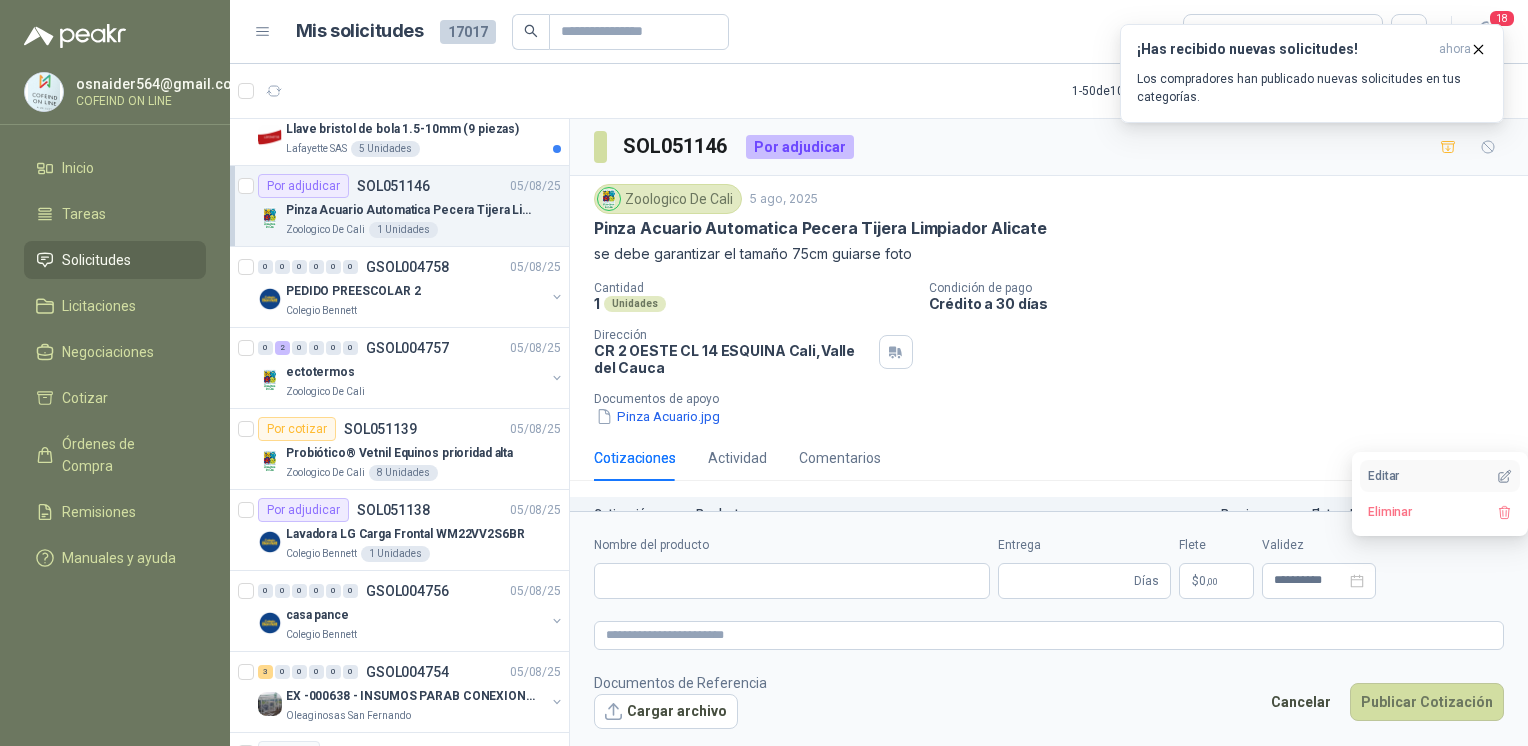 type 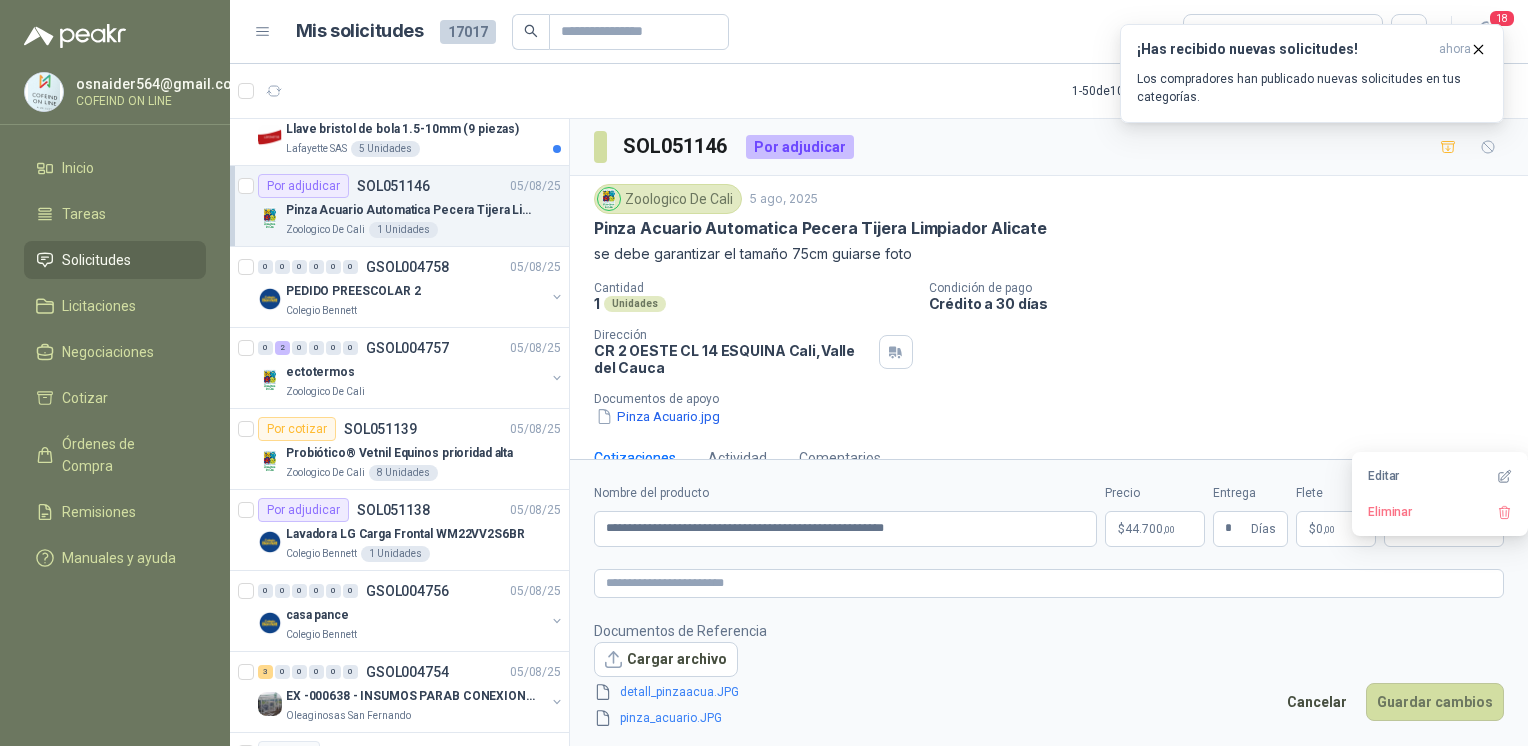 click on "[EMAIL]   COFEIND ON LINE   Inicio   Tareas   Solicitudes   Licitaciones   Negociaciones   Cotizar   Órdenes de Compra   Remisiones   Manuales y ayuda Mis solicitudes 17017 Todas 18 1 - 50  de  10412 Asignado a mi No Leídos 1   0   0   0   0   0   GSOL004765 05/08/25   011232 Patojito   Por cotizar SOL051237 05/08/25   TORNO EQUIPADO PARA TRABAJOS DE HASTA 1 METRO DE PRIMER O SEGUNDA MANO Blanquita 1   Unidades Por cotizar SOL051236 05/08/25   TARJETA DECKLINK 8K PRO Caracol TV 4   Unidades Por cotizar SOL051235 05/08/25   SOPORTE BRAZO MONITOR A ESCRITORIO NBF80 Caracol TV 15   Unidades 3   0   0   0   0   0   GSOL004764 05/08/25   169621 PALA - PALINES   Club Campestre de Cali   8   0   0   0   0   0   GSOL004763 05/08/25   169609   PVC Club Campestre de Cali   4   0   0   0   0   0   GSOL004762 05/08/25   169499 BISAGRA 169500 AMARRA 169601 BUJ 169617 CER Club Campestre de Cali   3   0   0   0   0   0   GSOL004761 05/08/25   169625 LIMPIADOR - POMADA - CINTA  Club Campestre de Cali     1" at bounding box center [764, 373] 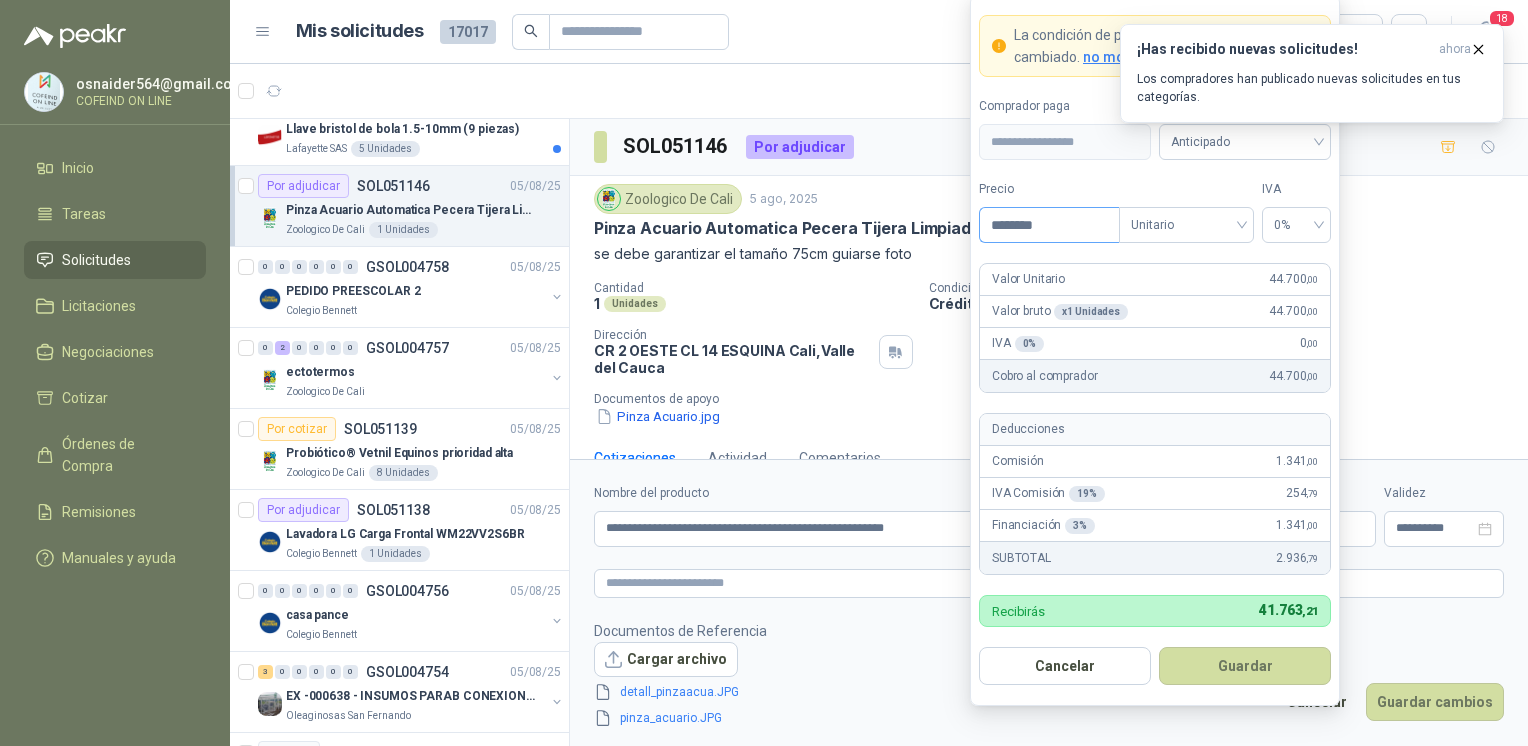 click on "********" at bounding box center [1049, 225] 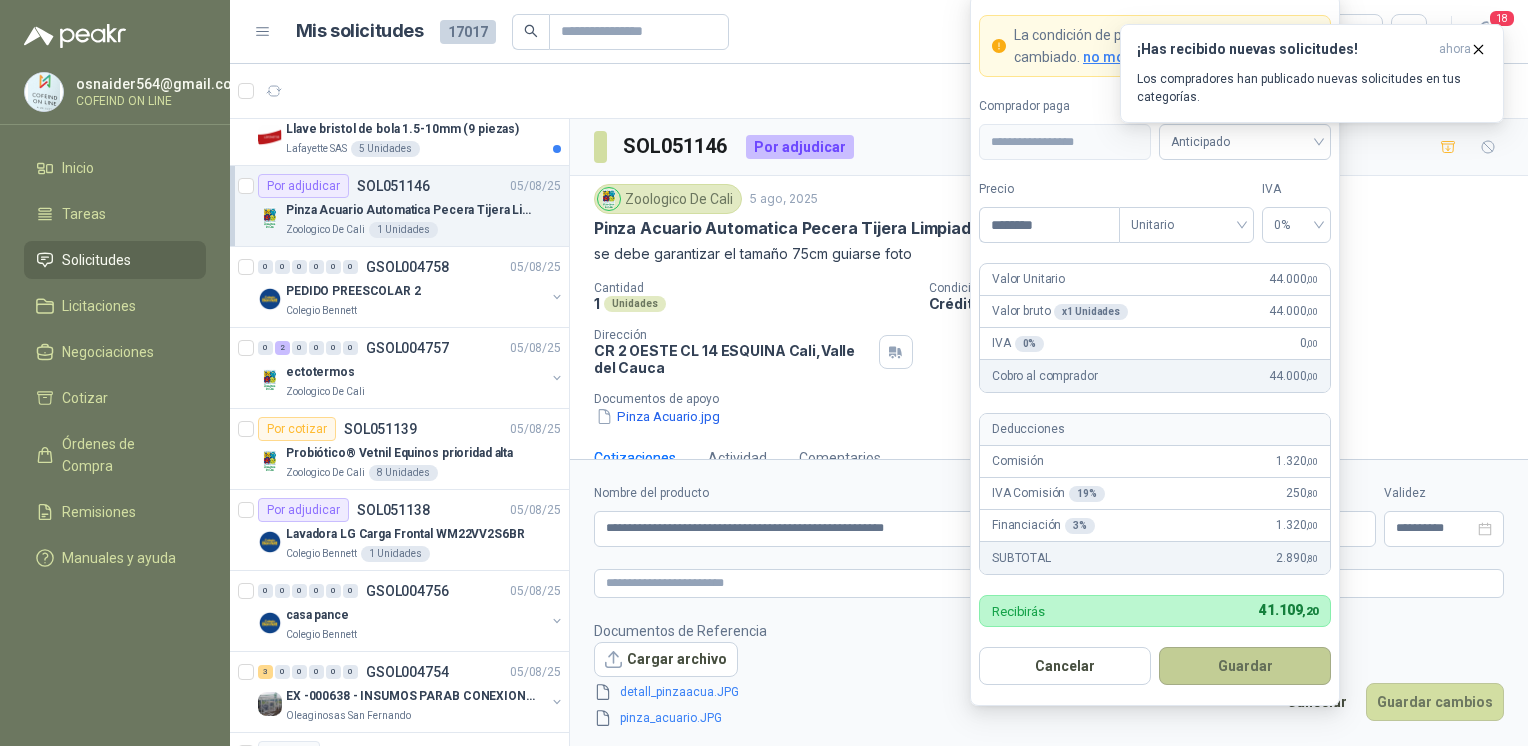 type on "********" 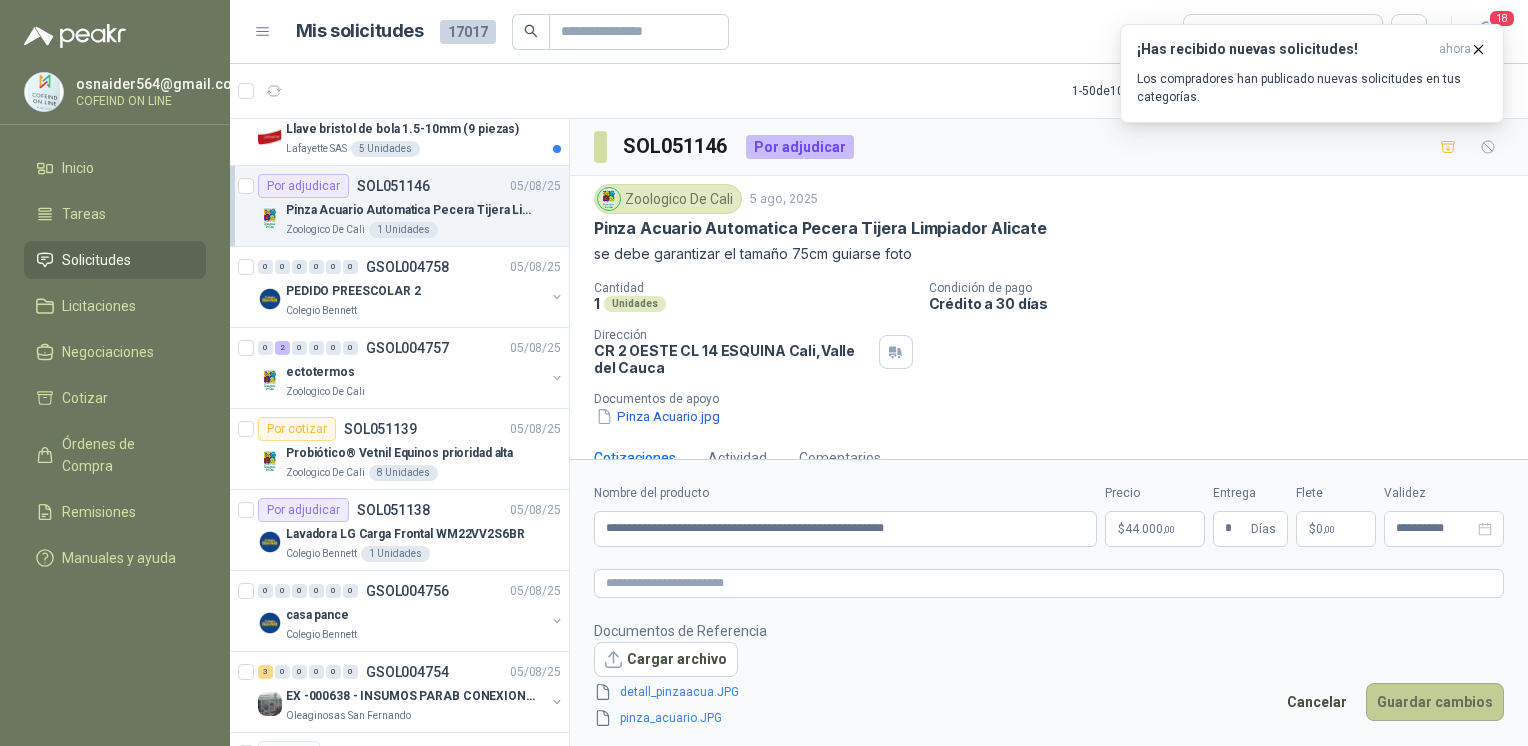 click on "Guardar cambios" at bounding box center [1435, 702] 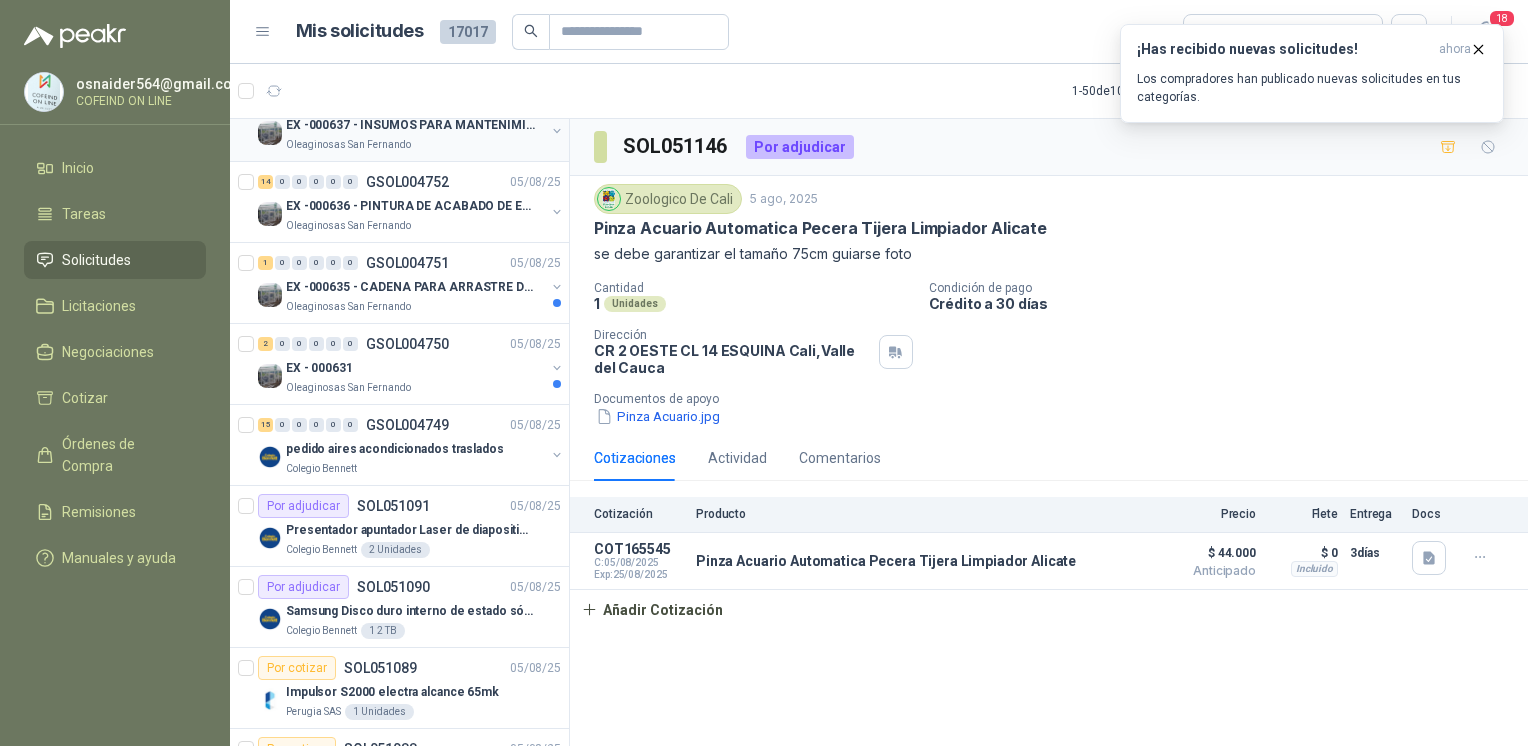 scroll, scrollTop: 1855, scrollLeft: 0, axis: vertical 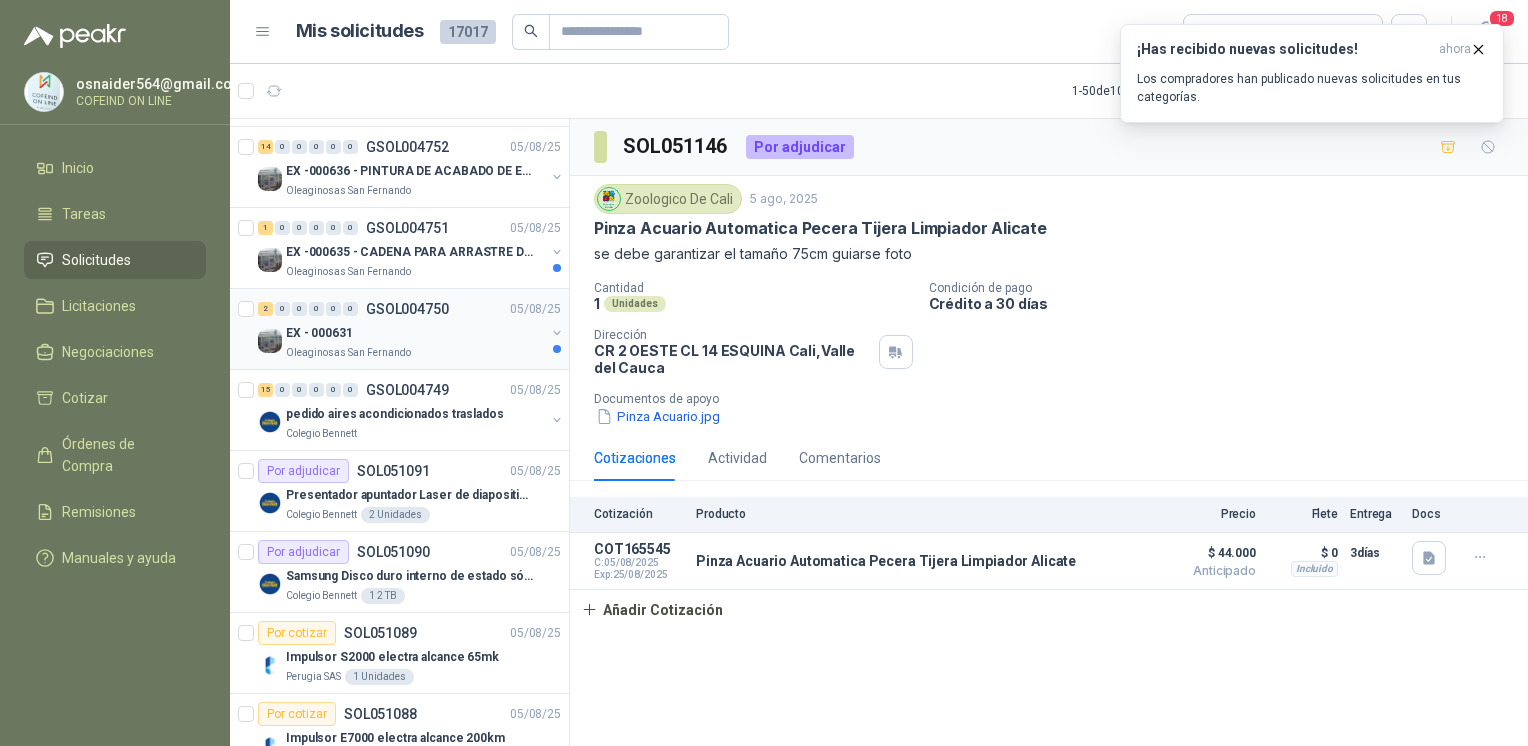 click on "EX - 000631" at bounding box center [415, 333] 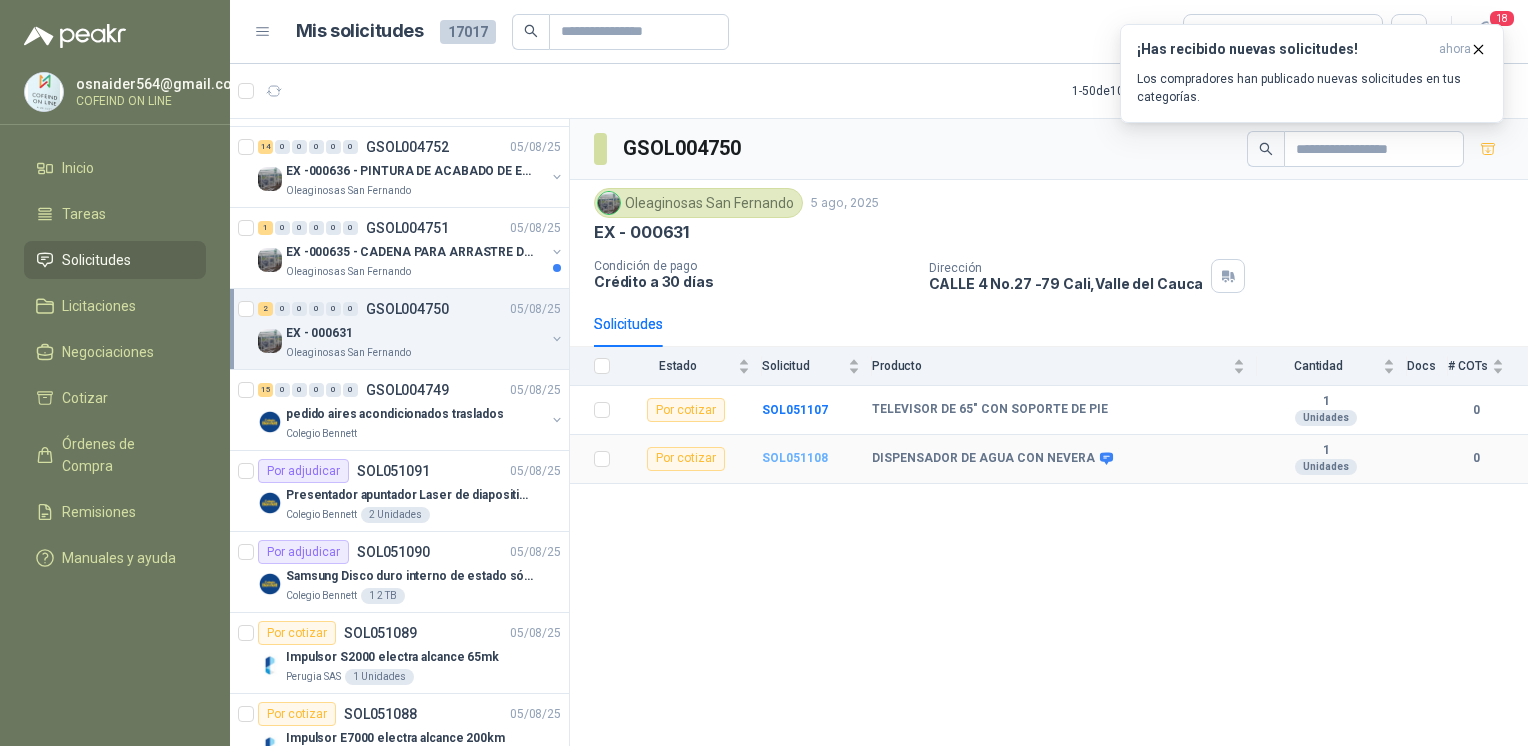 click on "SOL051108" at bounding box center (817, 459) 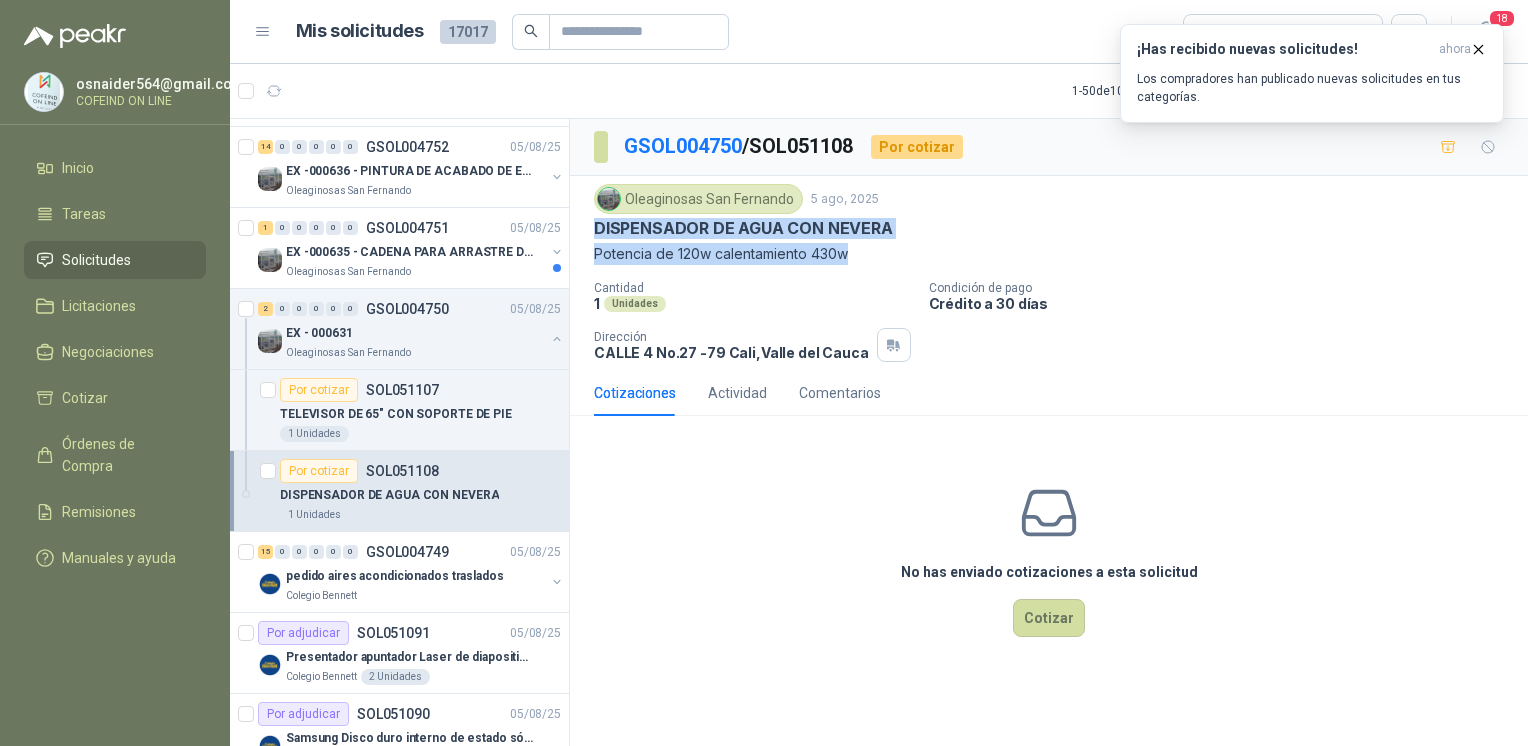 drag, startPoint x: 875, startPoint y: 250, endPoint x: 582, endPoint y: 226, distance: 293.9813 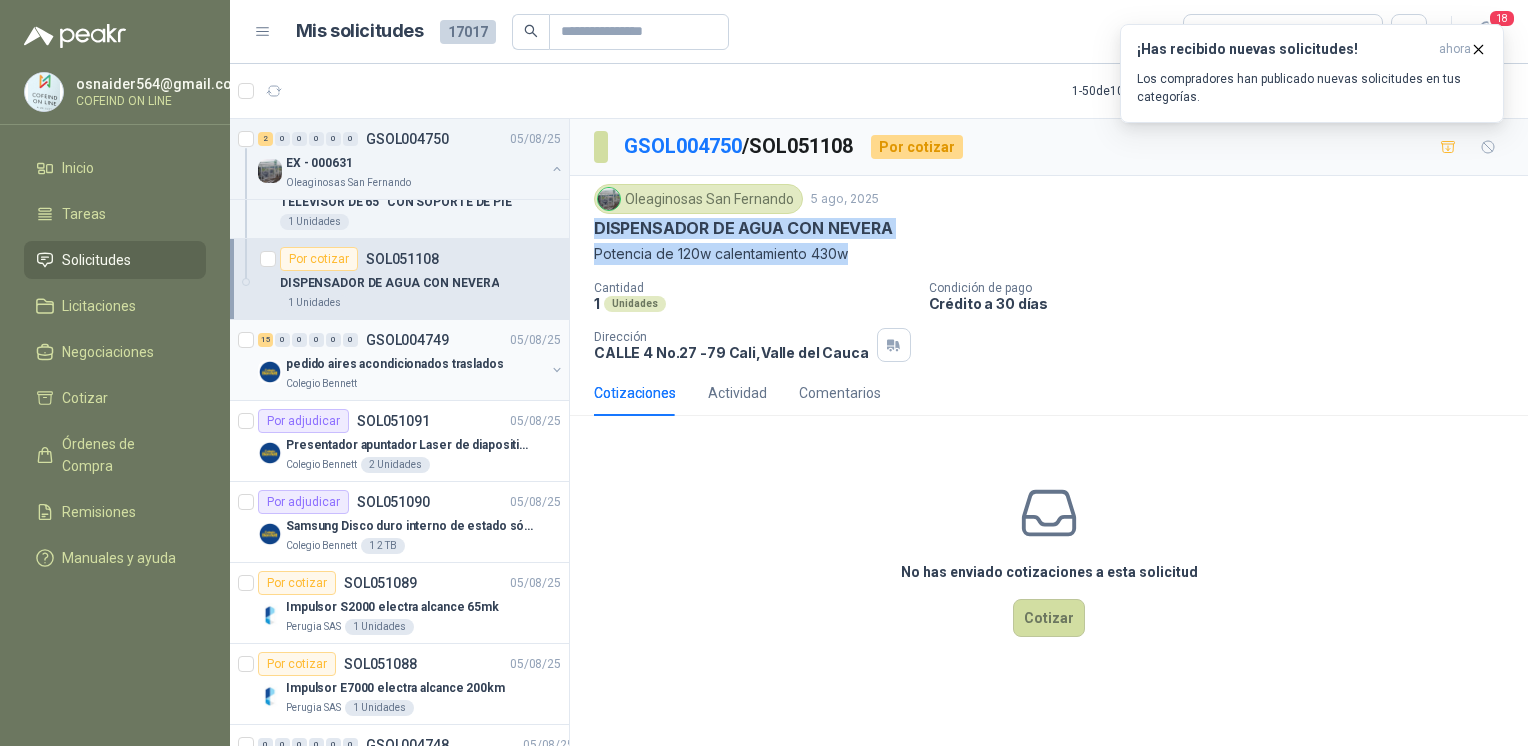 scroll, scrollTop: 2073, scrollLeft: 0, axis: vertical 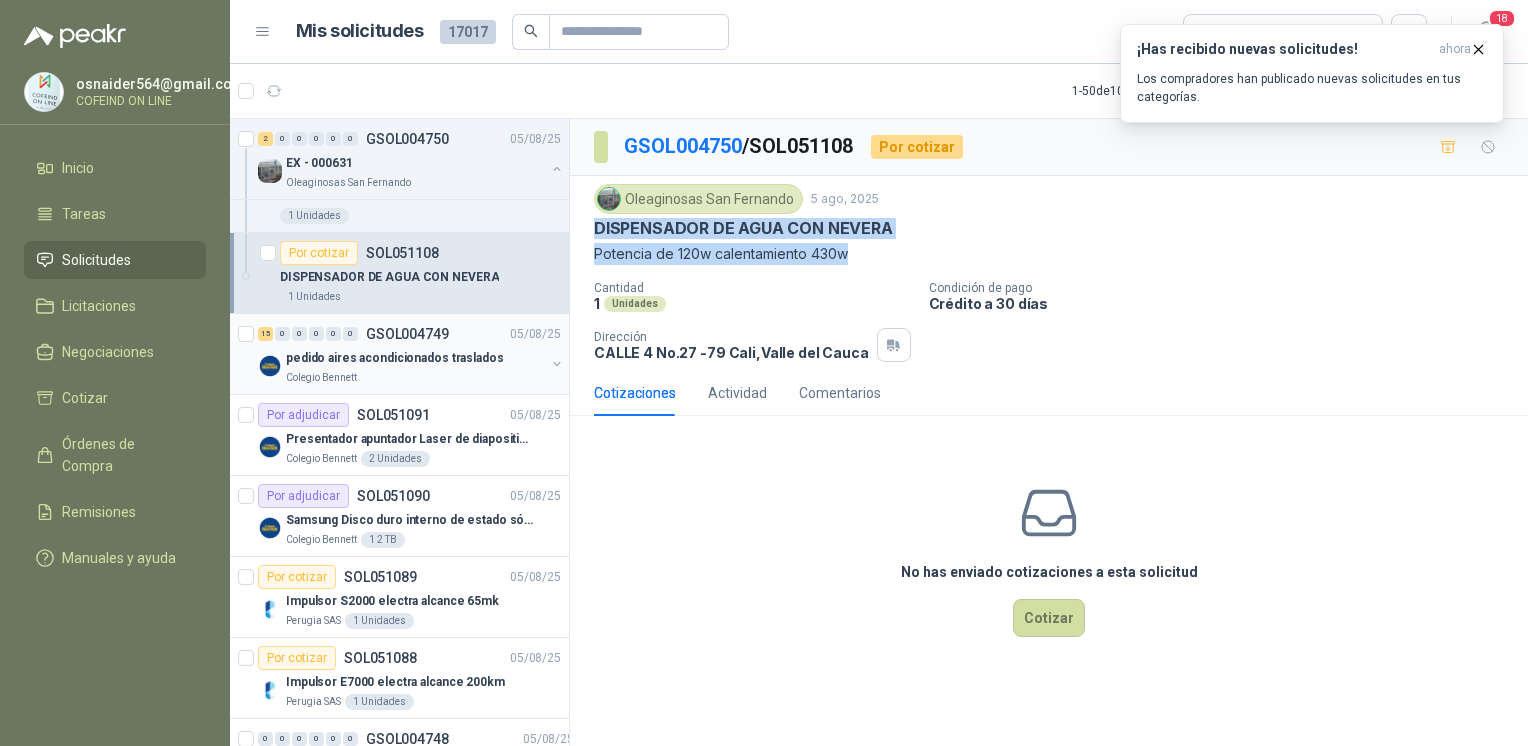 click on "pedido aires acondicionados traslados" at bounding box center [395, 358] 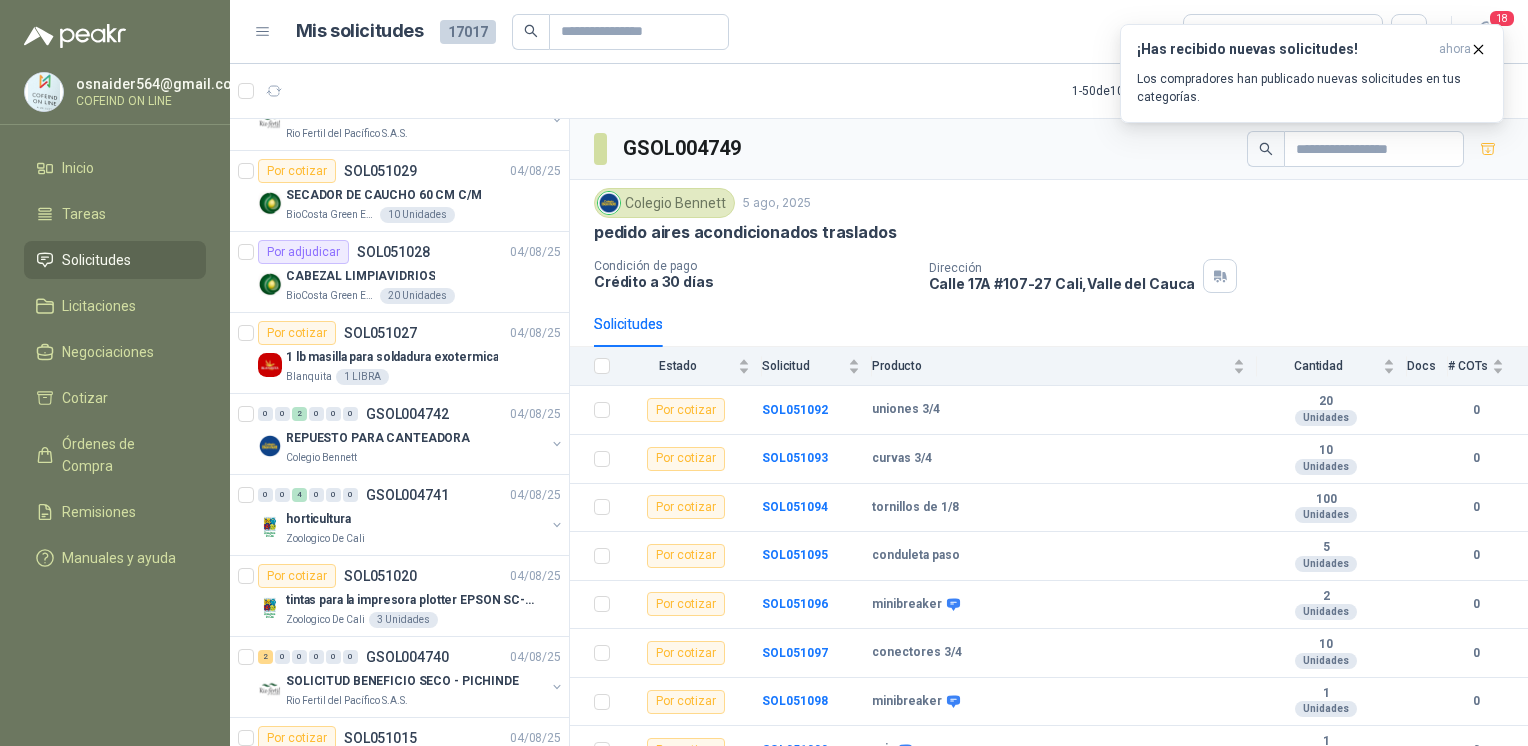 scroll, scrollTop: 3611, scrollLeft: 0, axis: vertical 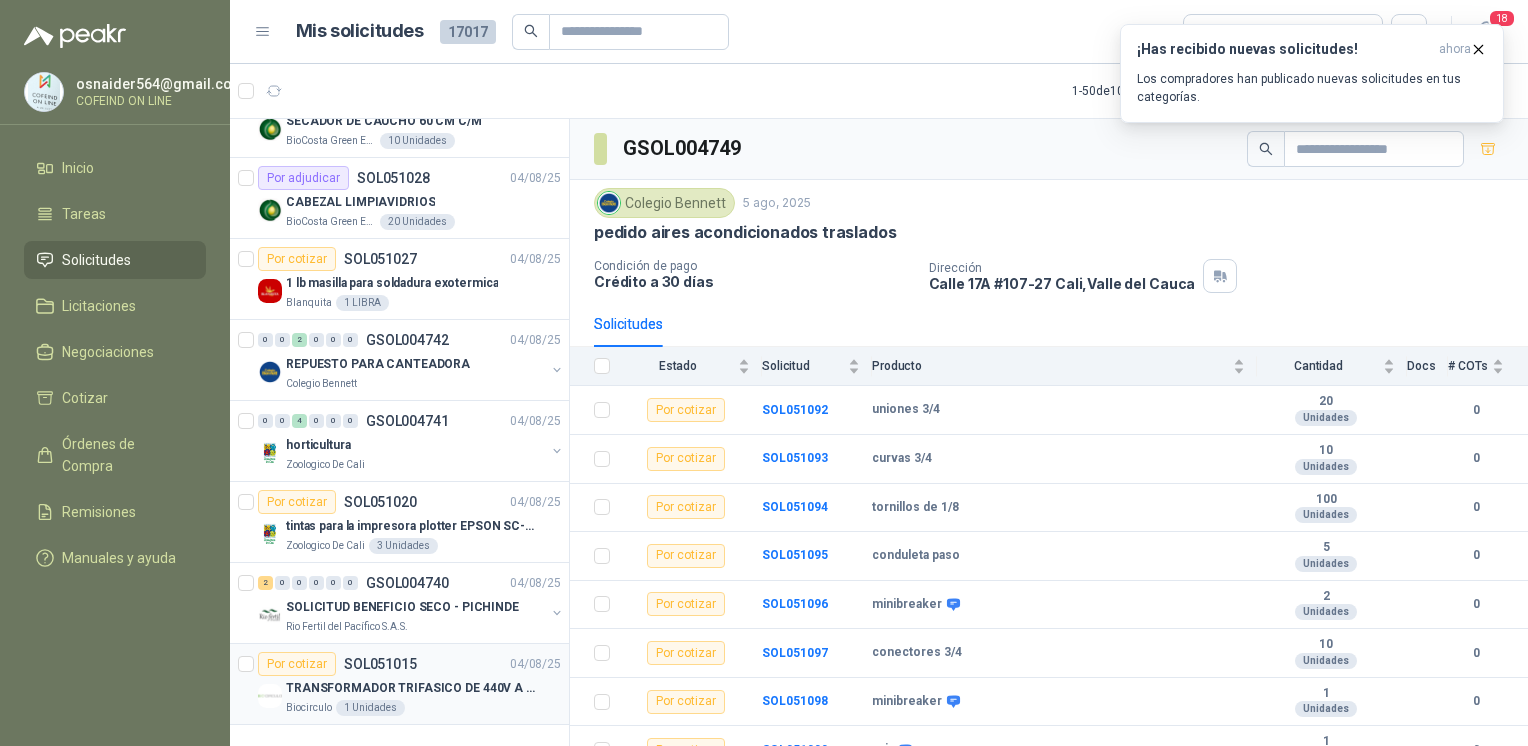 click on "Biocirculo  1   Unidades" at bounding box center [423, 708] 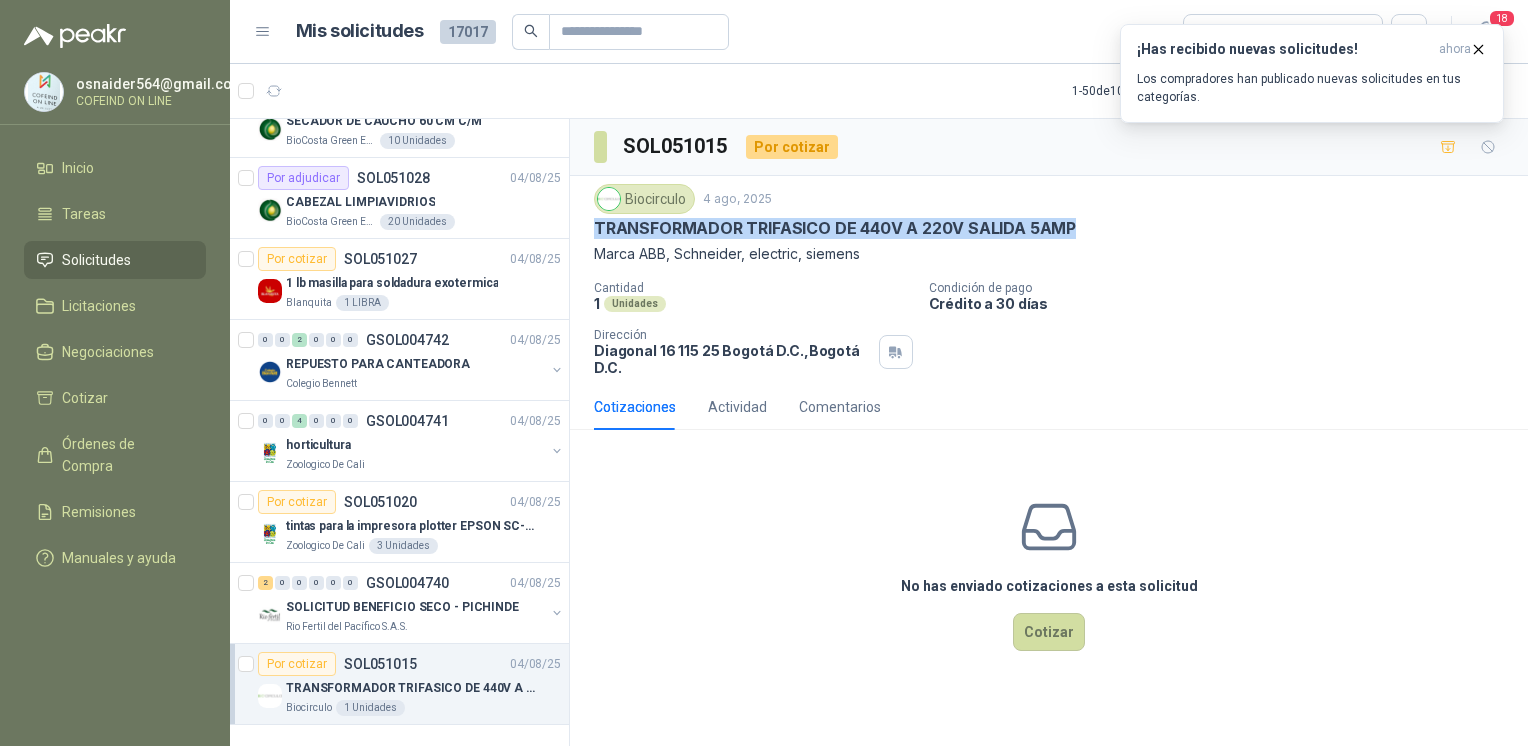 drag, startPoint x: 1093, startPoint y: 224, endPoint x: 569, endPoint y: 234, distance: 524.0954 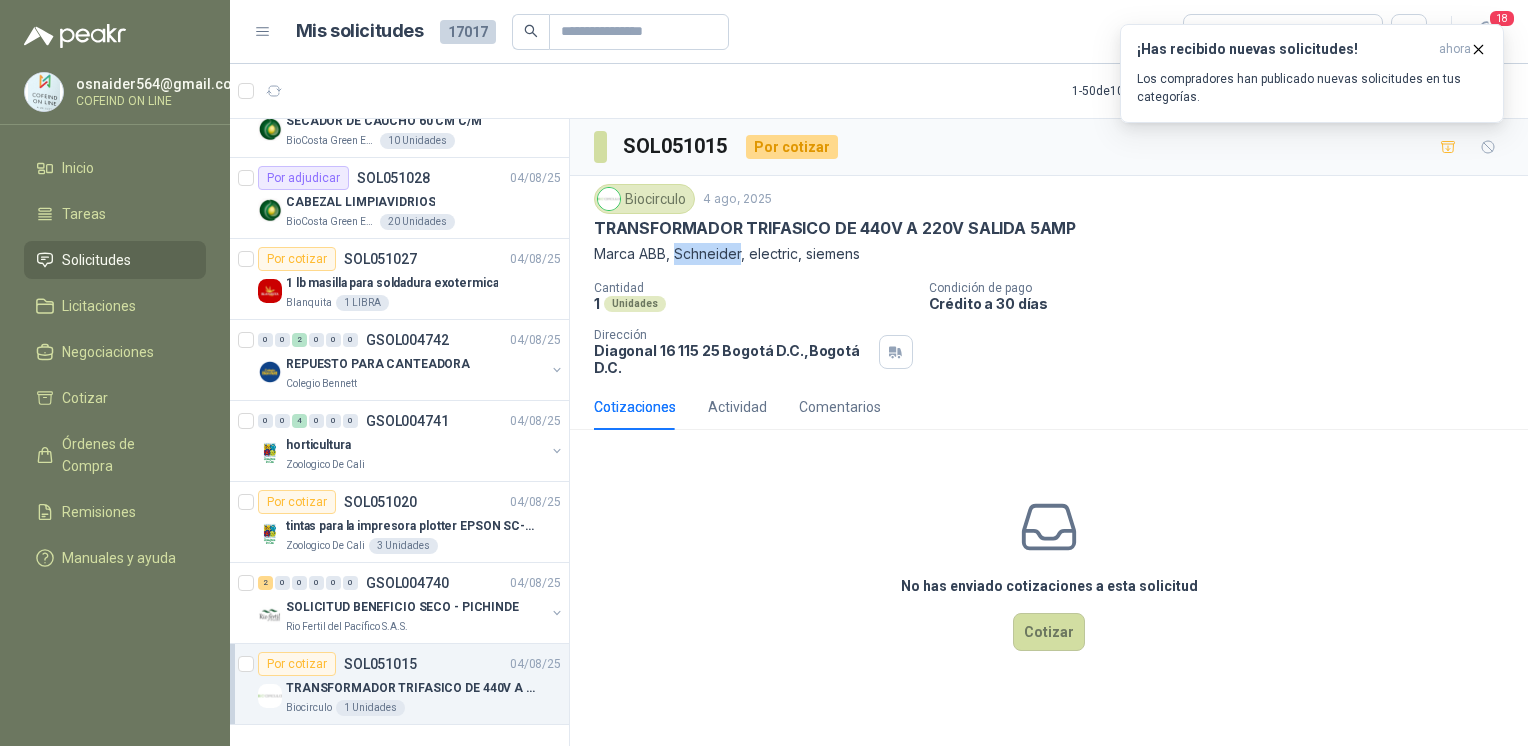 drag, startPoint x: 677, startPoint y: 254, endPoint x: 740, endPoint y: 261, distance: 63.387695 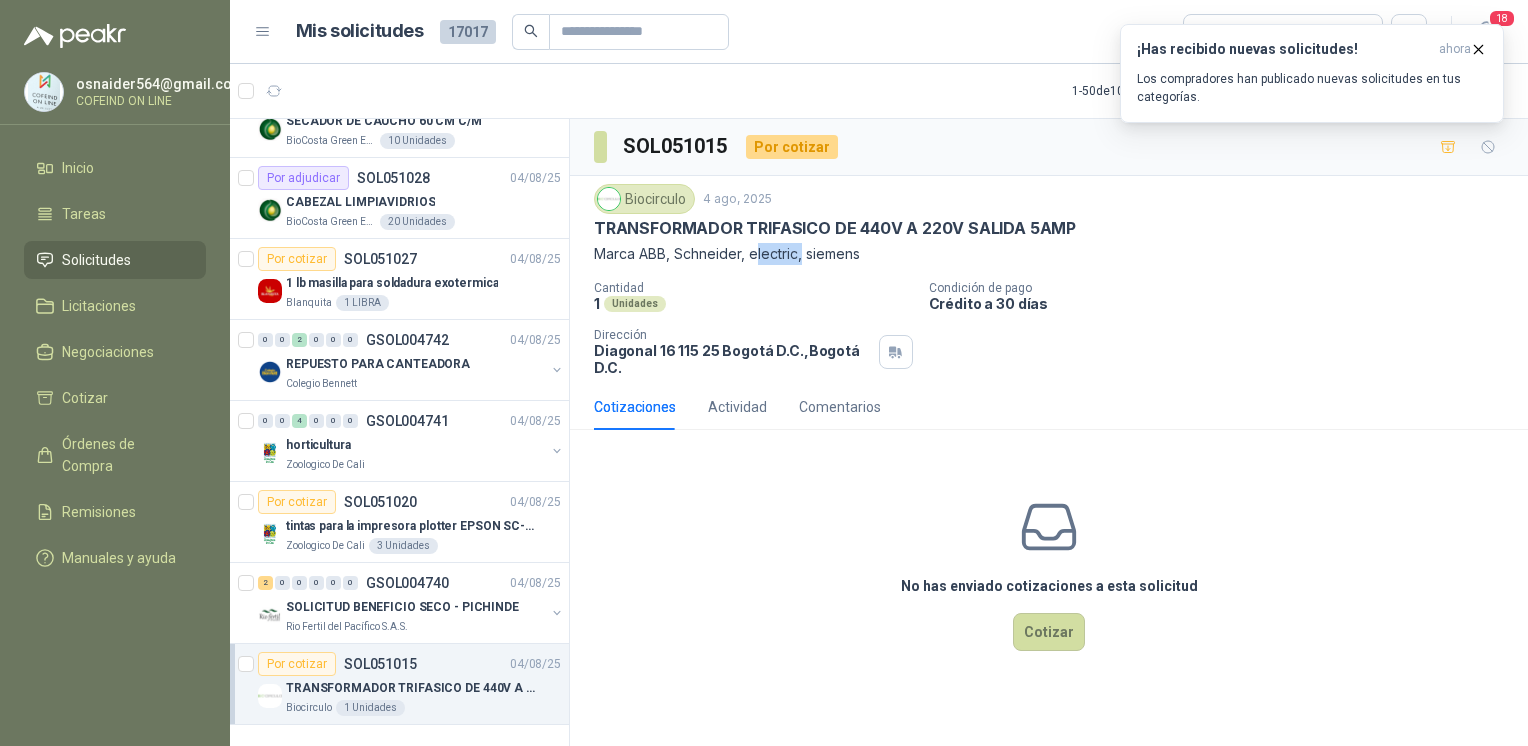 drag, startPoint x: 755, startPoint y: 251, endPoint x: 803, endPoint y: 258, distance: 48.507732 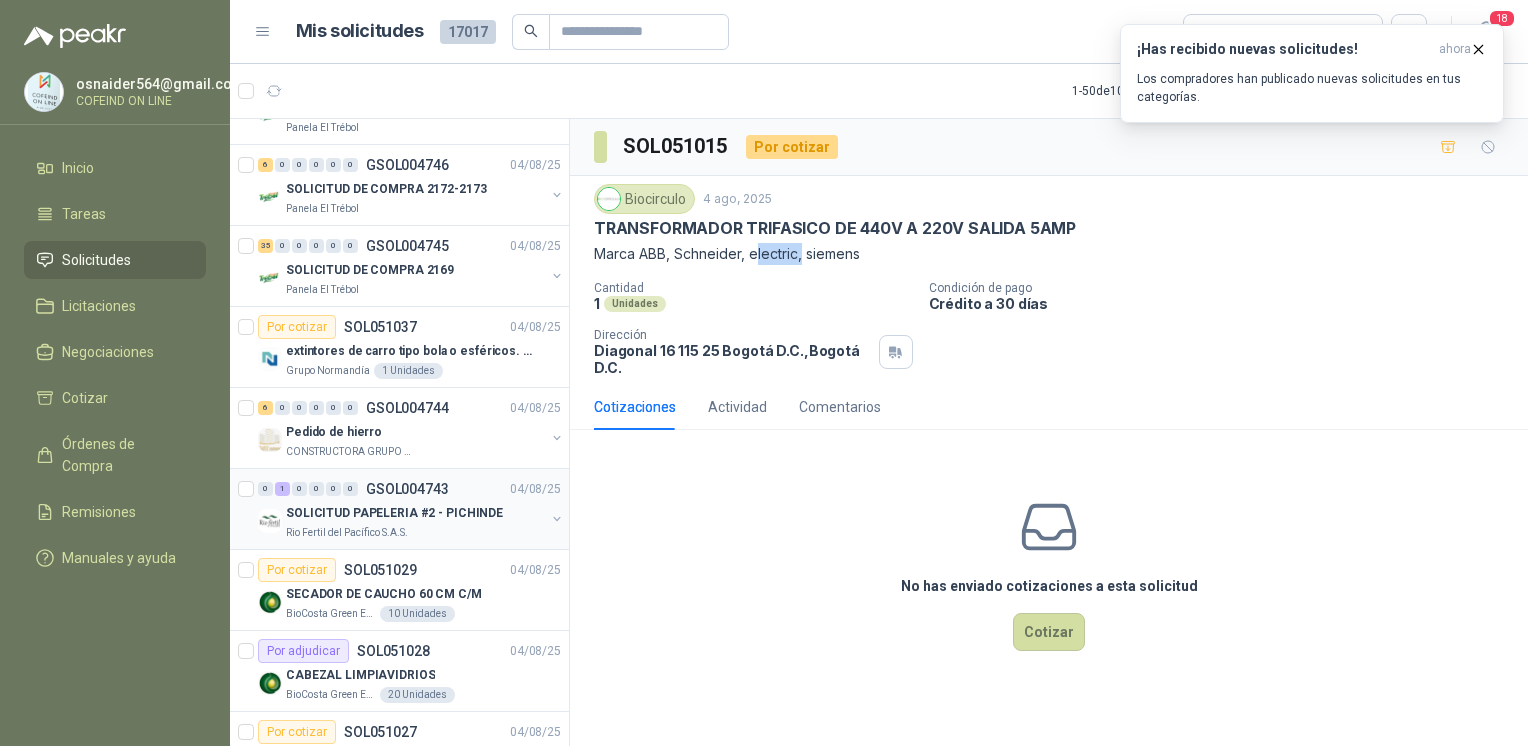 scroll, scrollTop: 3090, scrollLeft: 0, axis: vertical 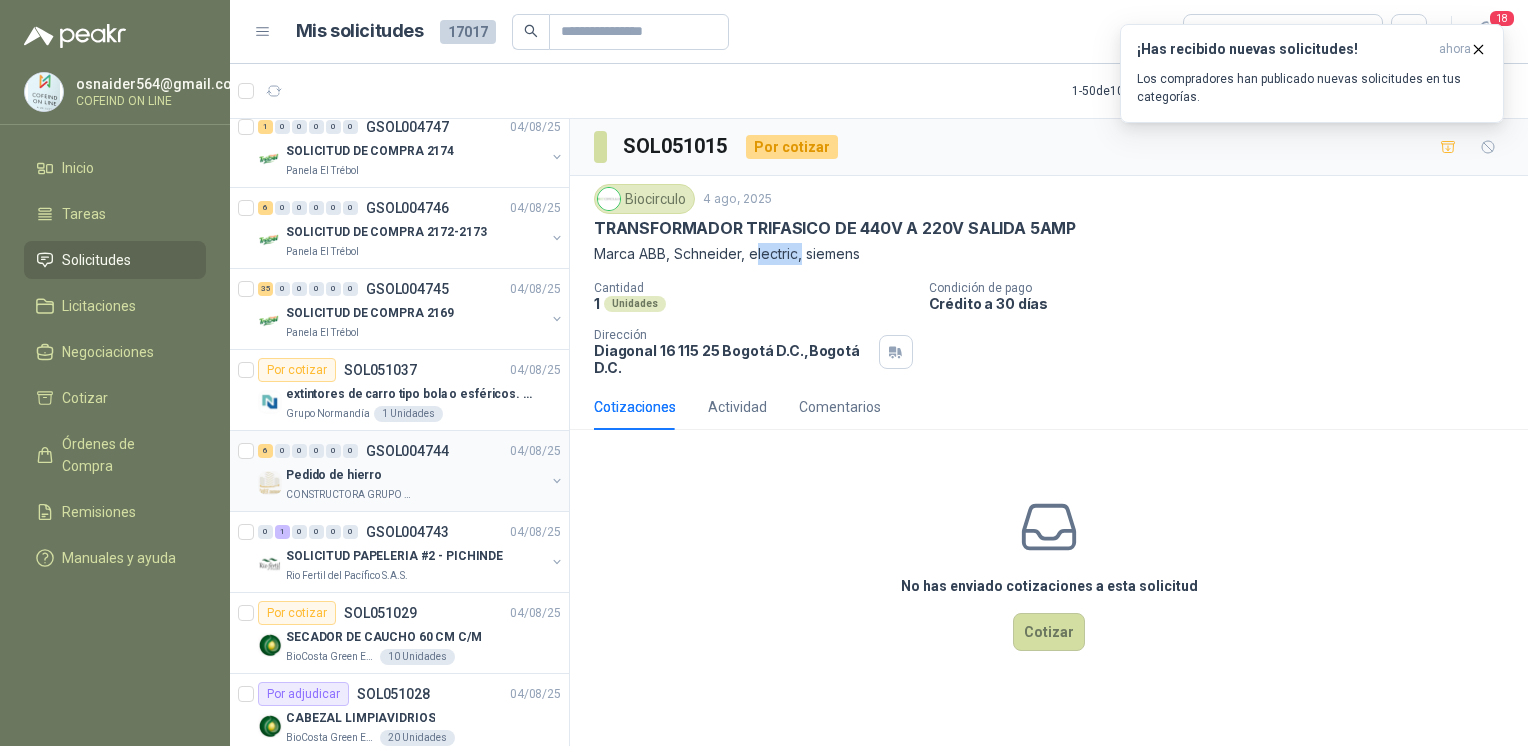 click on "Pedido de hierro" at bounding box center (415, 475) 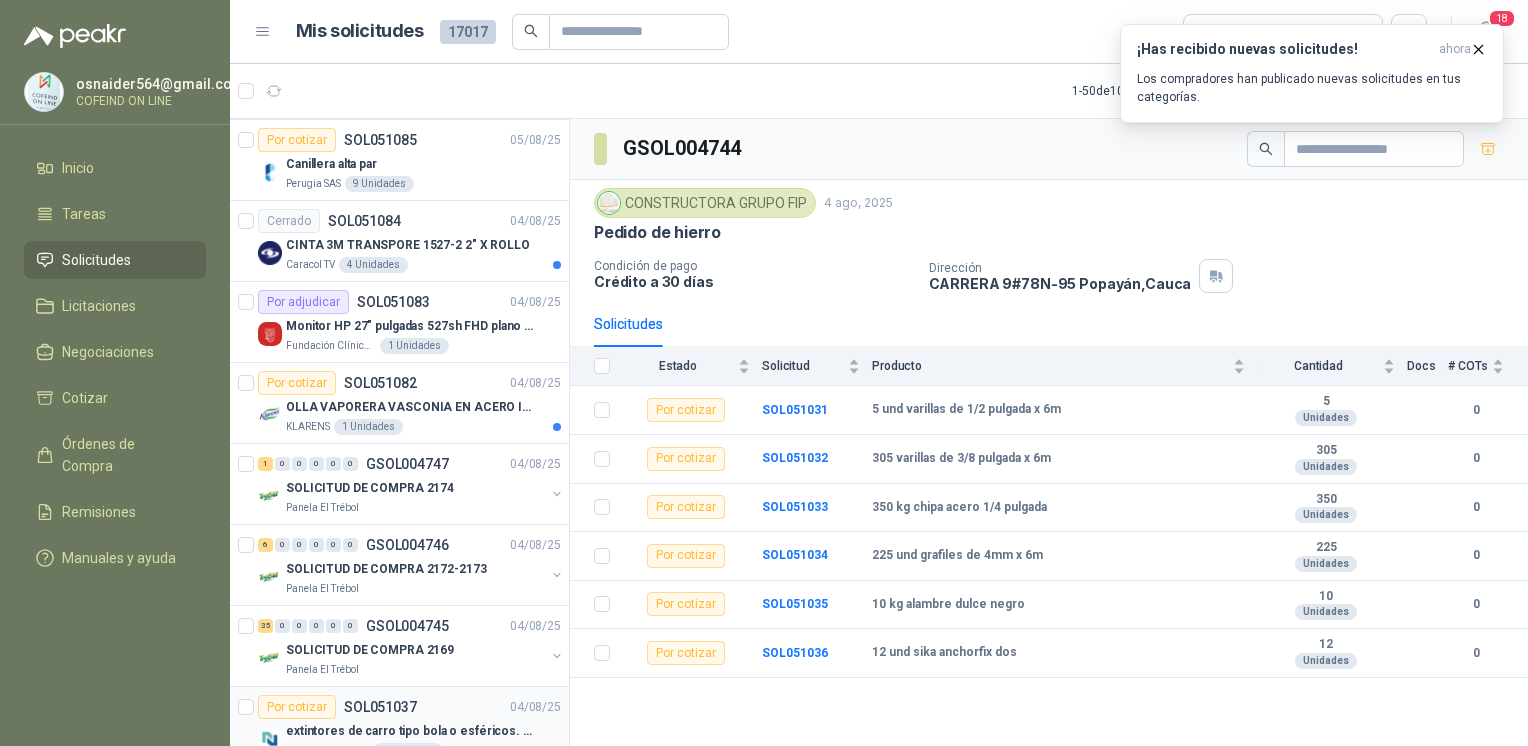 scroll, scrollTop: 2751, scrollLeft: 0, axis: vertical 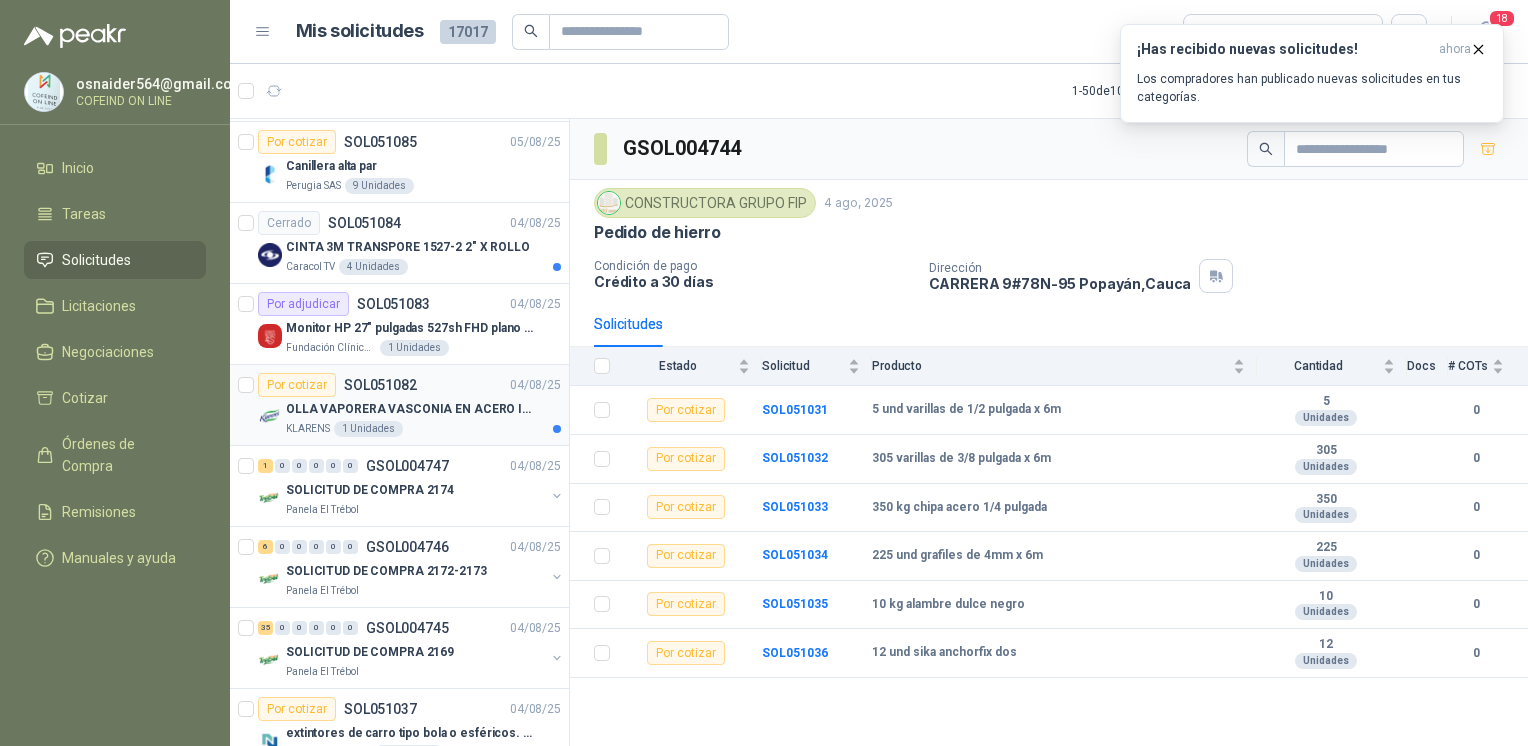 click on "OLLA VAPORERA VASCONIA EN ACERO INOXIDABLE" at bounding box center [410, 409] 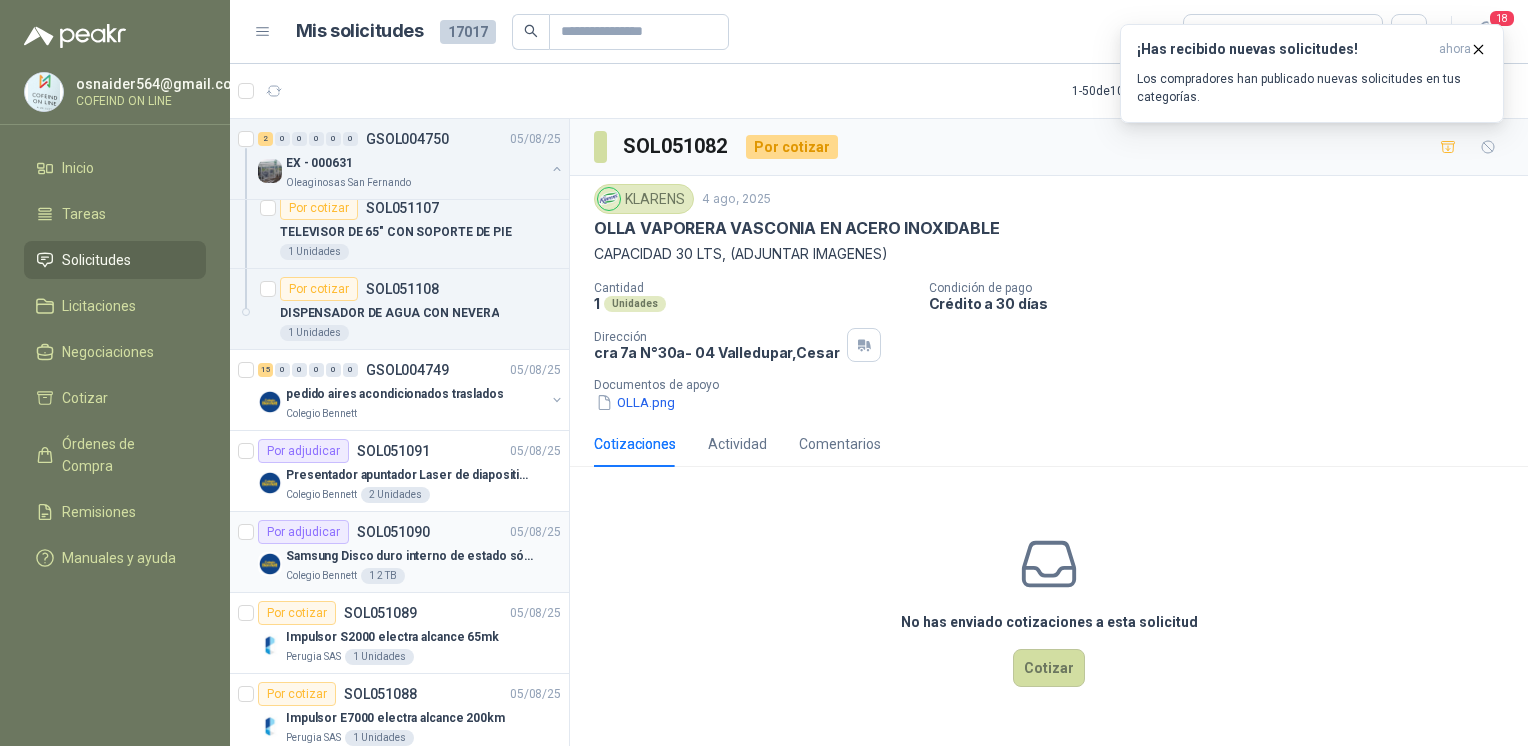 scroll, scrollTop: 1985, scrollLeft: 0, axis: vertical 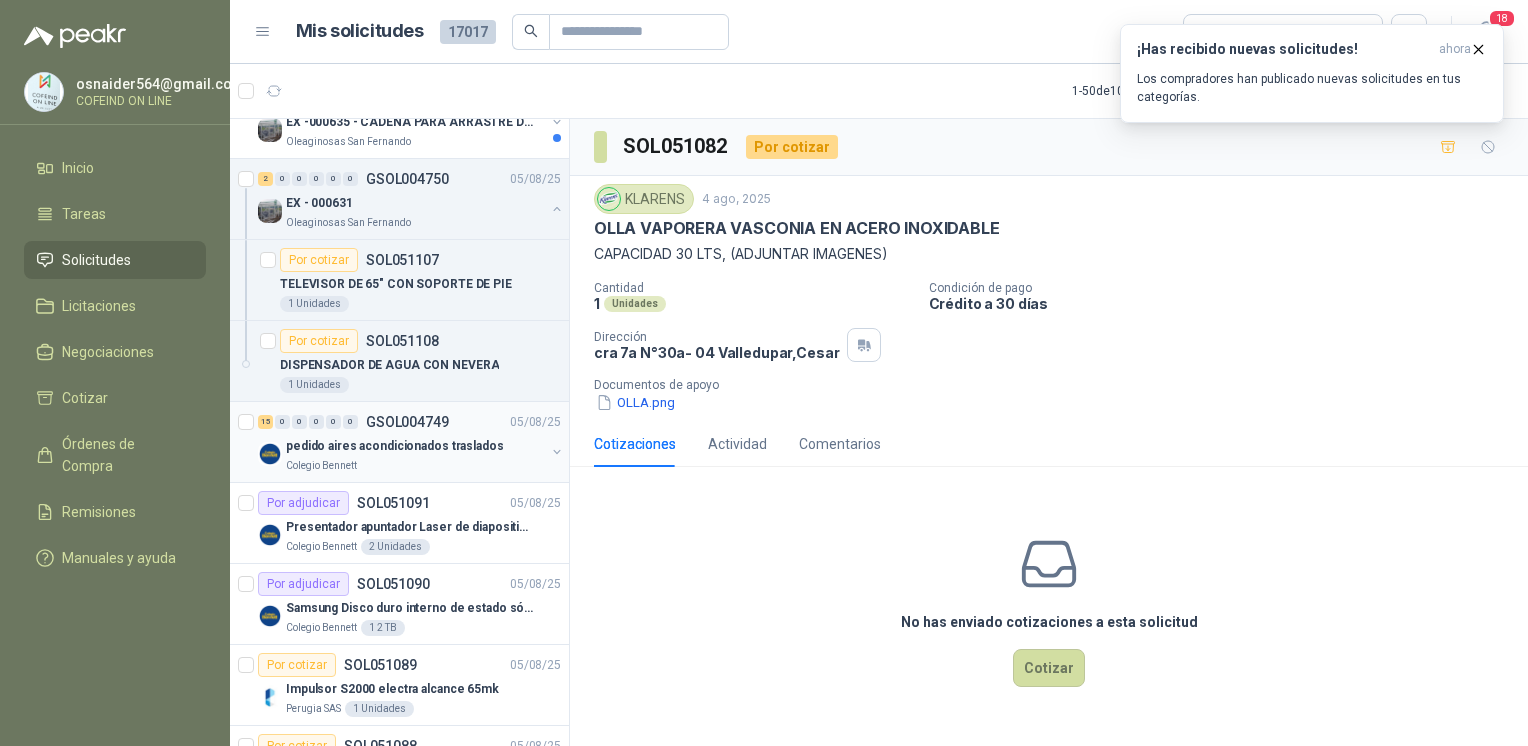click on "pedido aires acondicionados traslados" at bounding box center [395, 446] 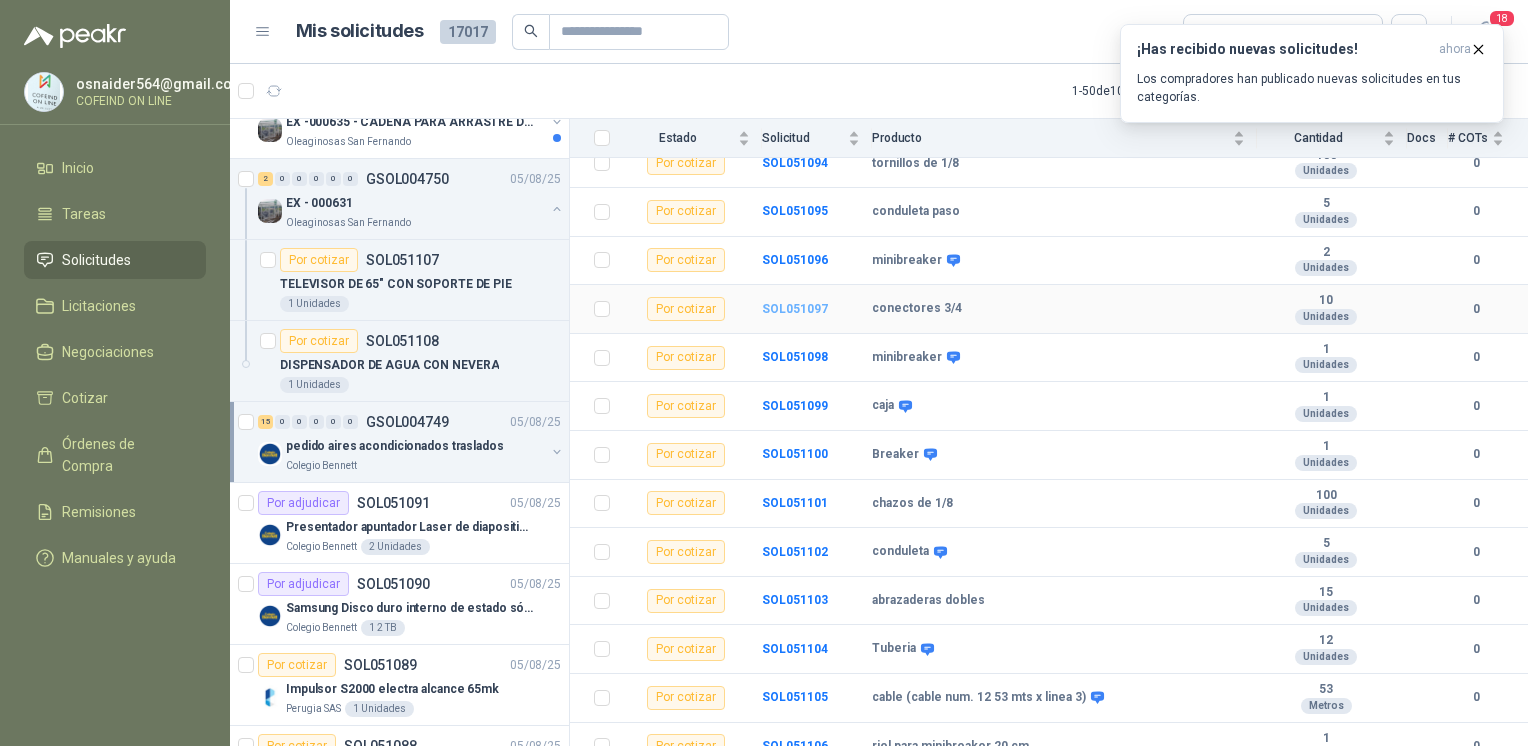 scroll, scrollTop: 360, scrollLeft: 0, axis: vertical 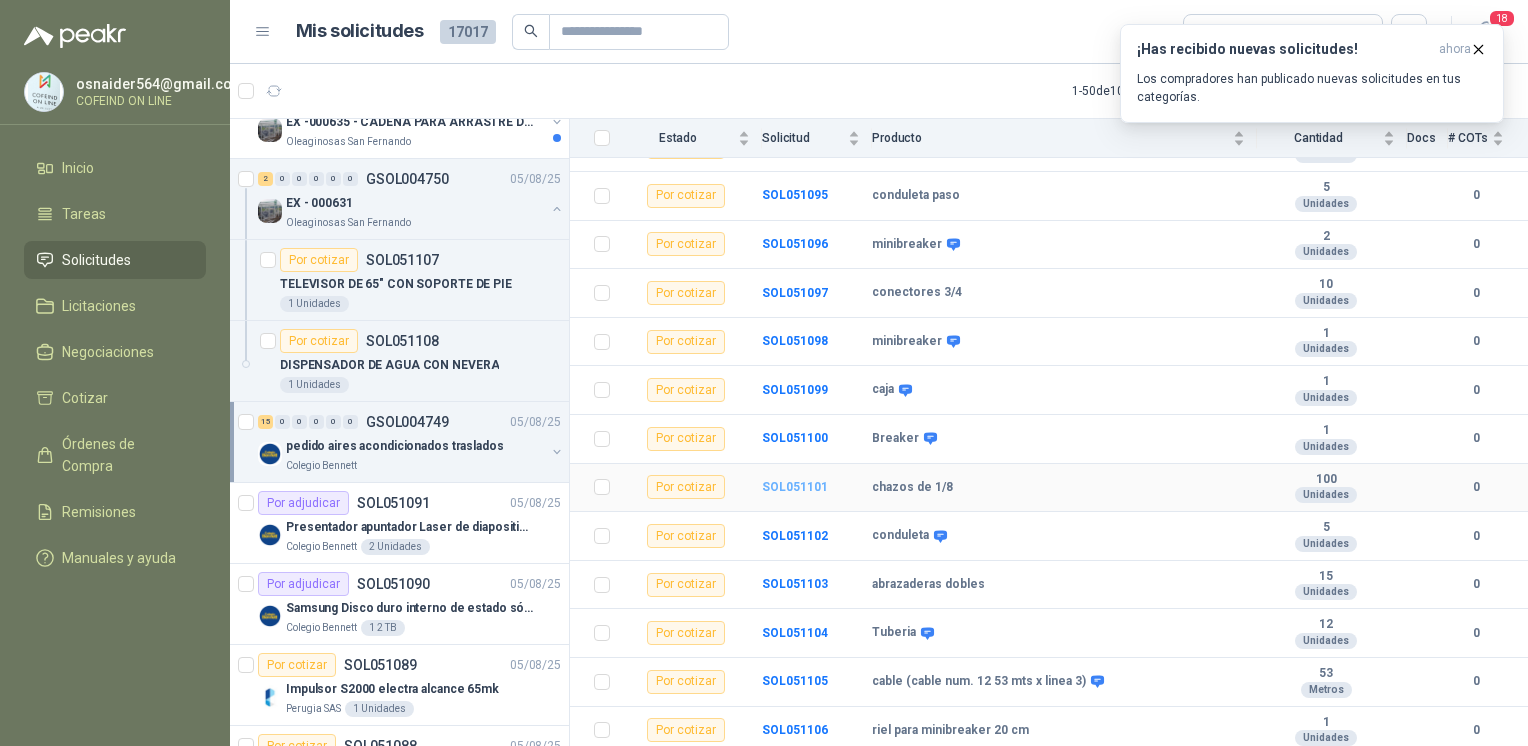 click on "SOL051101" at bounding box center [795, 487] 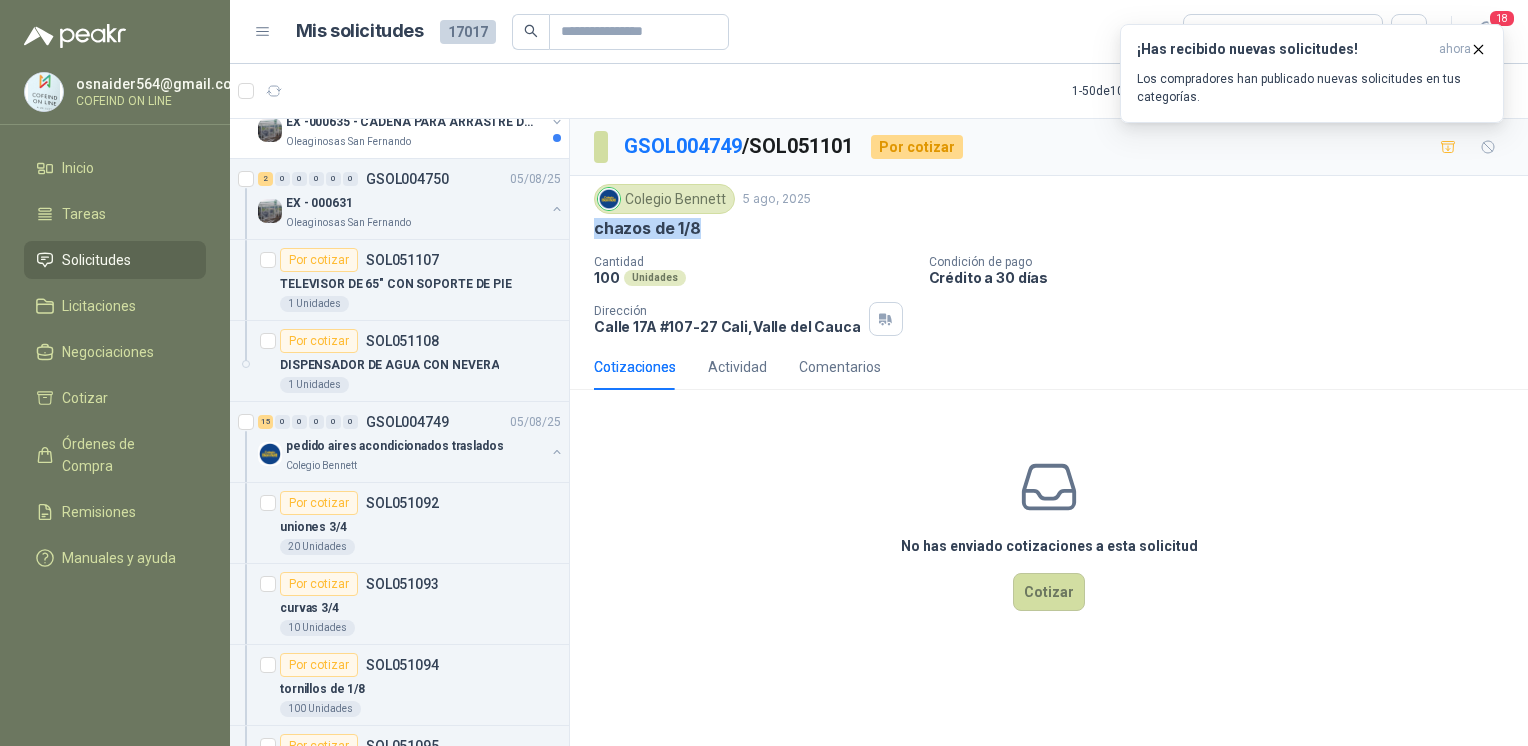 drag, startPoint x: 710, startPoint y: 230, endPoint x: 590, endPoint y: 231, distance: 120.004166 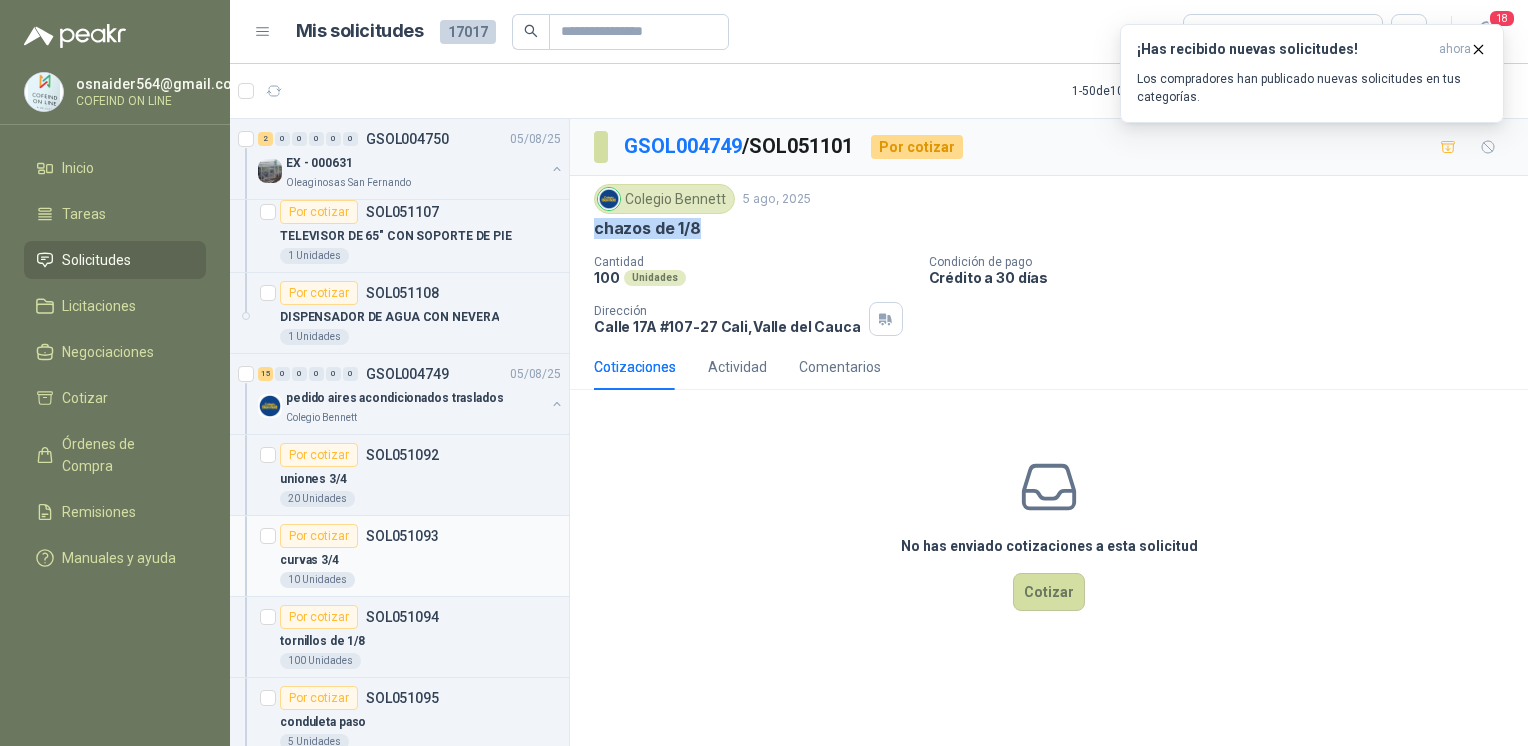 scroll, scrollTop: 2038, scrollLeft: 0, axis: vertical 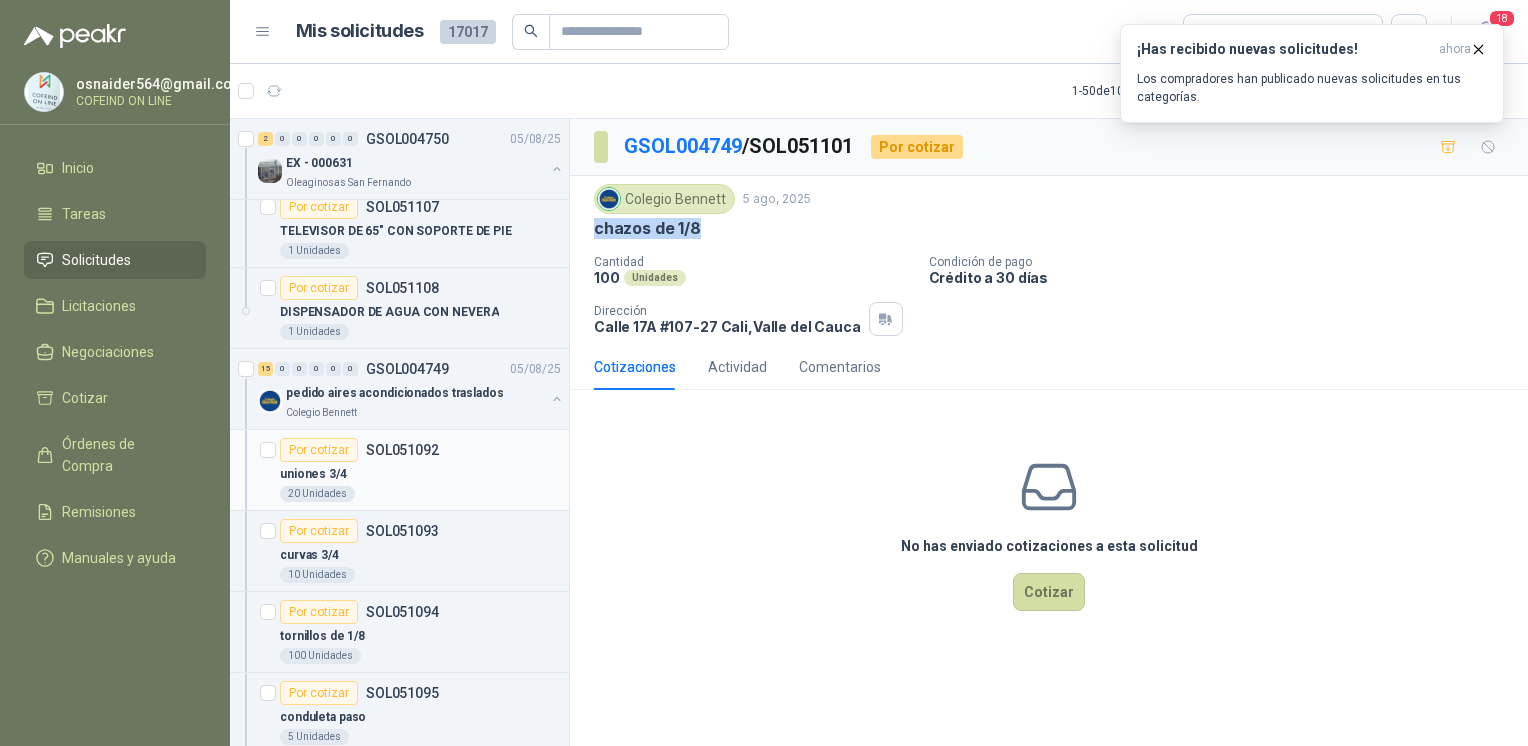 click on "uniones 3/4" at bounding box center [420, 474] 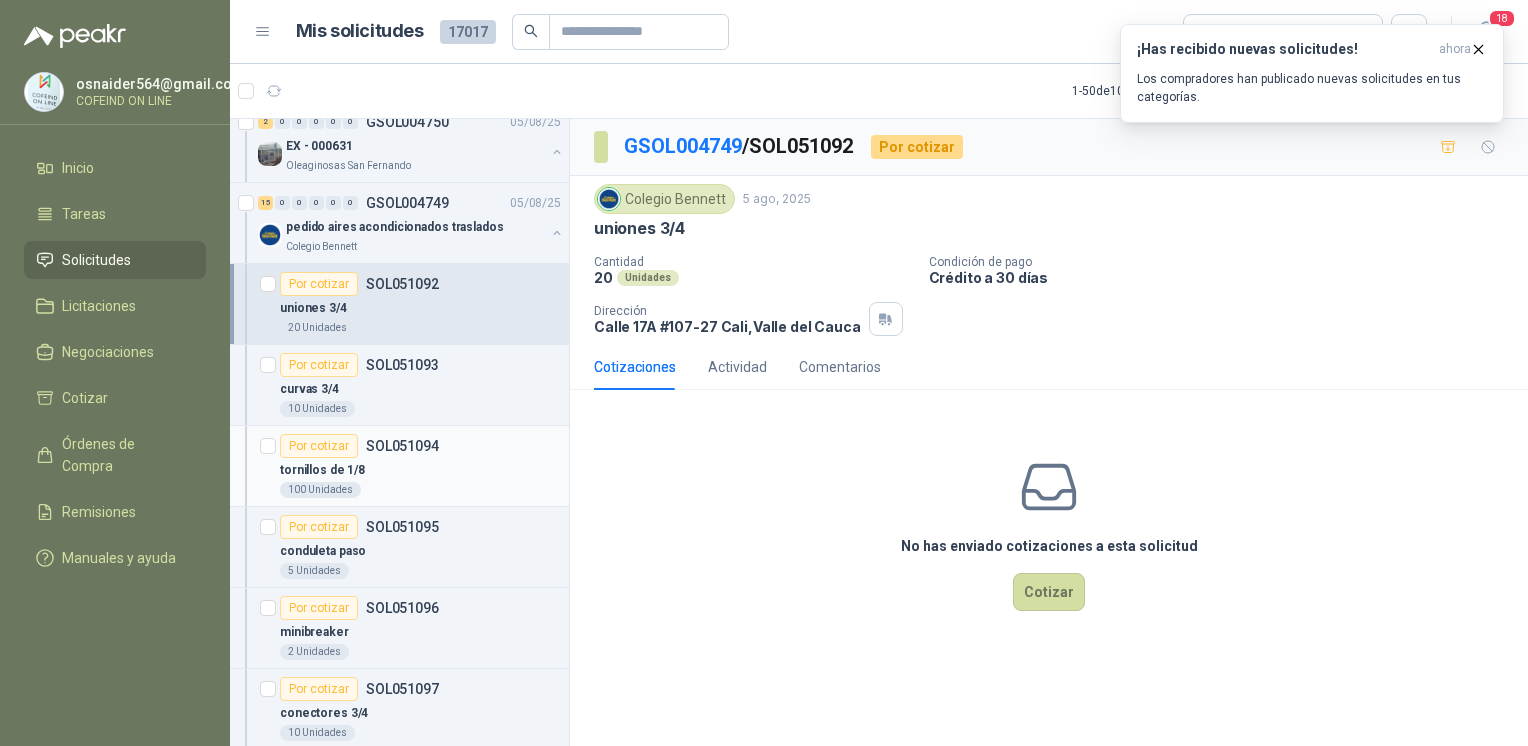 scroll, scrollTop: 2246, scrollLeft: 0, axis: vertical 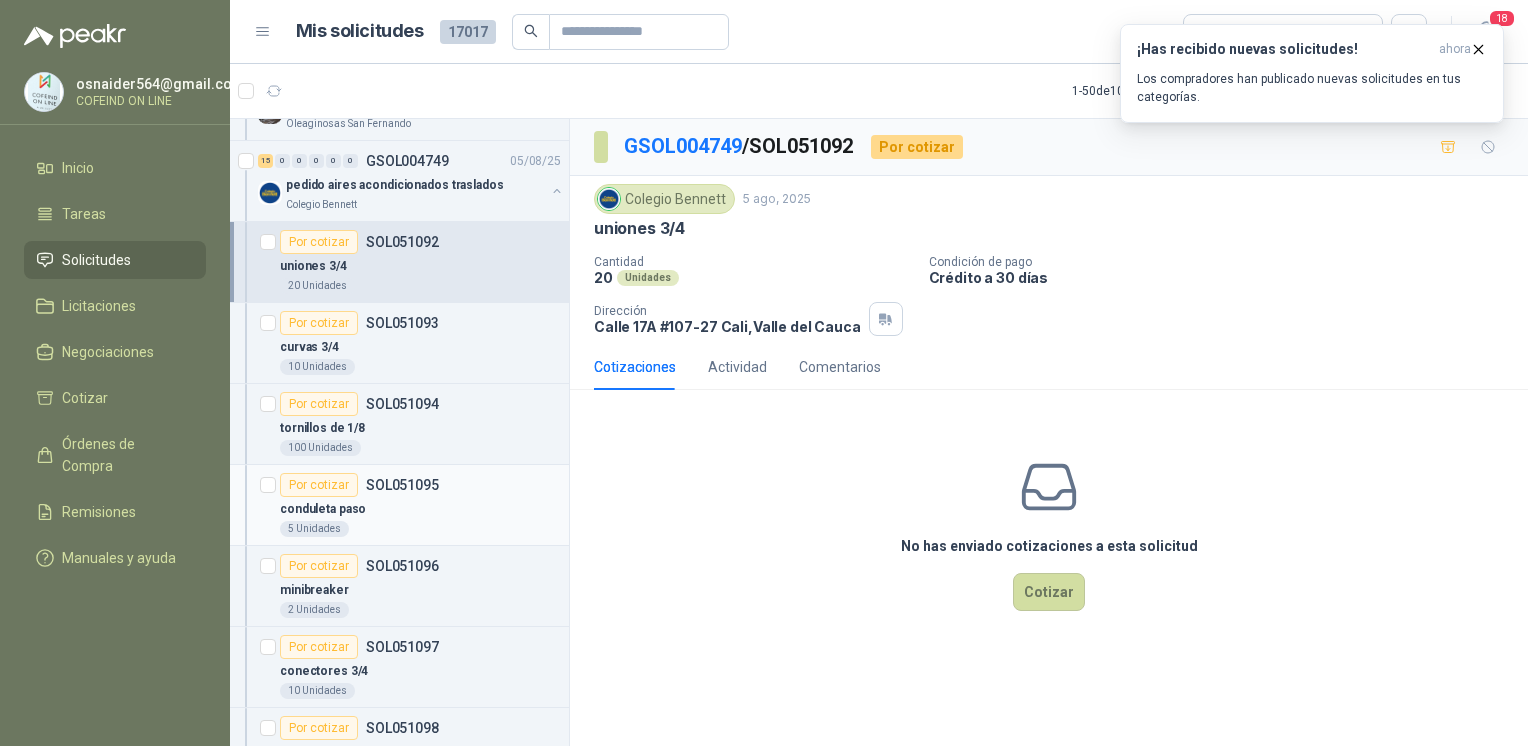click on "5   Unidades" at bounding box center [420, 529] 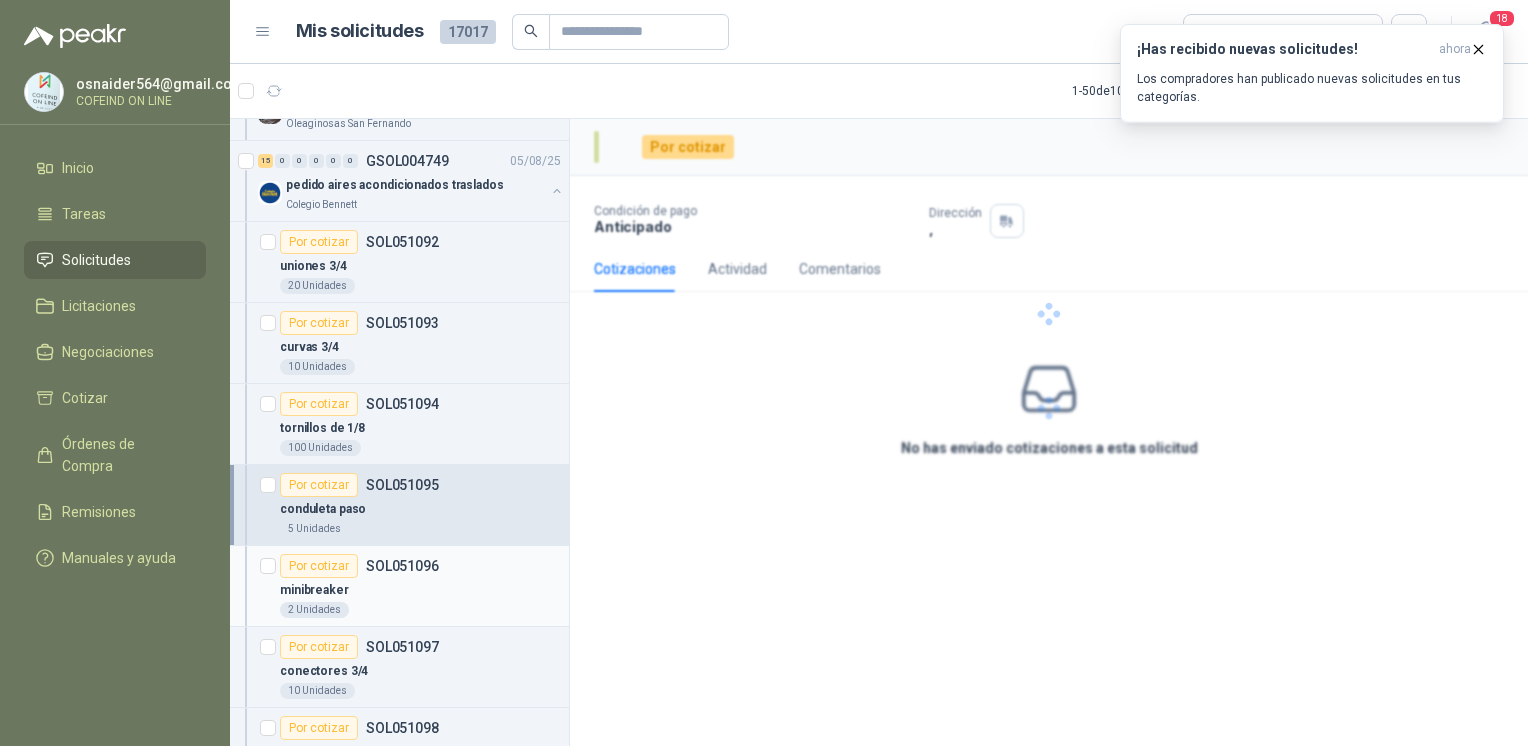 click on "minibreaker" at bounding box center [420, 590] 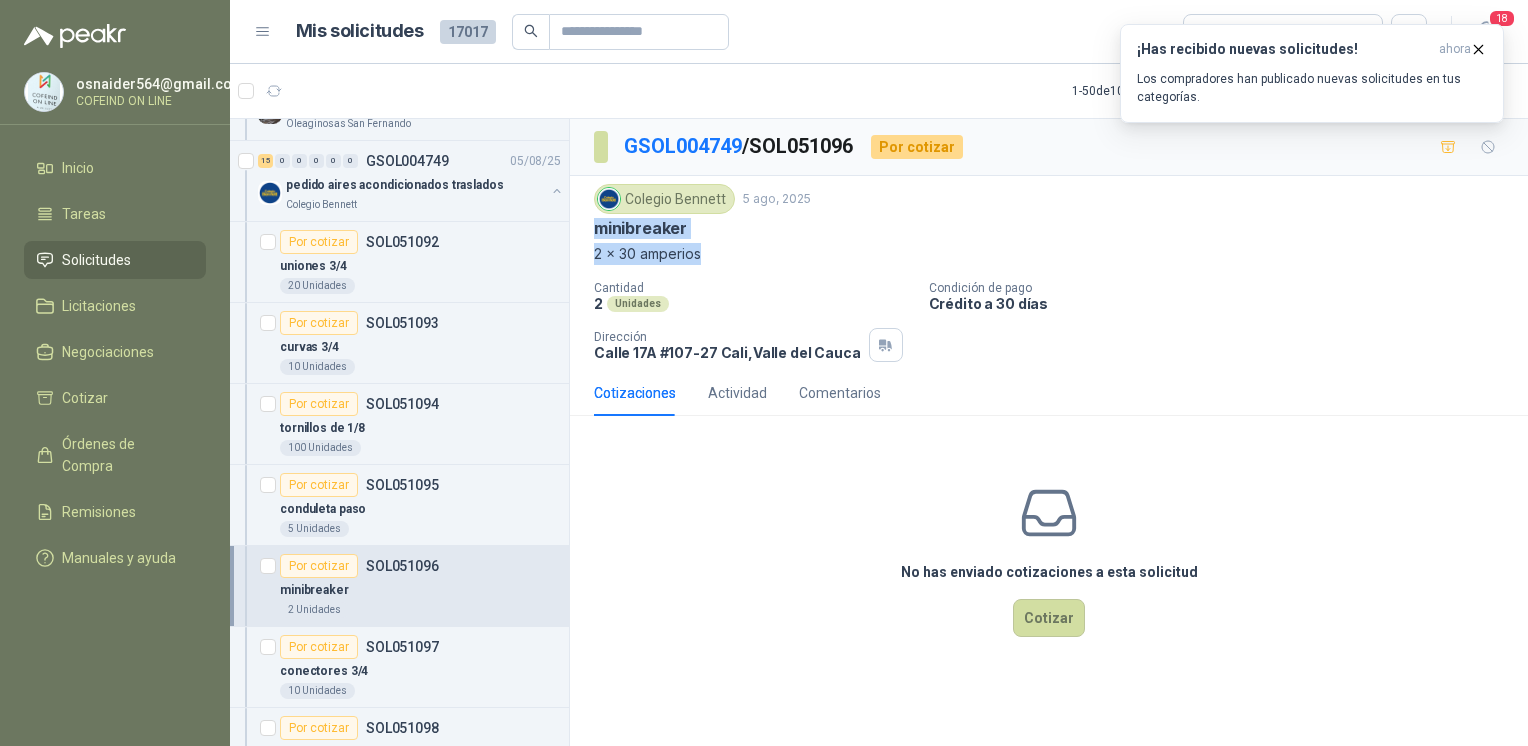 drag, startPoint x: 720, startPoint y: 251, endPoint x: 585, endPoint y: 231, distance: 136.47343 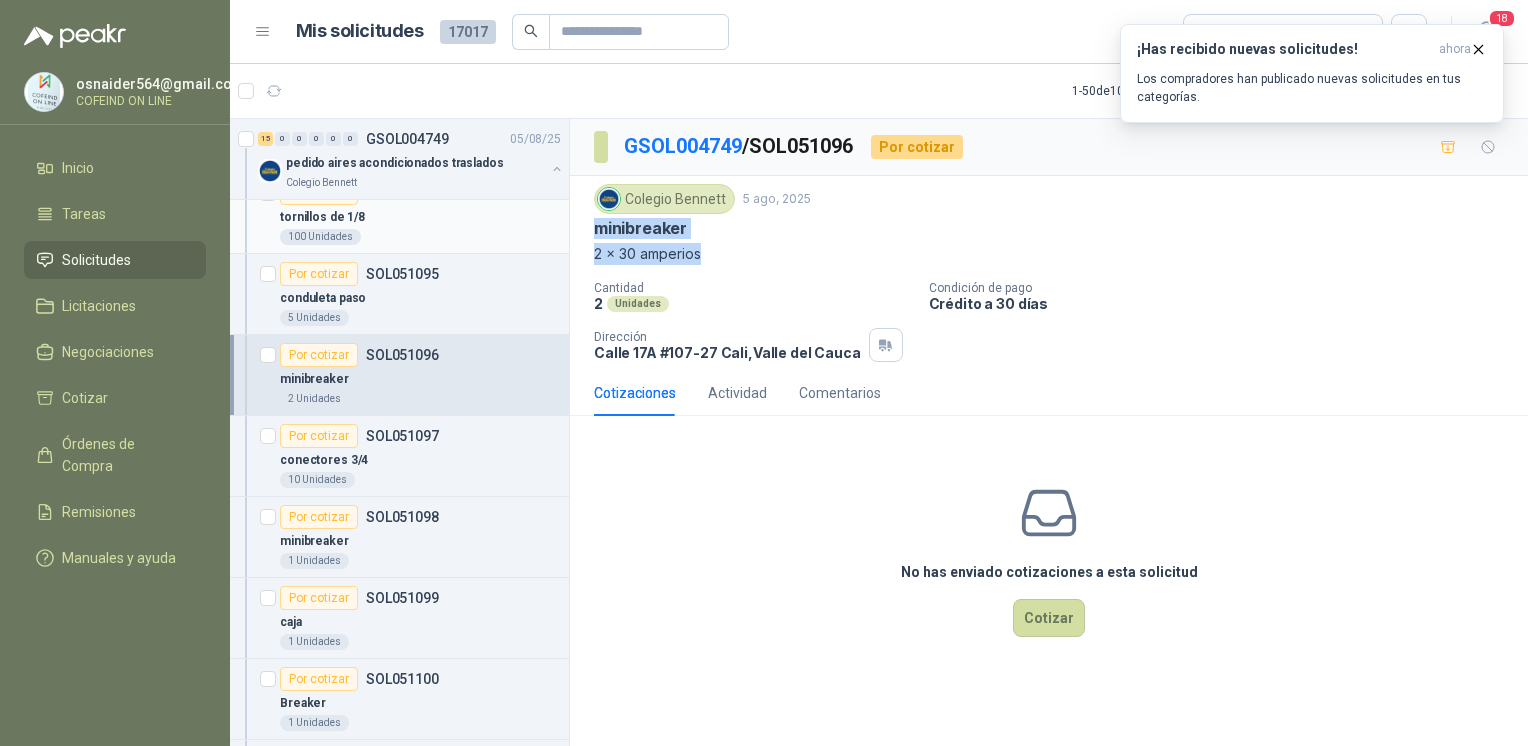 scroll, scrollTop: 2460, scrollLeft: 0, axis: vertical 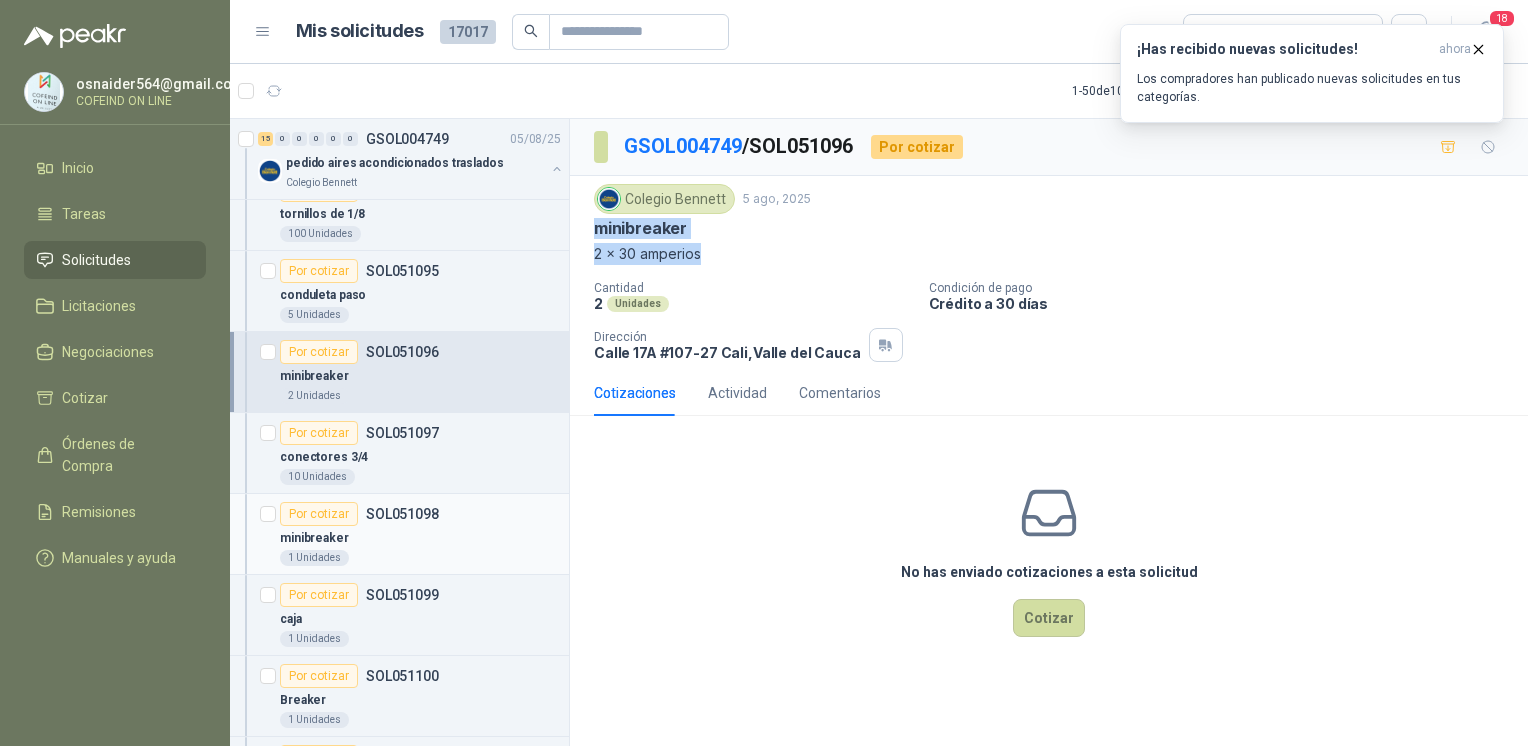 click on "1   Unidades" at bounding box center [420, 558] 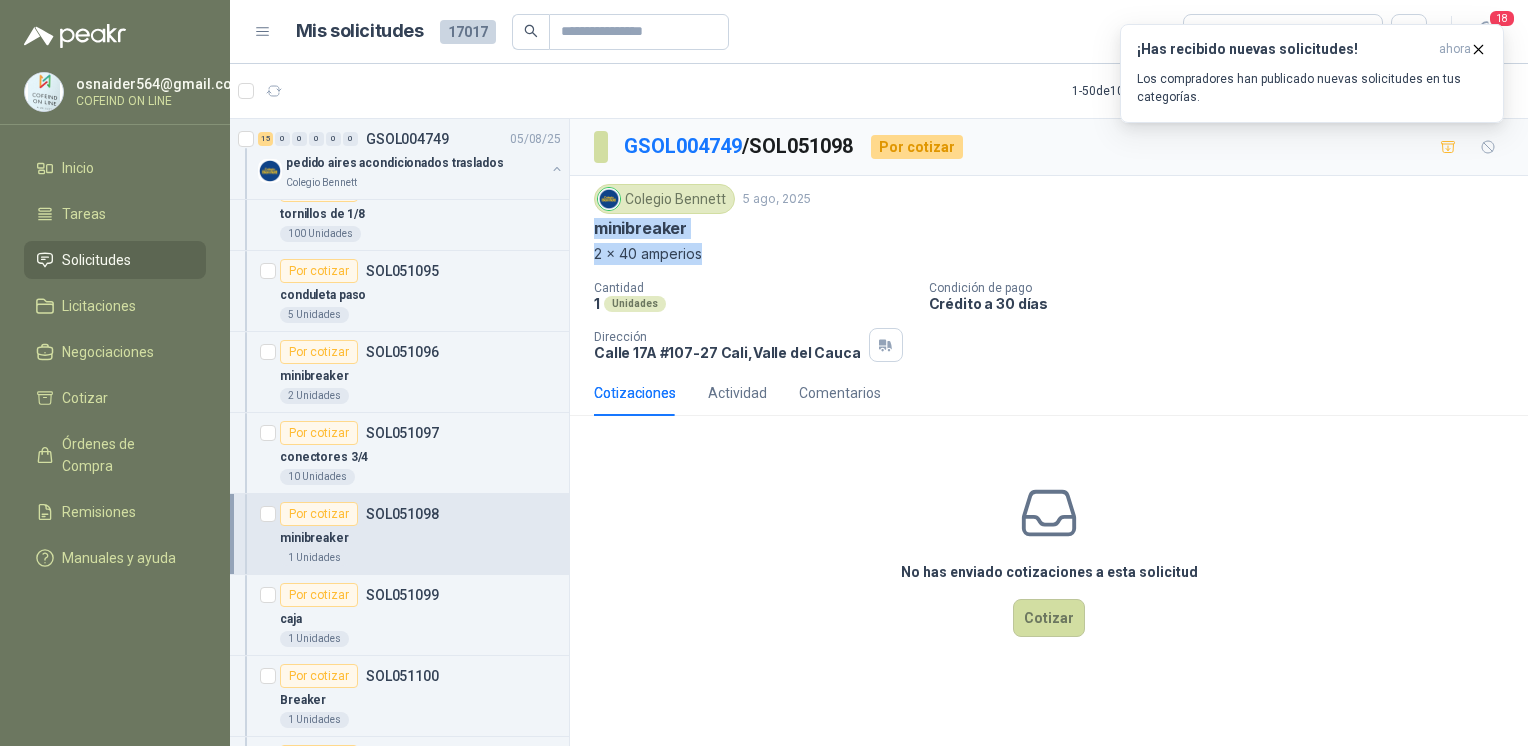 drag, startPoint x: 710, startPoint y: 265, endPoint x: 592, endPoint y: 237, distance: 121.27654 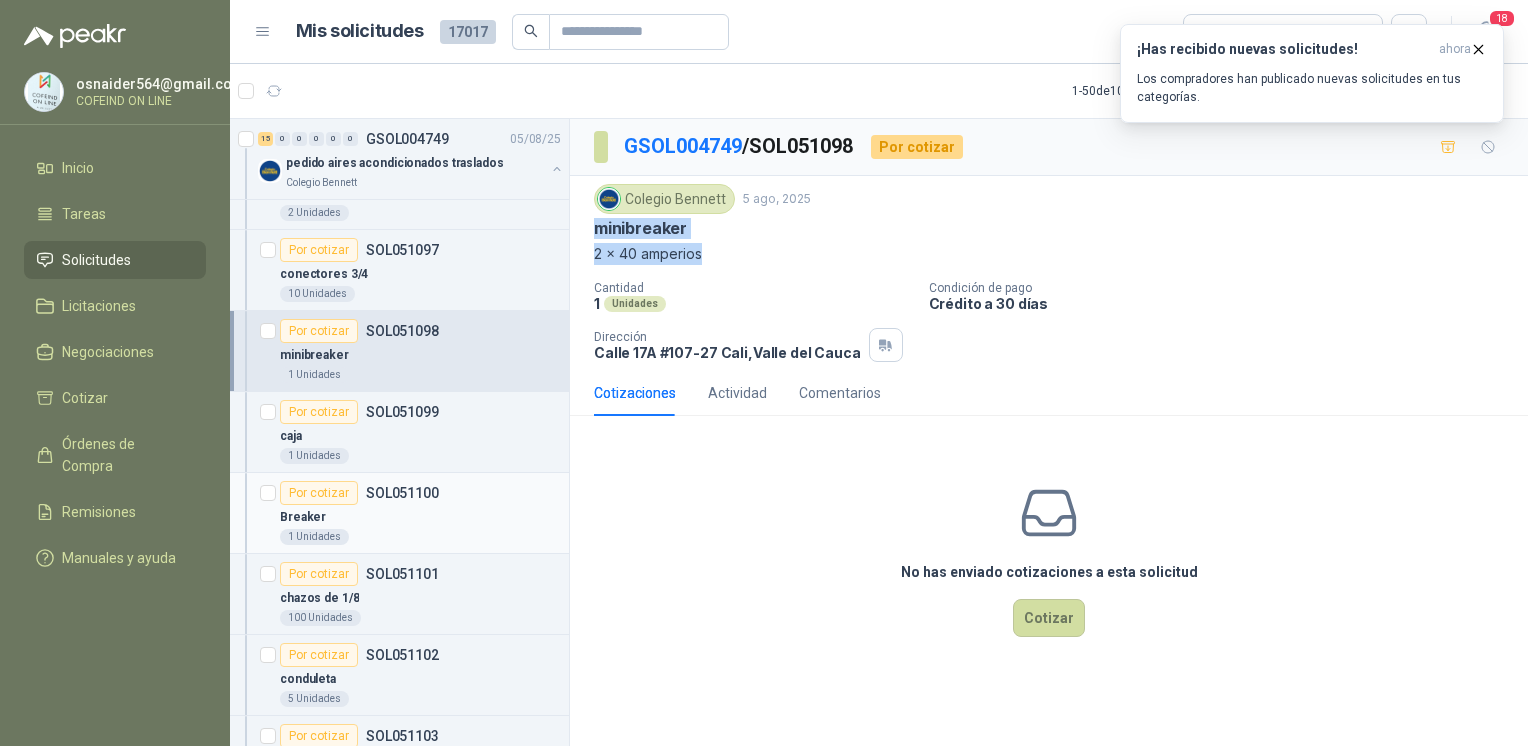 scroll, scrollTop: 2725, scrollLeft: 0, axis: vertical 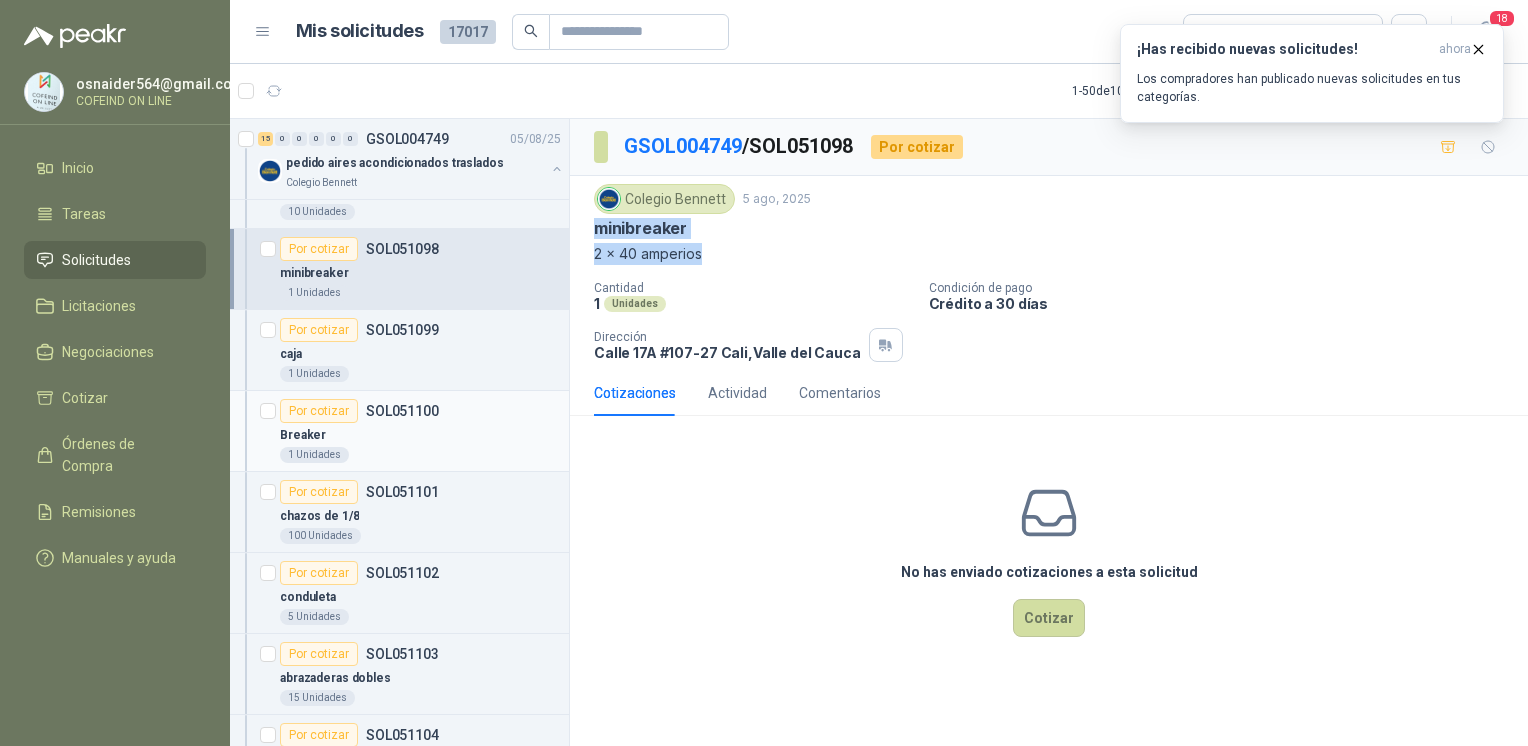 click on "Breaker" at bounding box center (420, 435) 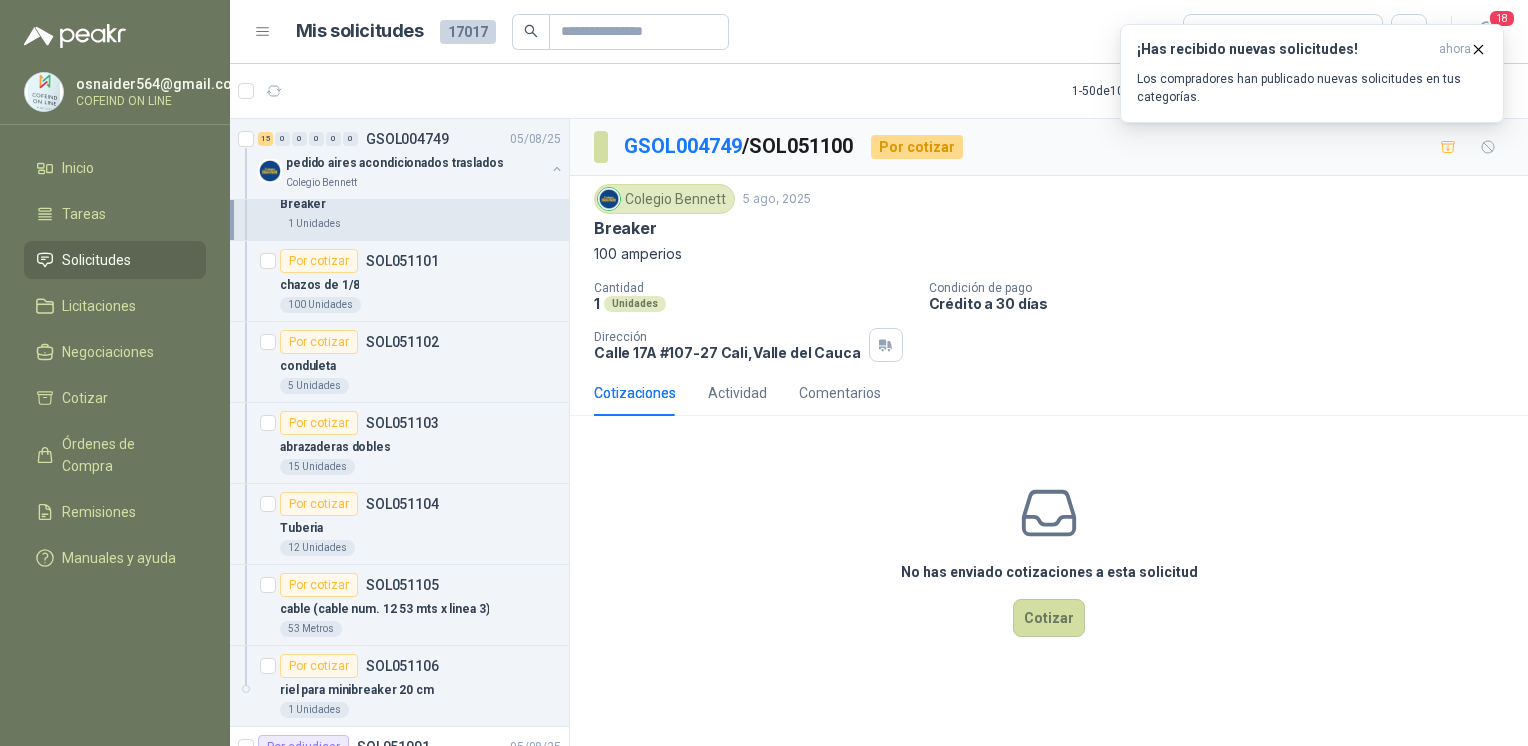 scroll, scrollTop: 2964, scrollLeft: 0, axis: vertical 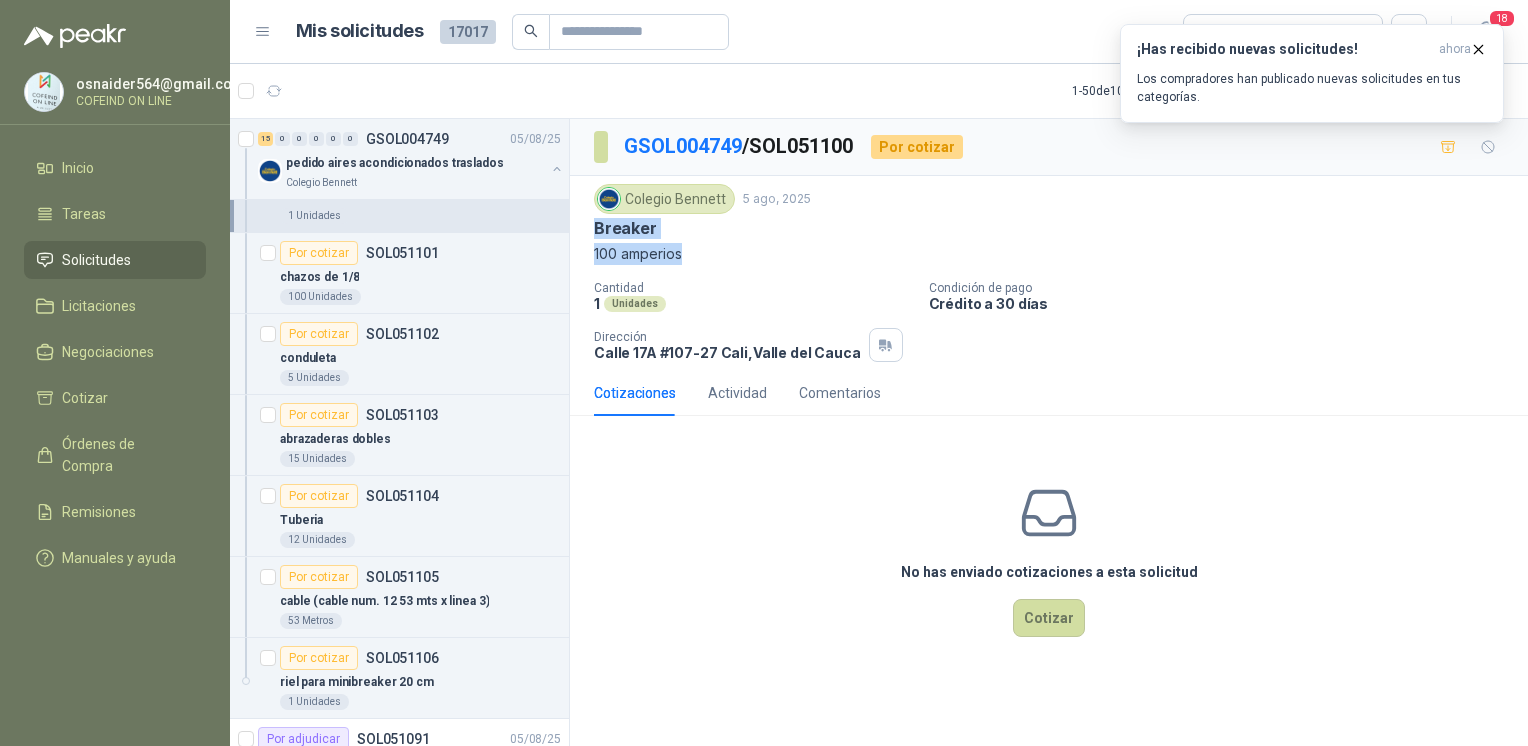 drag, startPoint x: 680, startPoint y: 255, endPoint x: 588, endPoint y: 228, distance: 95.880135 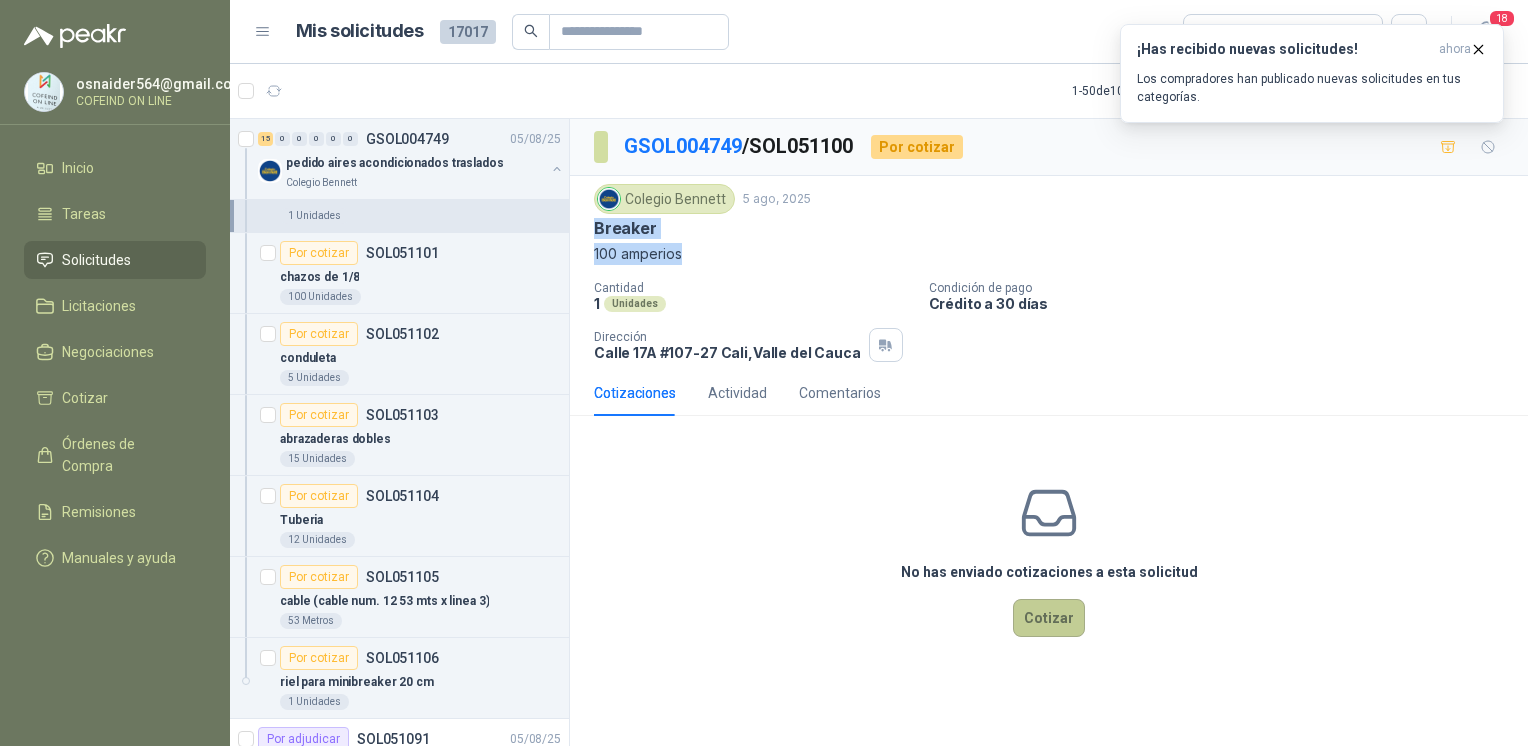 click on "Cotizar" at bounding box center [1049, 618] 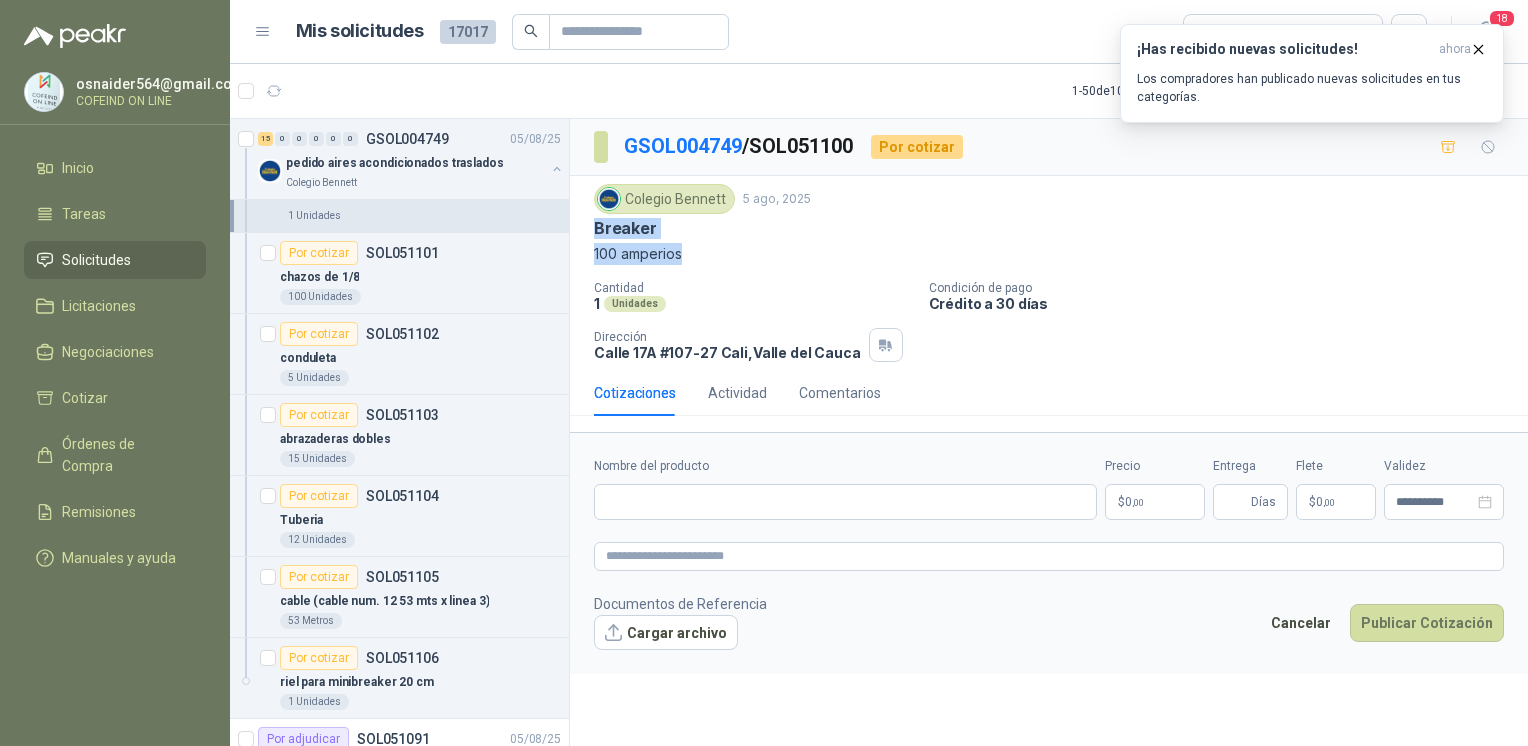 type 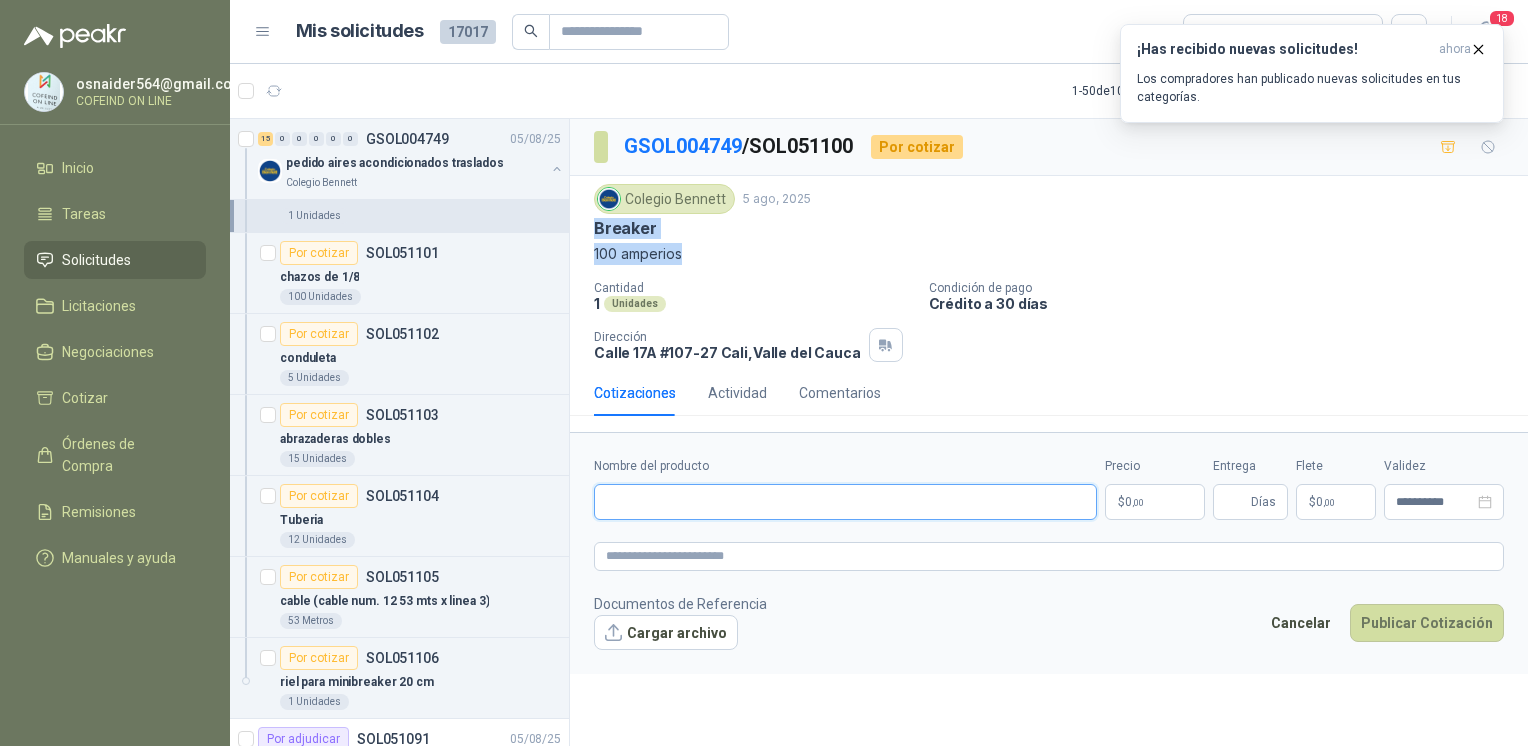 click on "Nombre del producto" at bounding box center (845, 502) 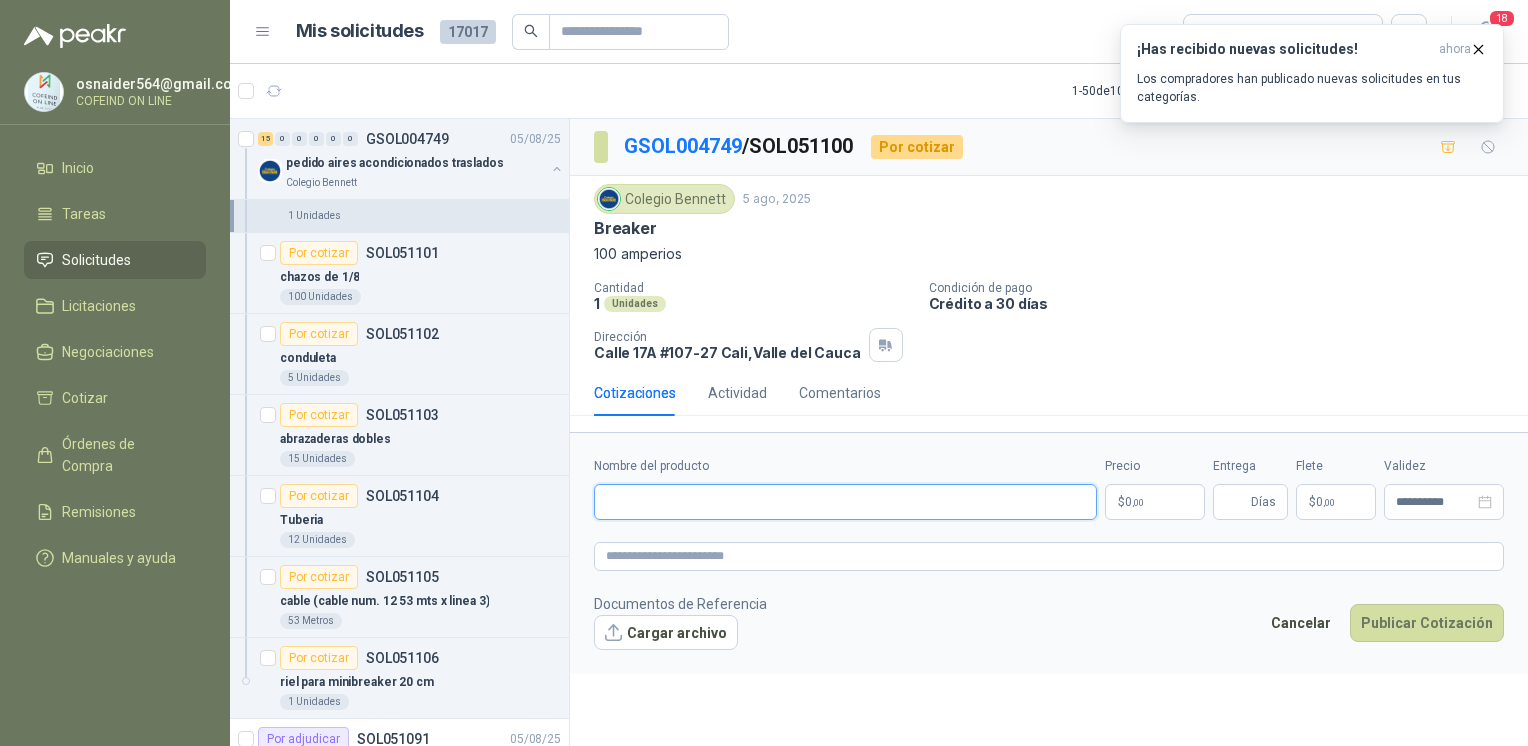 paste on "**********" 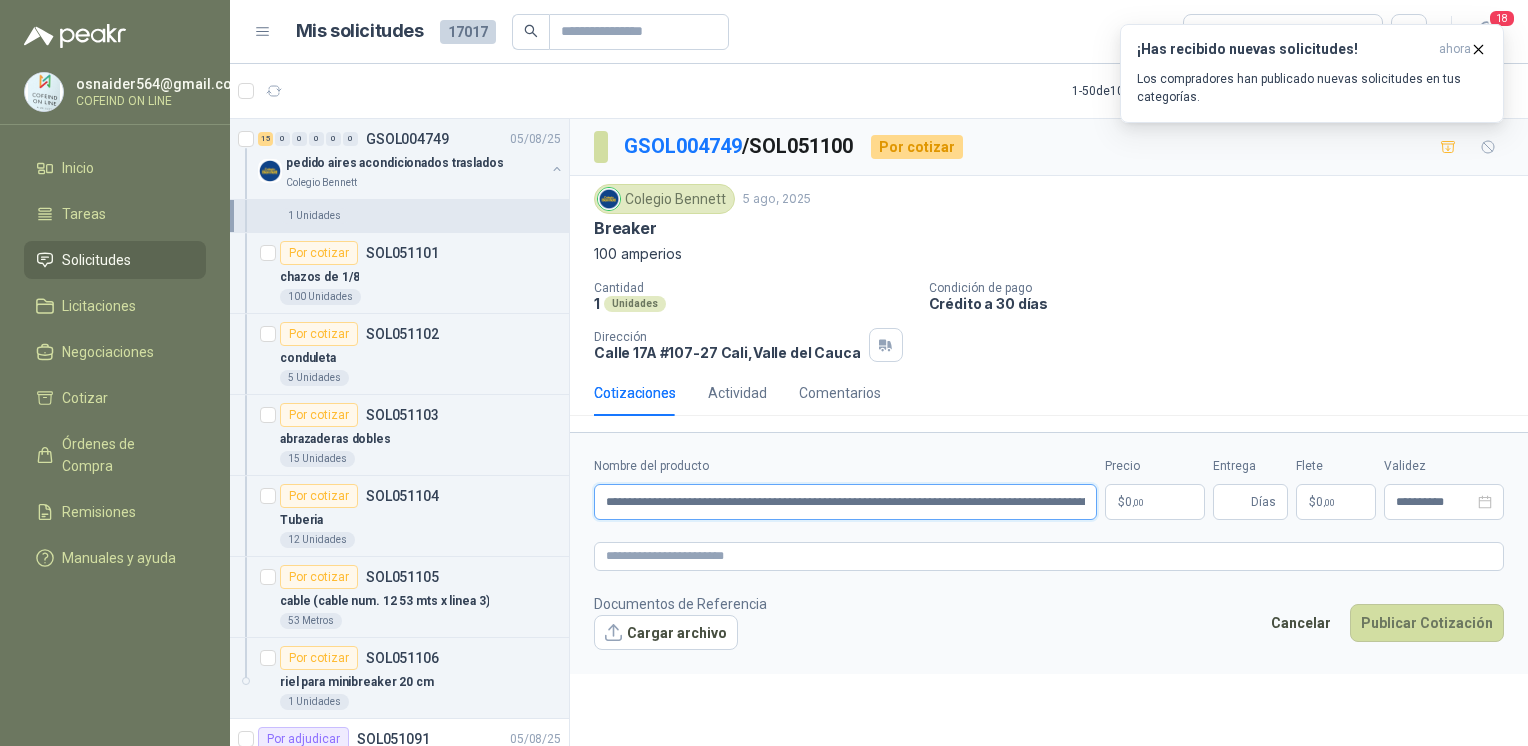 scroll, scrollTop: 0, scrollLeft: 1207, axis: horizontal 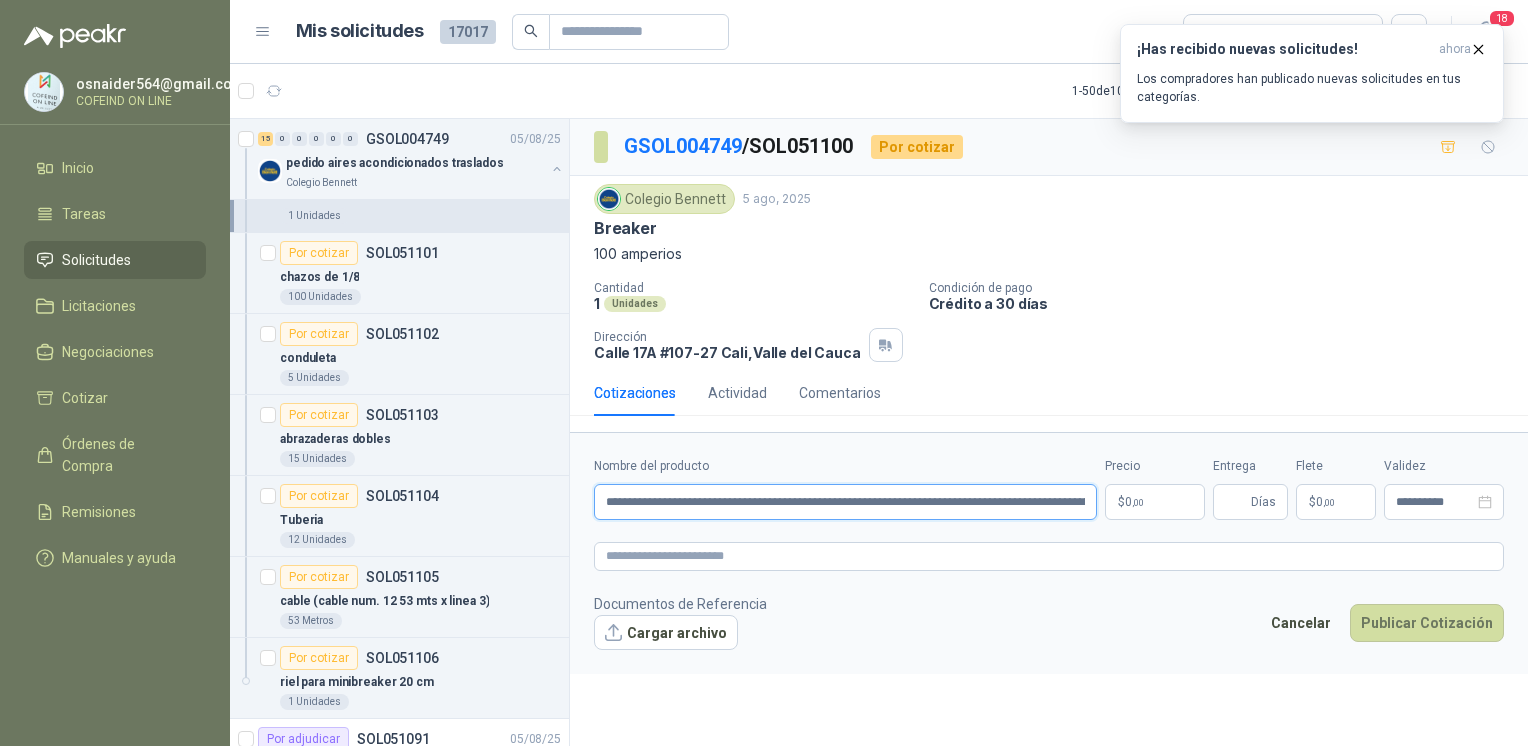 drag, startPoint x: 1093, startPoint y: 495, endPoint x: 829, endPoint y: 526, distance: 265.81384 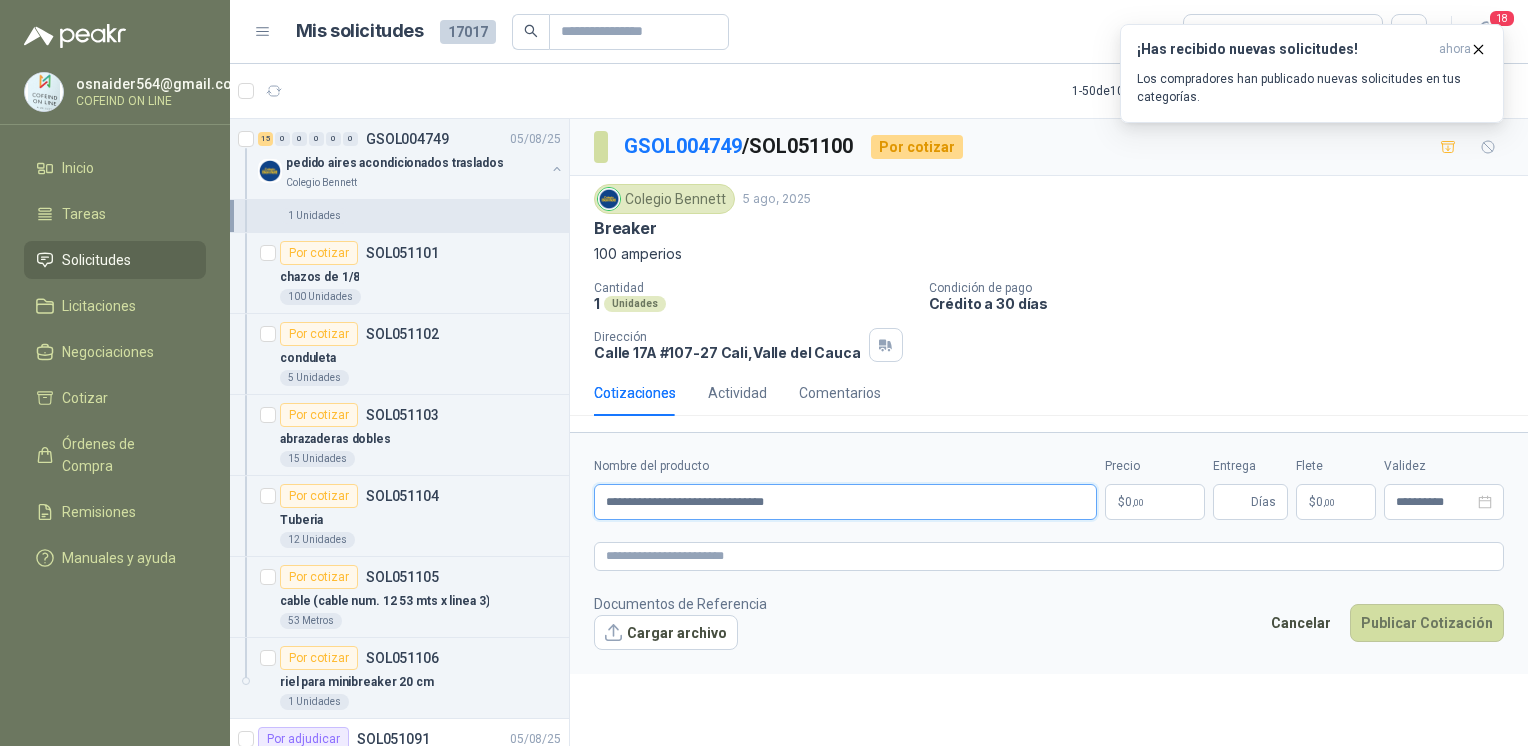 type on "**********" 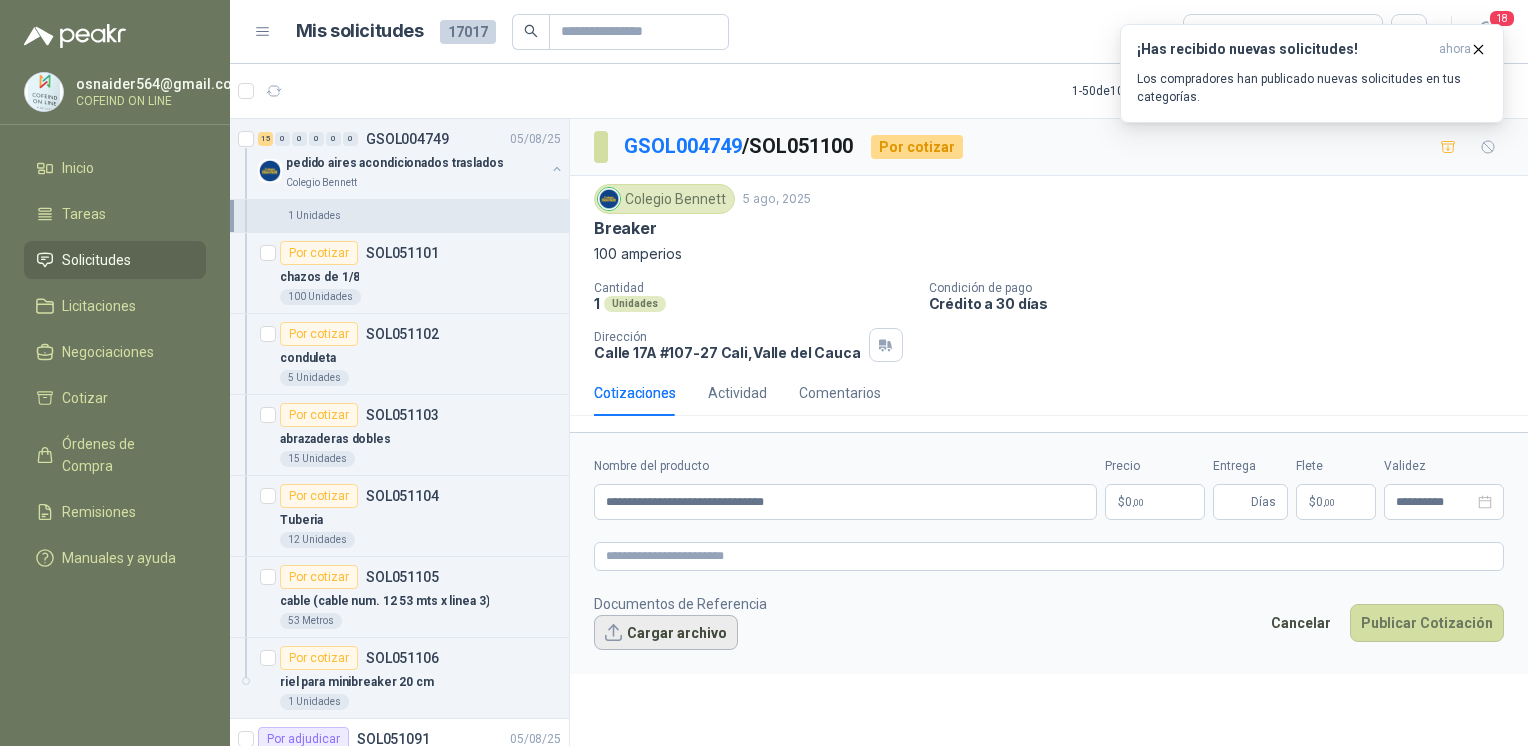 click on "Cargar archivo" at bounding box center [666, 633] 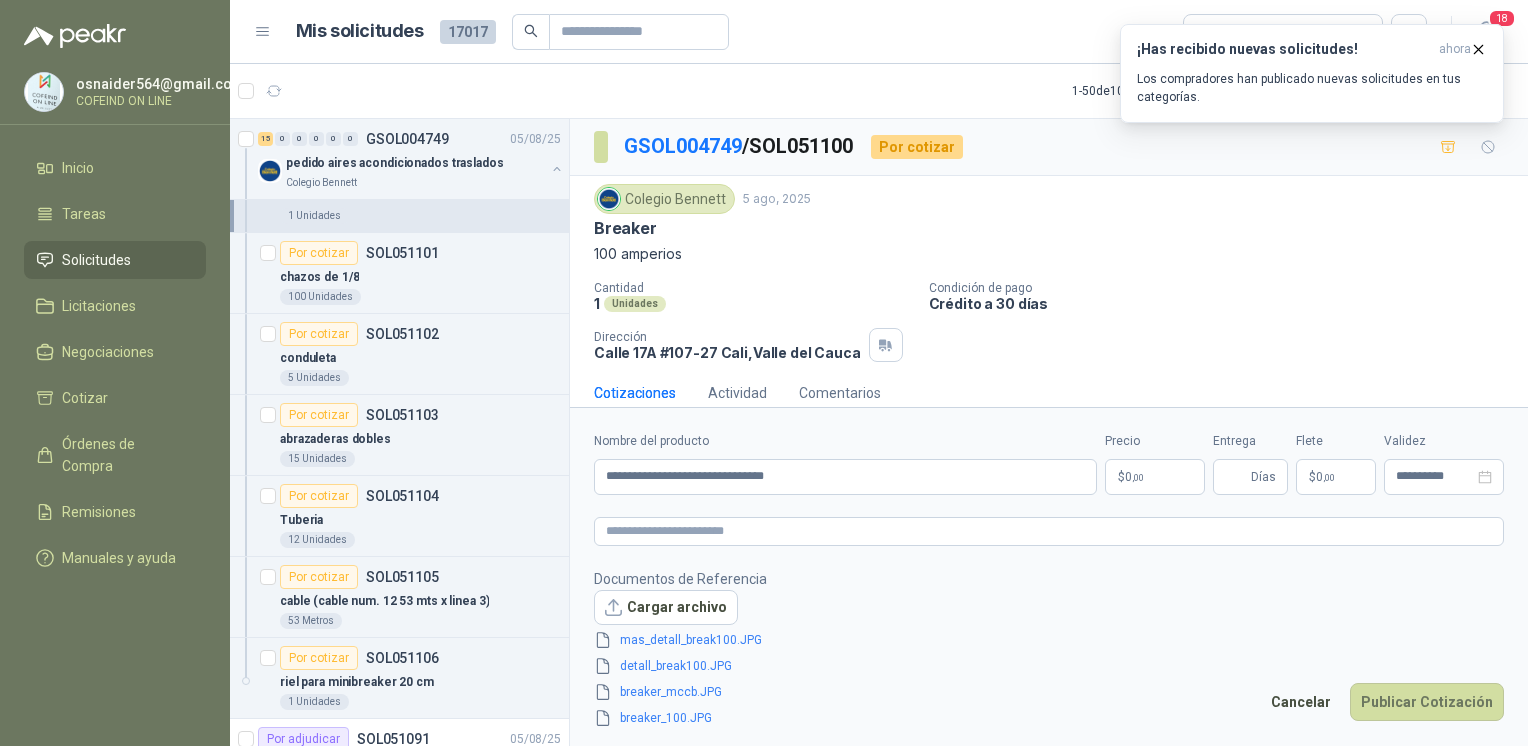 click on "[EMAIL]   COFEIND ON LINE   Inicio   Tareas   Solicitudes   Licitaciones   Negociaciones   Cotizar   Órdenes de Compra   Remisiones   Manuales y ayuda Mis solicitudes 17017 Todas 18 1 - 50  de  10412 Asignado a mi No Leídos 1   0   0   0   0   0   GSOL004765 05/08/25   011232 Patojito   Por cotizar SOL051237 05/08/25   TORNO EQUIPADO PARA TRABAJOS DE HASTA 1 METRO DE PRIMER O SEGUNDA MANO Blanquita 1   Unidades Por cotizar SOL051236 05/08/25   TARJETA DECKLINK 8K PRO Caracol TV 4   Unidades Por cotizar SOL051235 05/08/25   SOPORTE BRAZO MONITOR A ESCRITORIO NBF80 Caracol TV 15   Unidades 3   0   0   0   0   0   GSOL004764 05/08/25   169621 PALA - PALINES   Club Campestre de Cali   8   0   0   0   0   0   GSOL004763 05/08/25   169609   PVC Club Campestre de Cali   4   0   0   0   0   0   GSOL004762 05/08/25   169499 BISAGRA 169500 AMARRA 169601 BUJ 169617 CER Club Campestre de Cali   3   0   0   0   0   0   GSOL004761 05/08/25   169625 LIMPIADOR - POMADA - CINTA  Club Campestre de Cali     1" at bounding box center (764, 373) 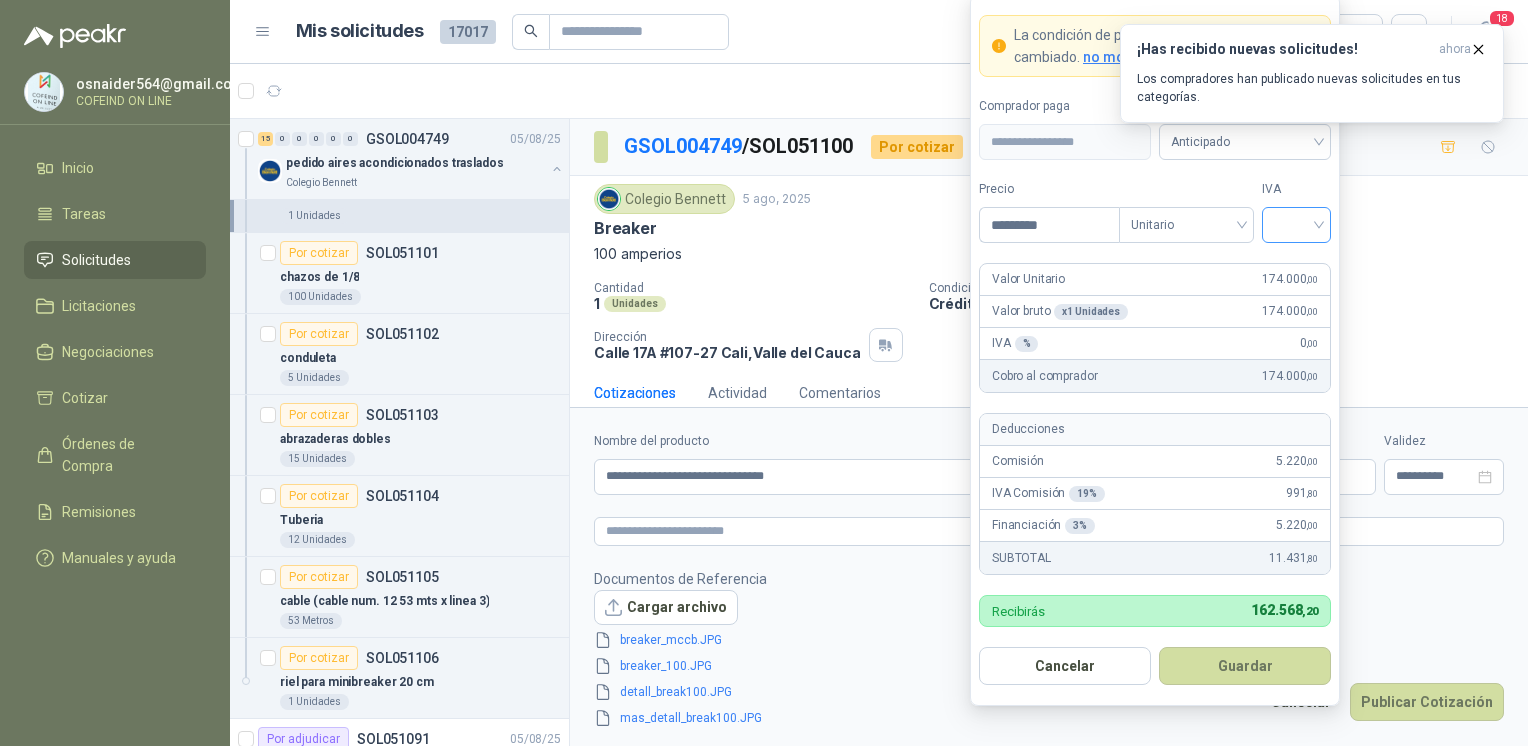 type on "*********" 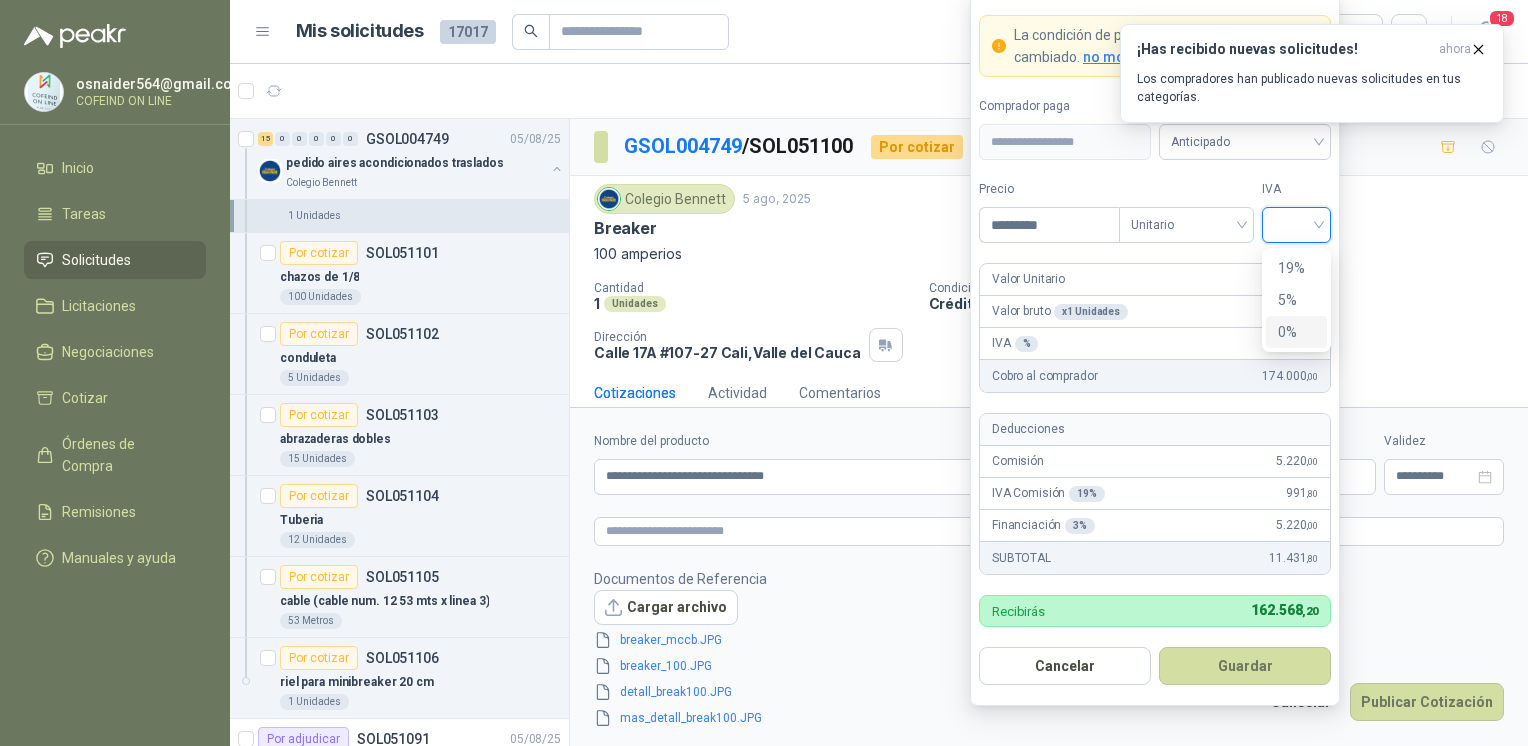 click on "0%" at bounding box center (1296, 332) 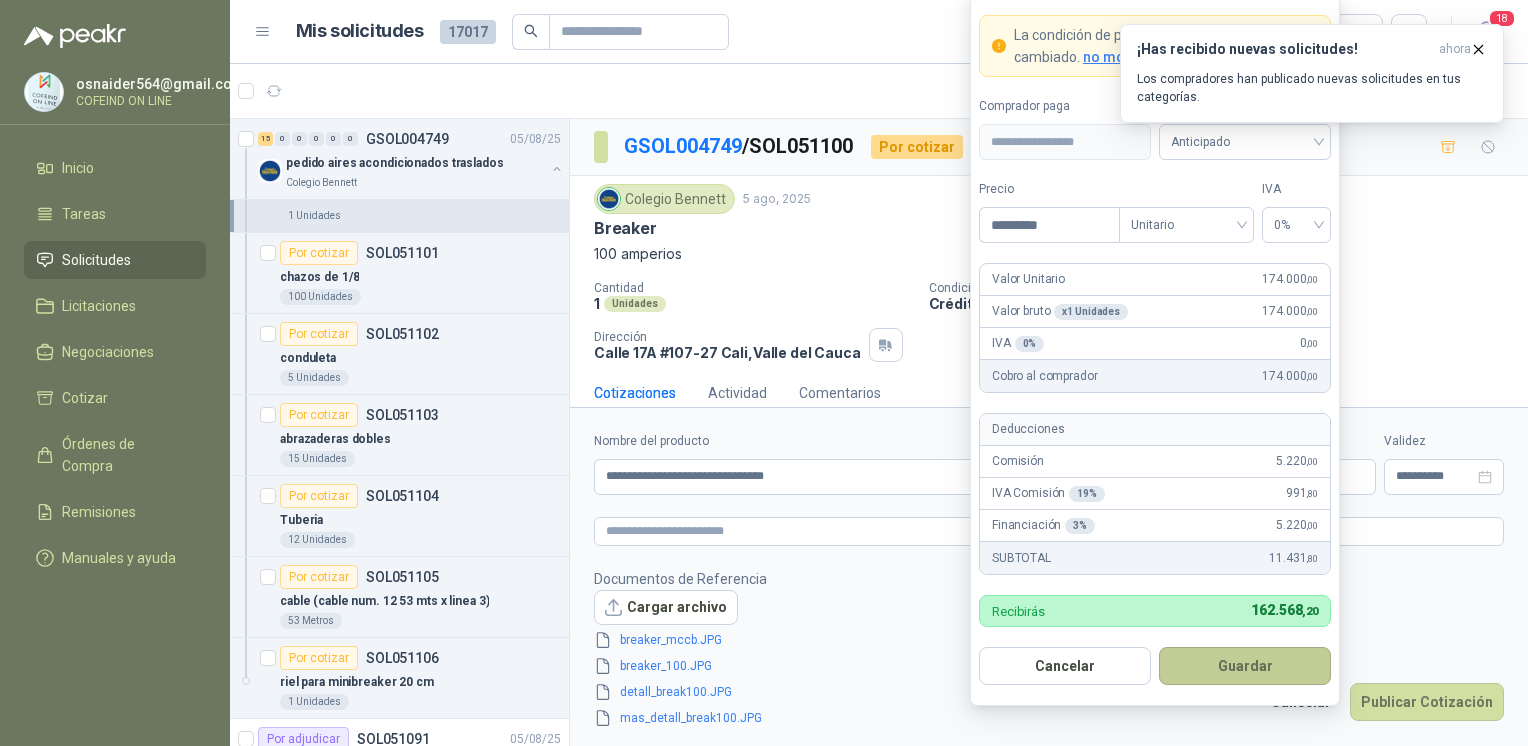 click on "Guardar" at bounding box center [1245, 666] 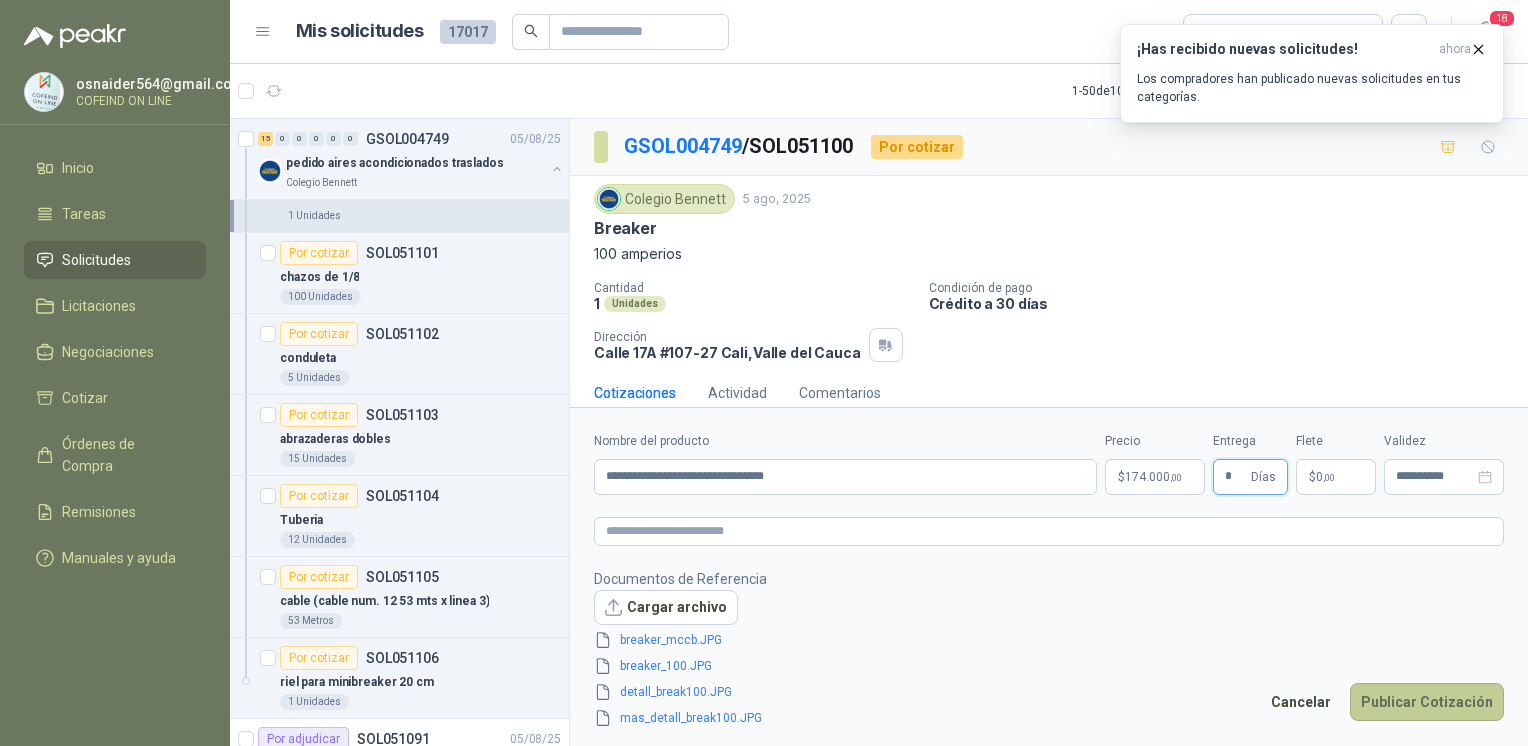 type on "*" 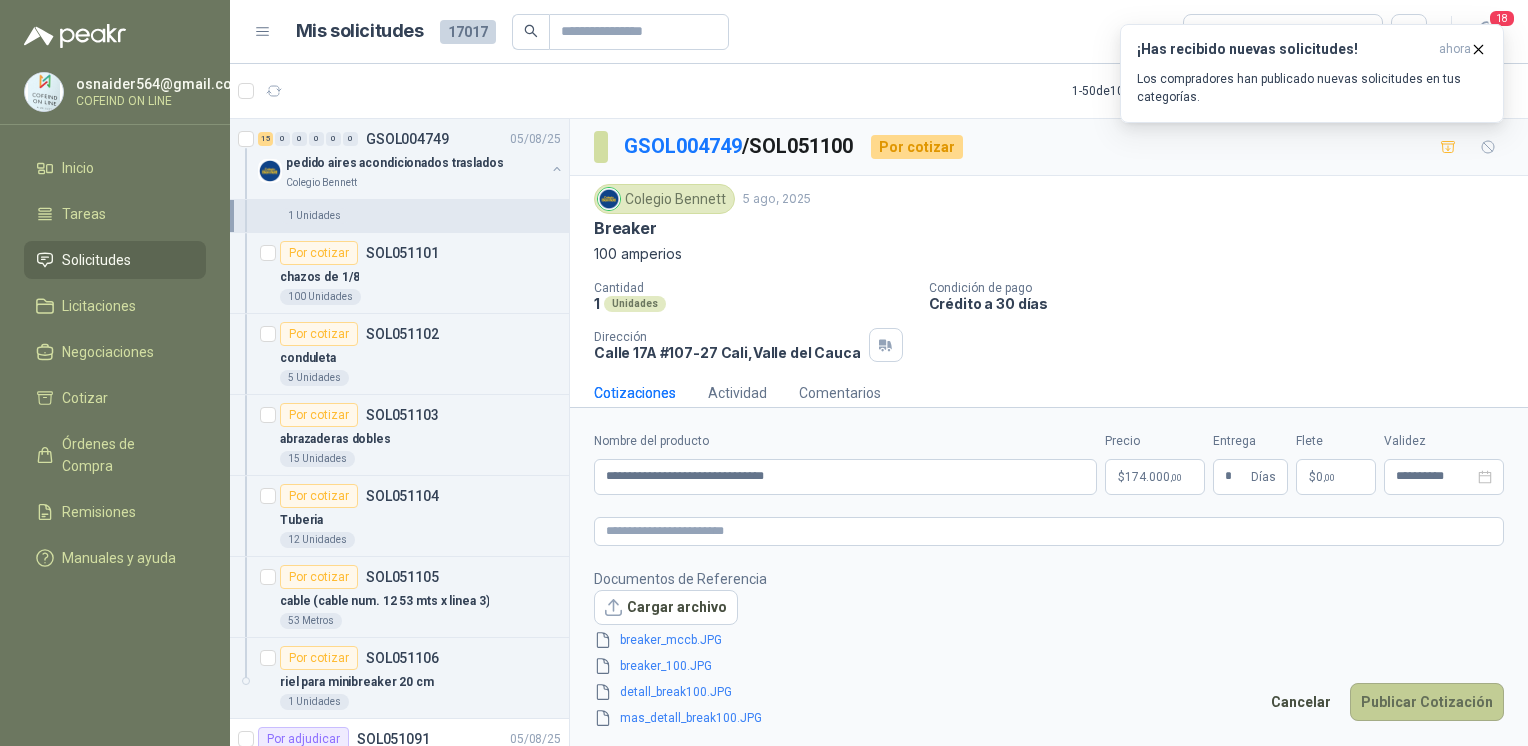 click on "Publicar Cotización" at bounding box center [1427, 702] 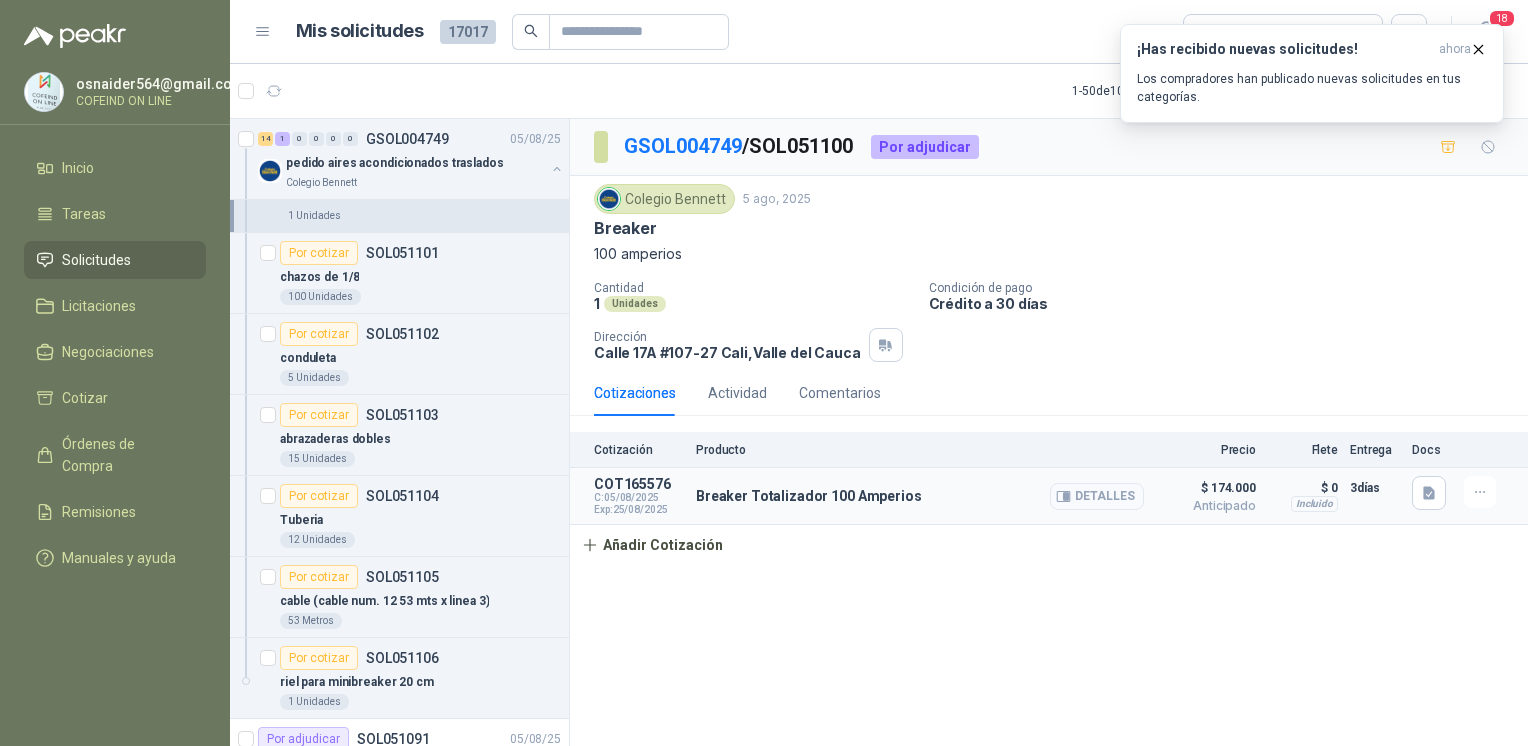 click on "Detalles" at bounding box center (1097, 496) 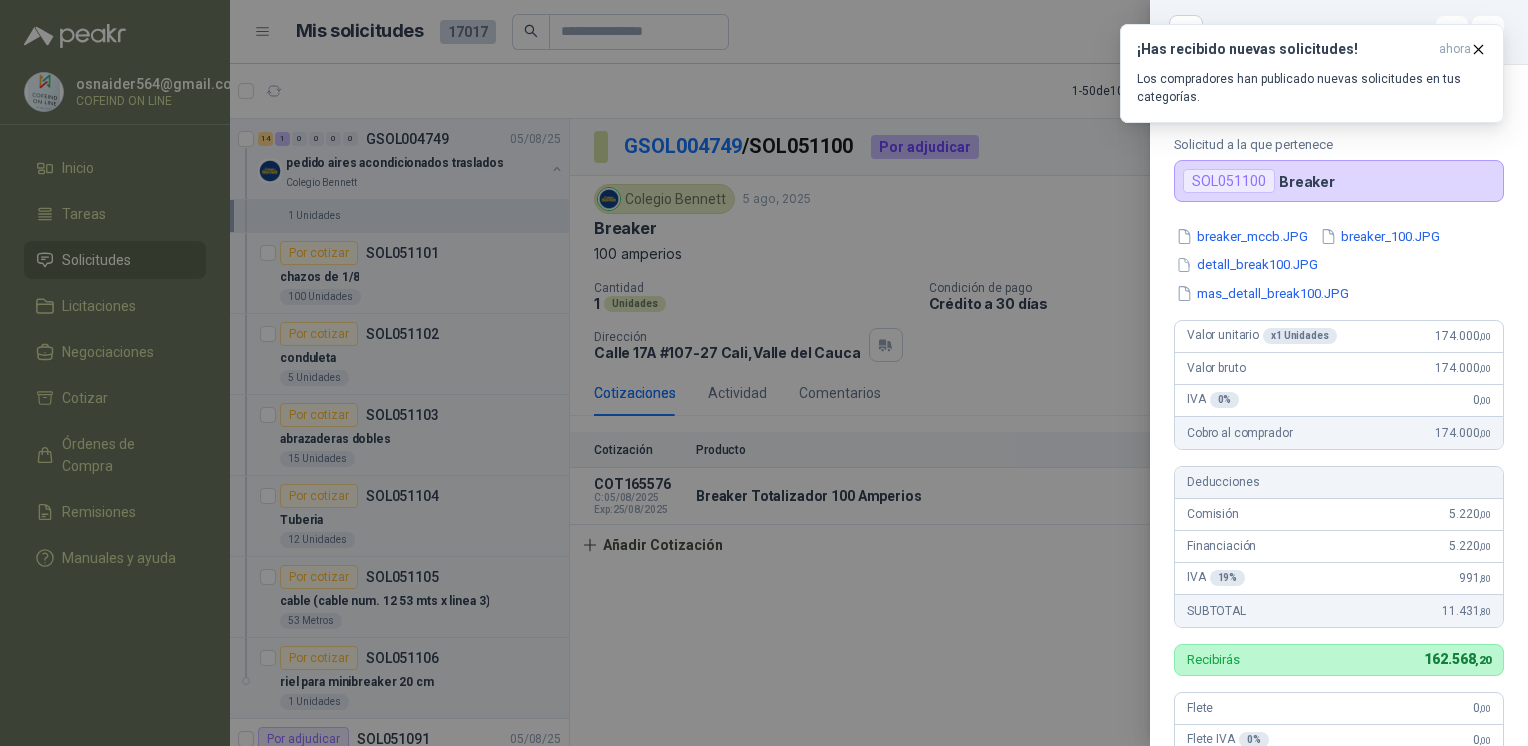 click at bounding box center (764, 373) 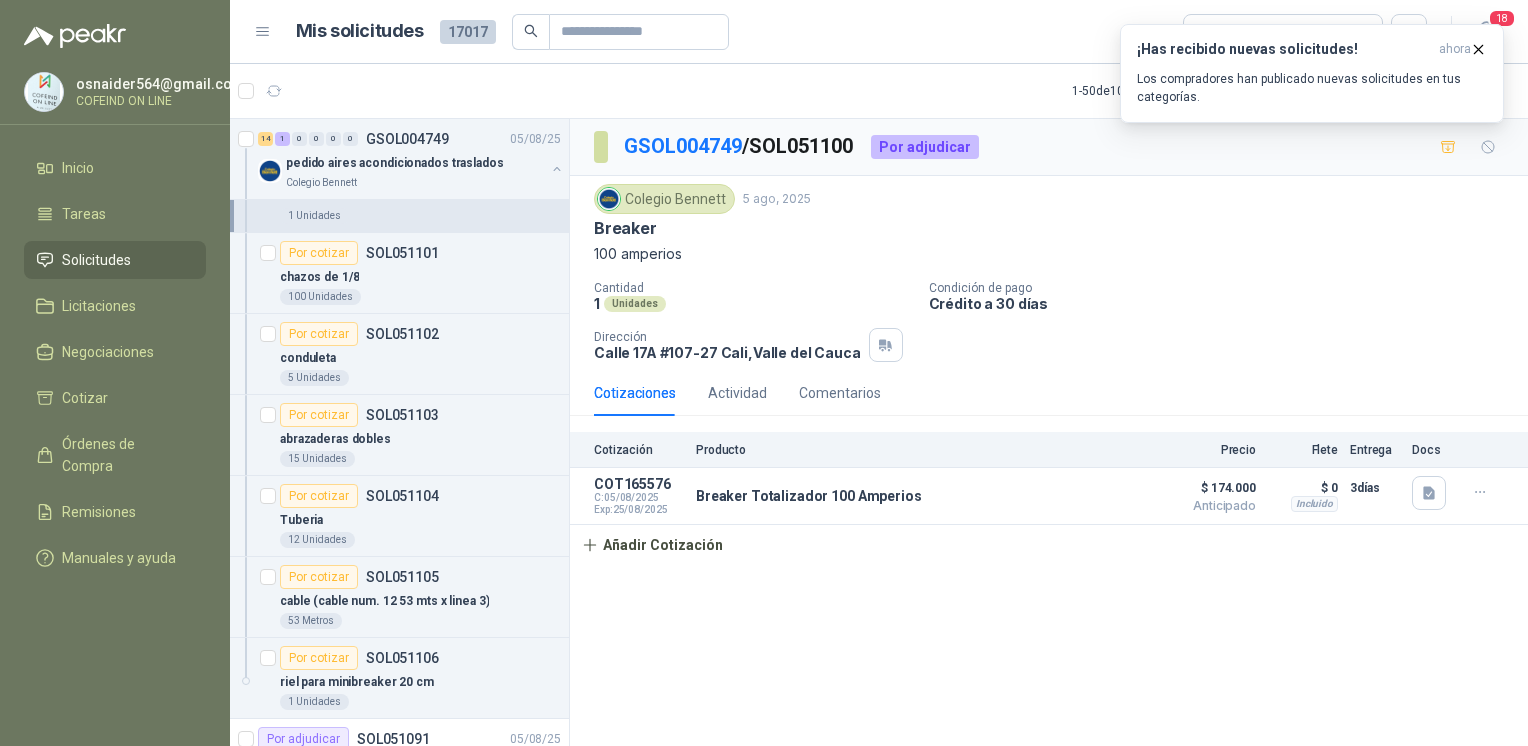 type 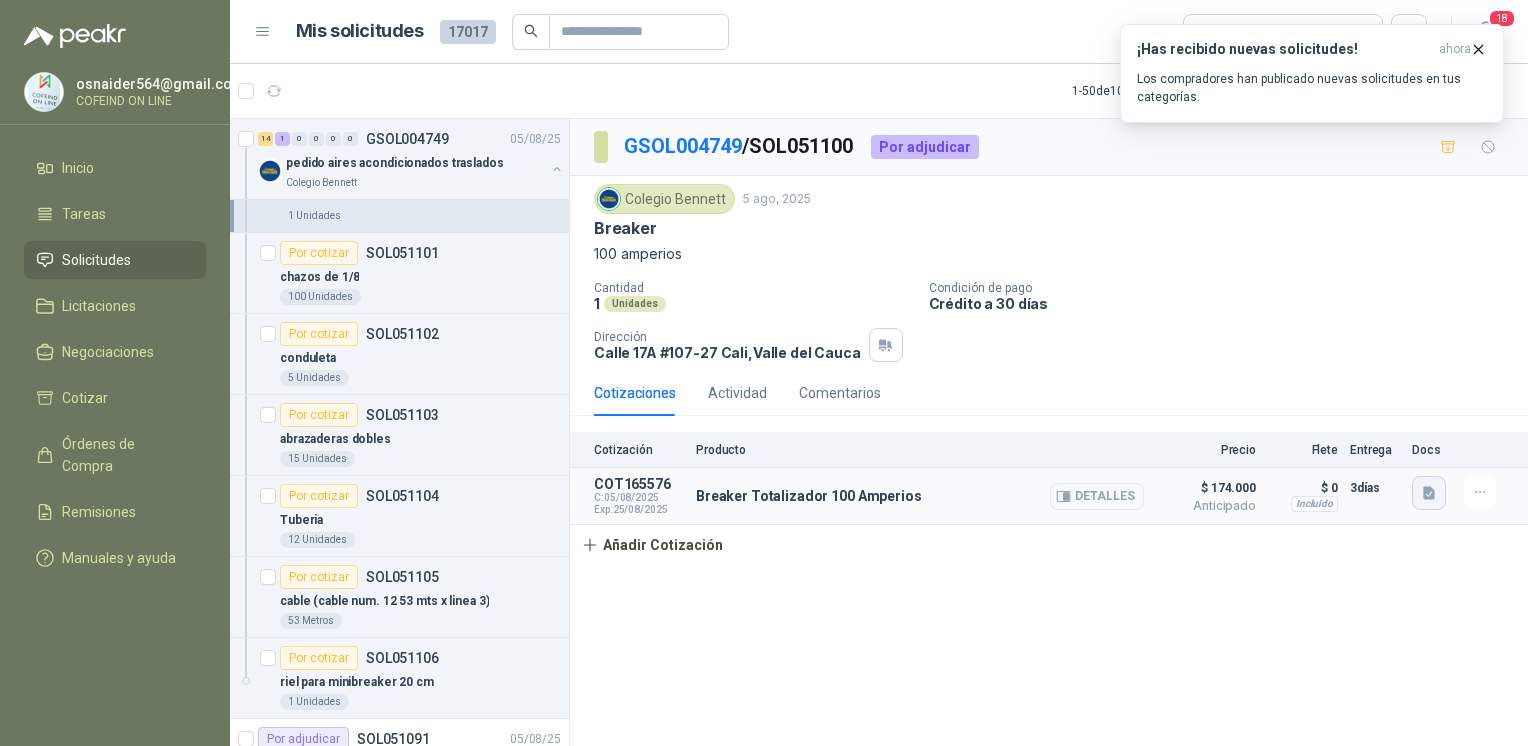 click 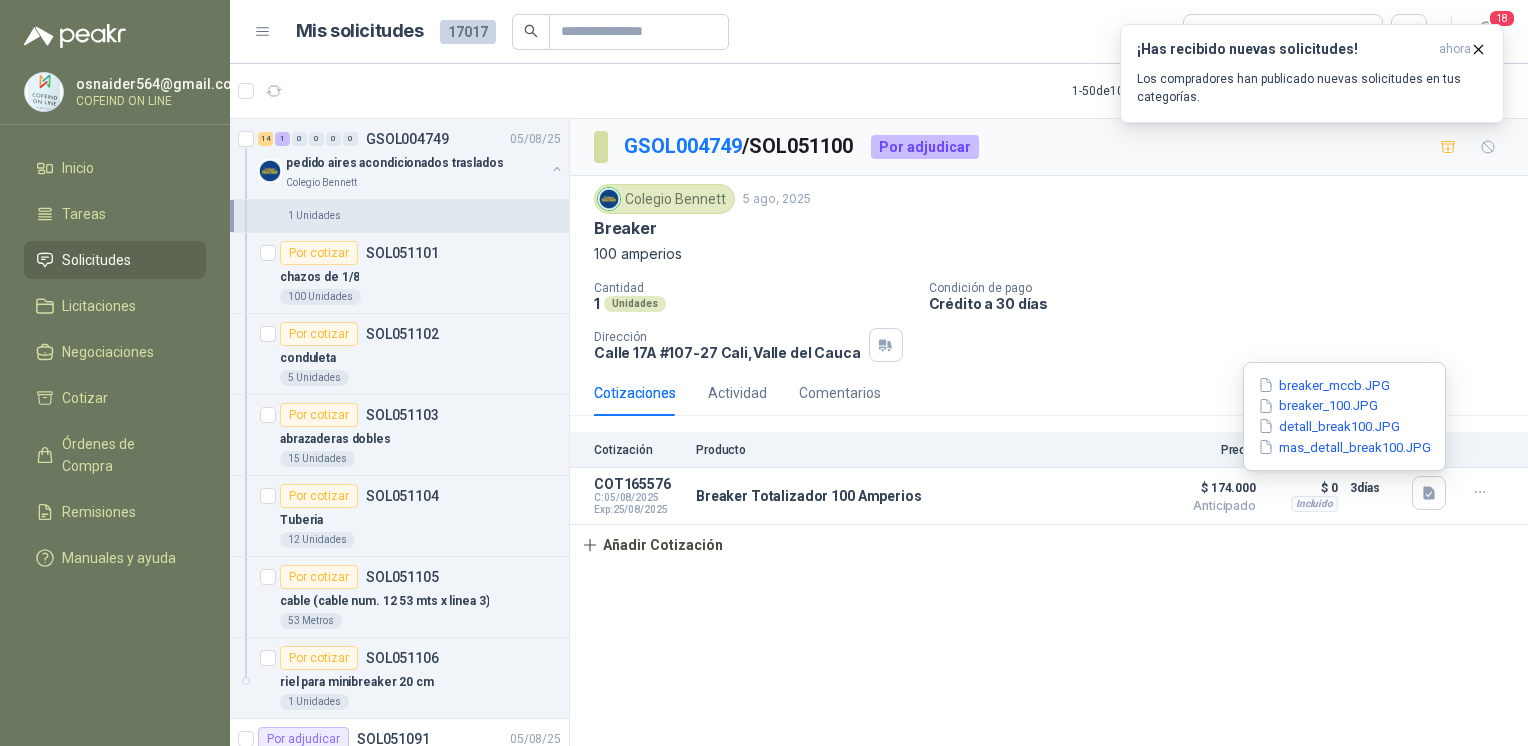 click on "GSOL004749  /  SOL051100 Por adjudicar     Colegio Bennett 5 ago, 2025   Breaker  100 amperios Cantidad 1   Unidades Condición de pago Crédito a 30 días Dirección [CALLE] [NUMERO]   [CIUDAD],  [DEPARTAMENTO] Cotizaciones Actividad Comentarios Cotización Producto Precio Flete Entrega Docs COT165576 C:  05/08/2025 Exp:  25/08/2025 Breaker Totalizador 100 Amperios Detalles $ 174.000 Anticipado $ 174.000 Anticipado Incluido   $ 0 Entrega:    3  días $ 0 Incluido   3  días  Añadir Cotización" at bounding box center [1049, 436] 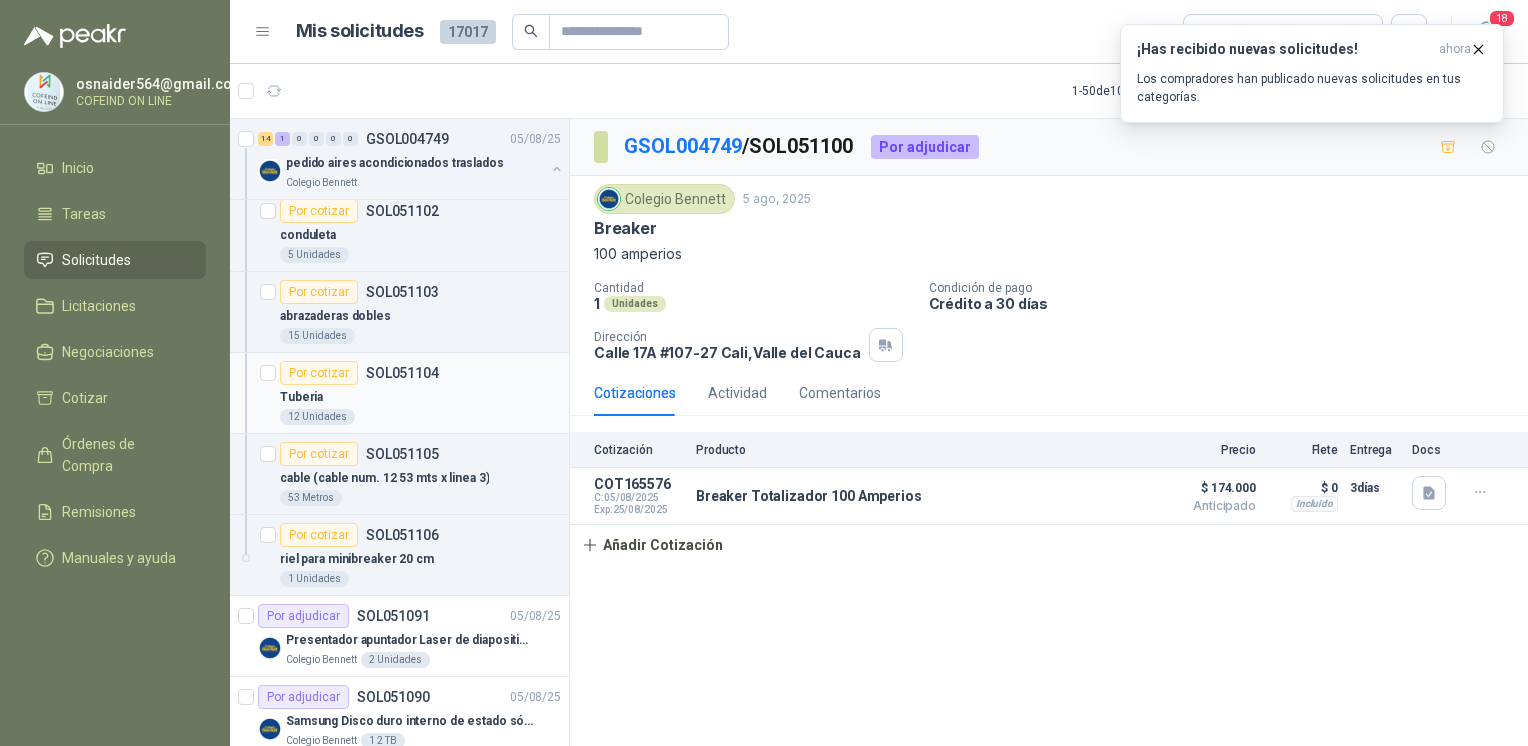 scroll, scrollTop: 3145, scrollLeft: 0, axis: vertical 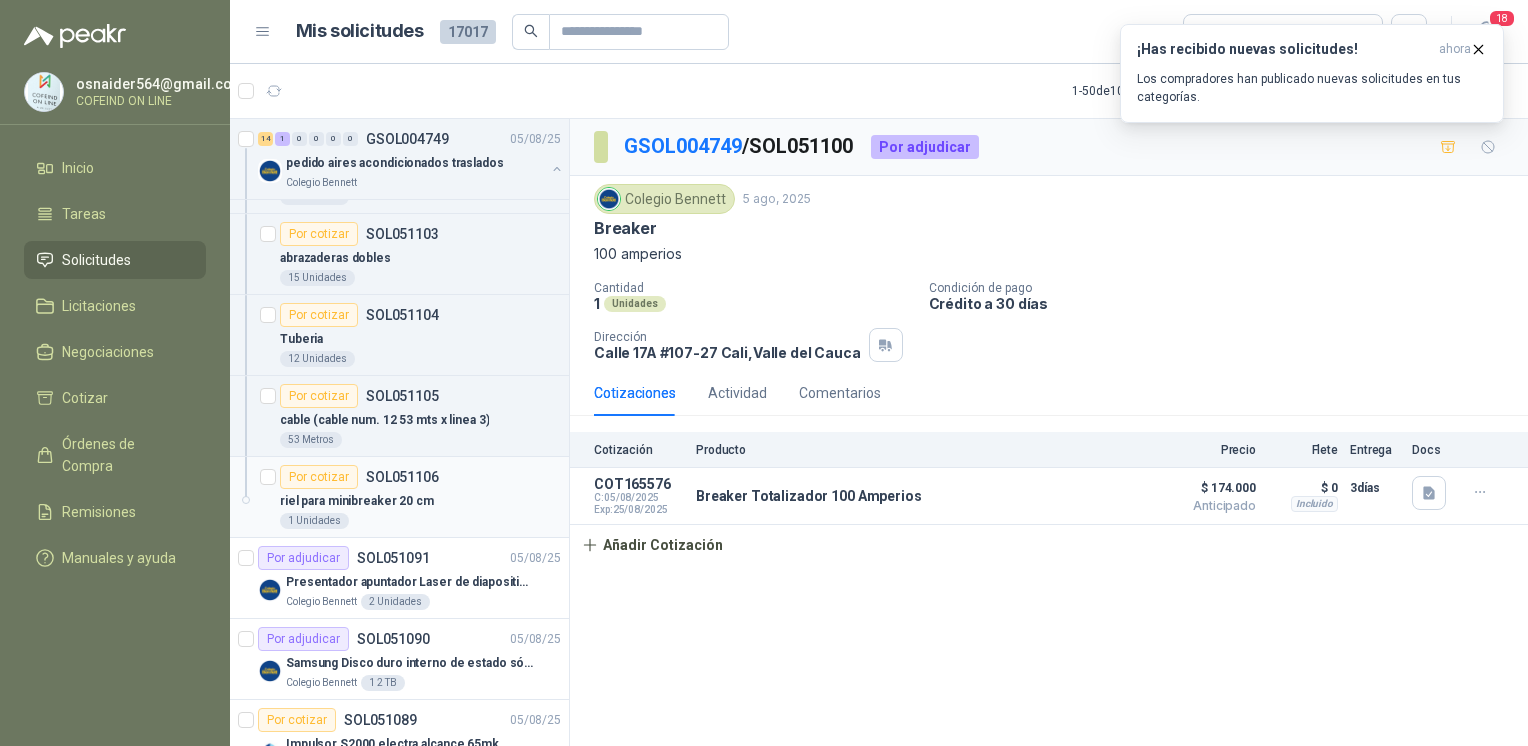 click on "riel para minibreaker 20 cm" at bounding box center [420, 501] 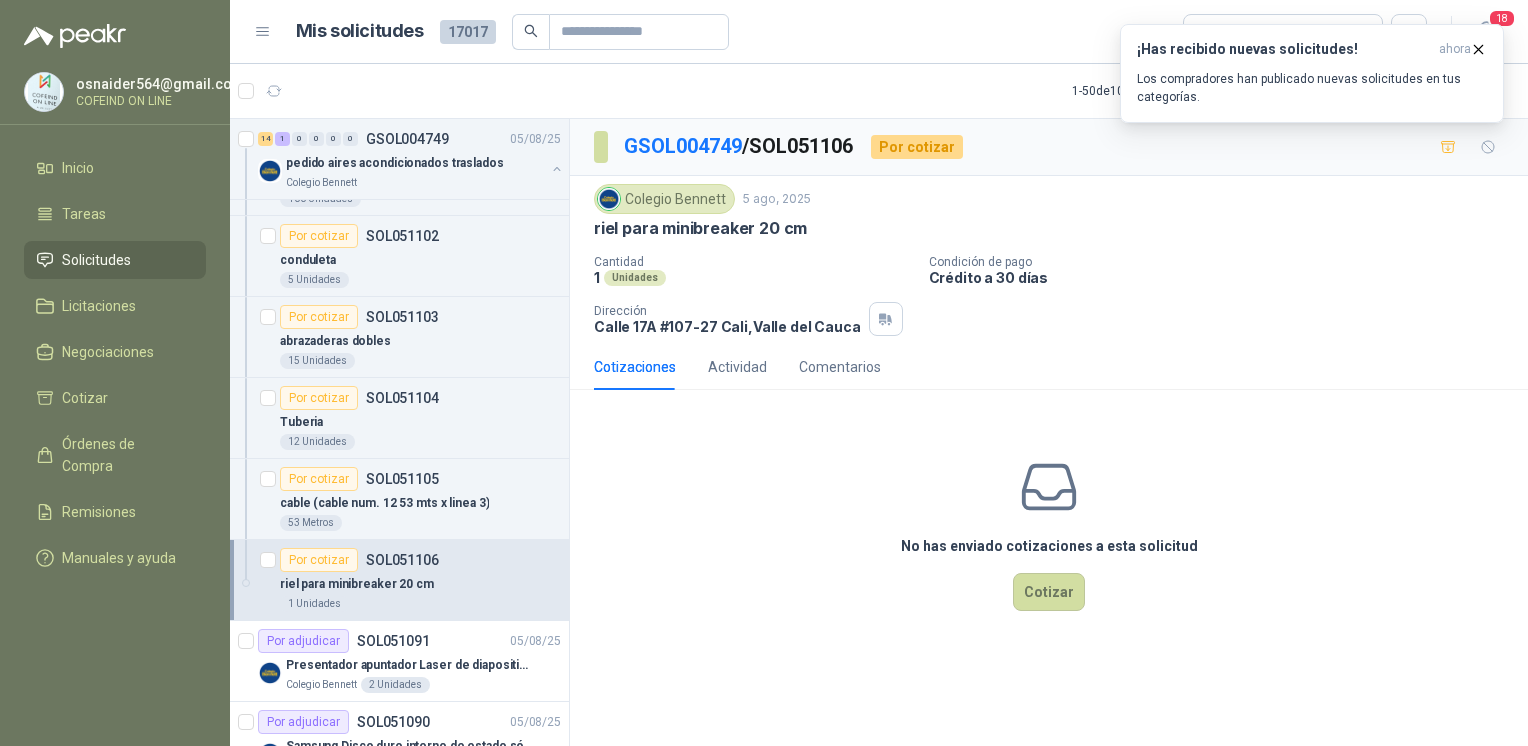 scroll, scrollTop: 3064, scrollLeft: 0, axis: vertical 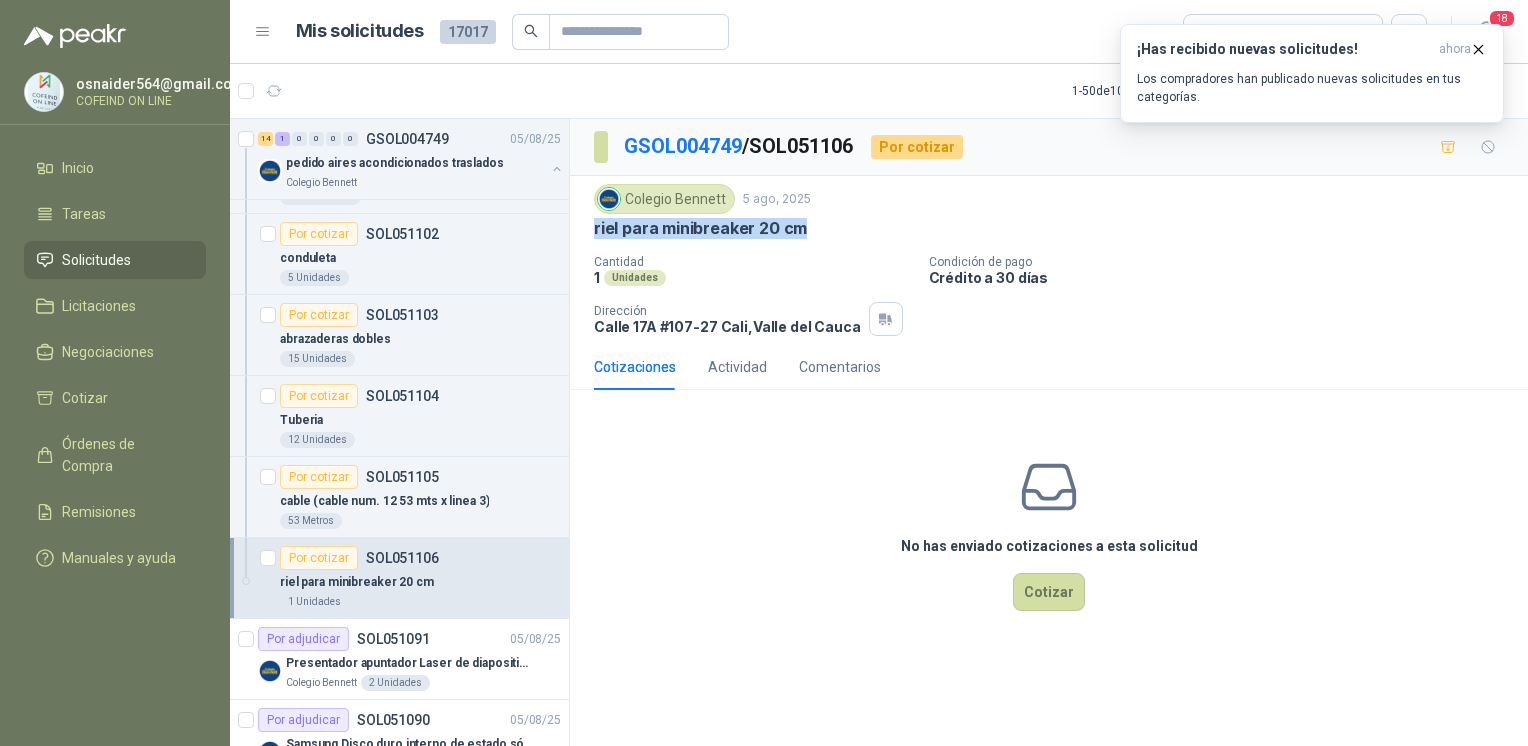 drag, startPoint x: 814, startPoint y: 241, endPoint x: 588, endPoint y: 229, distance: 226.31836 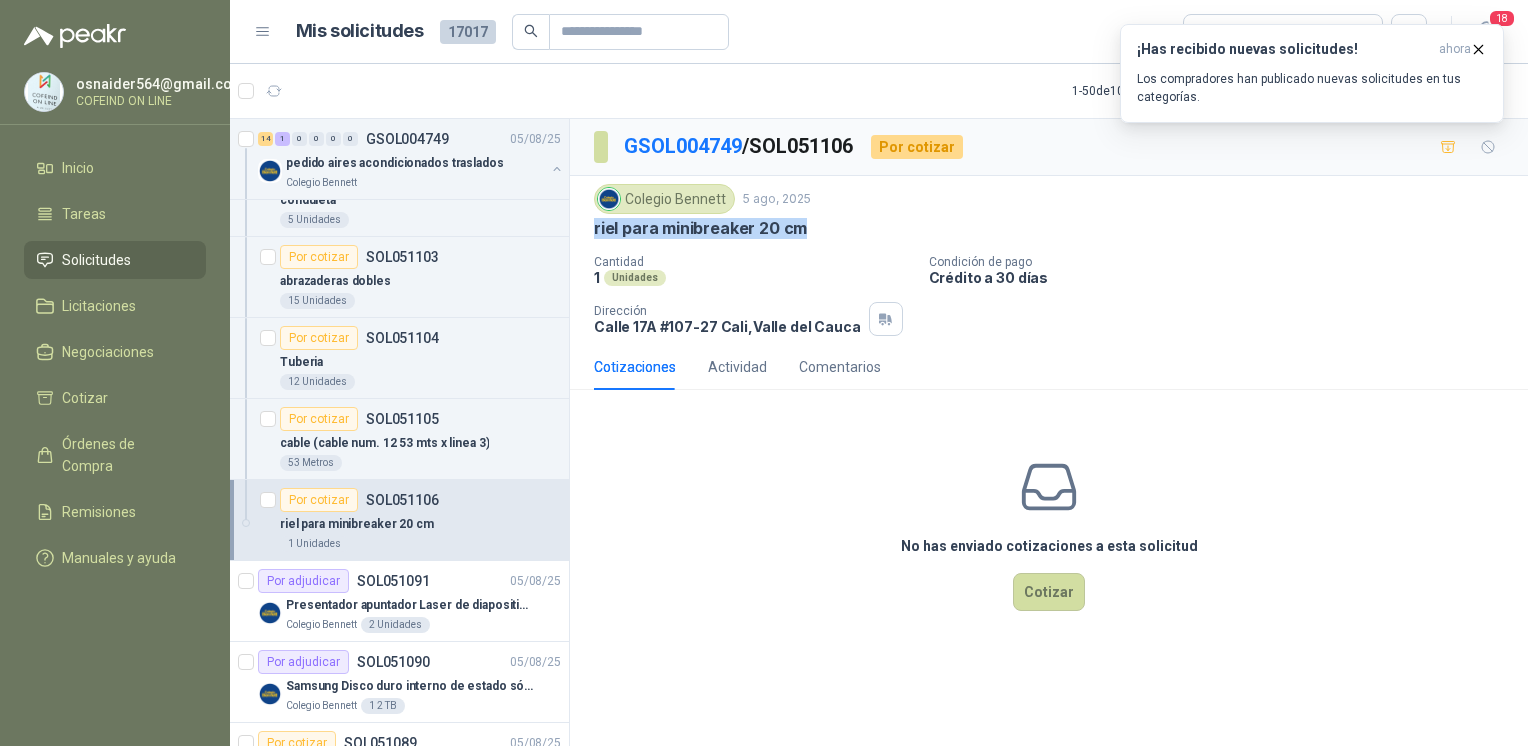 scroll, scrollTop: 3120, scrollLeft: 0, axis: vertical 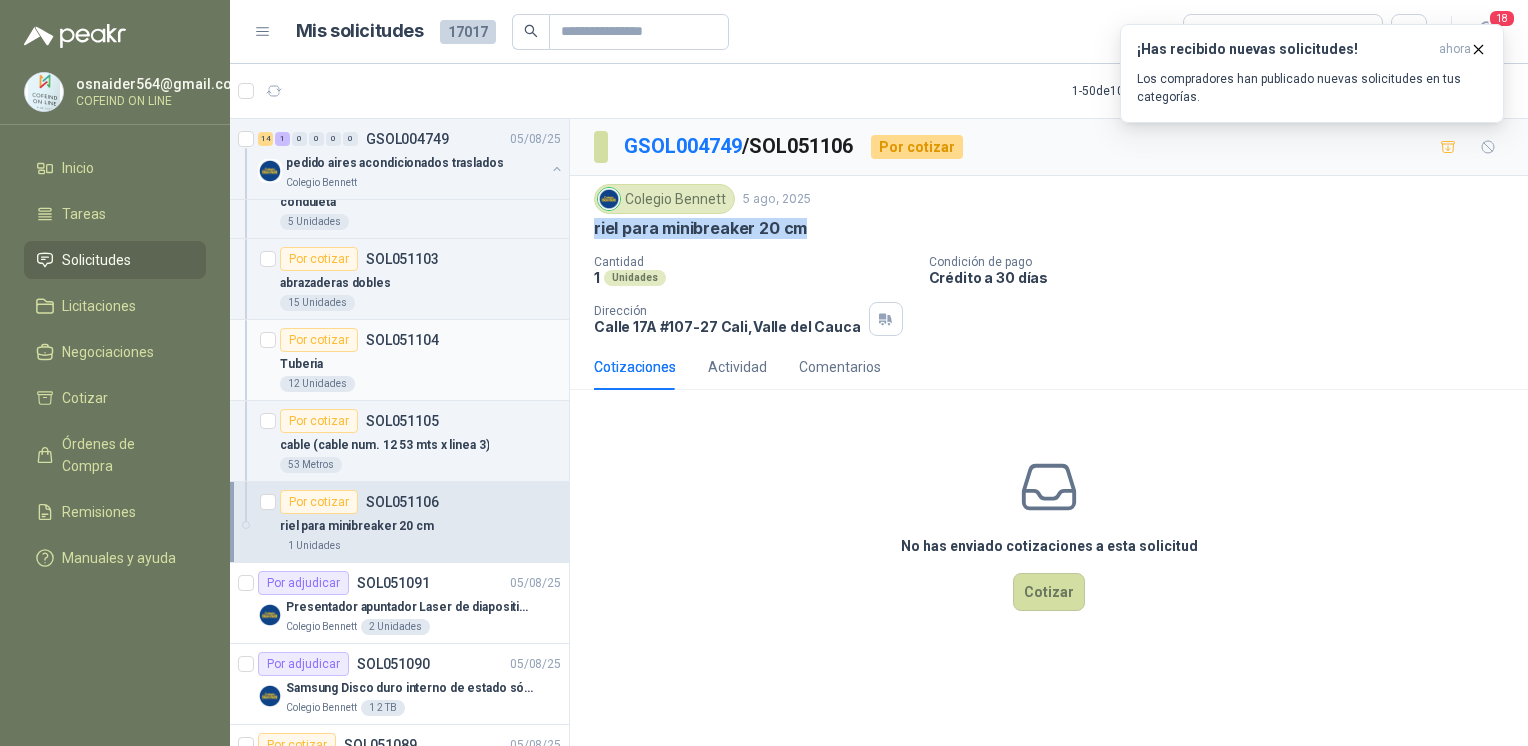 click on "12   Unidades" at bounding box center [317, 384] 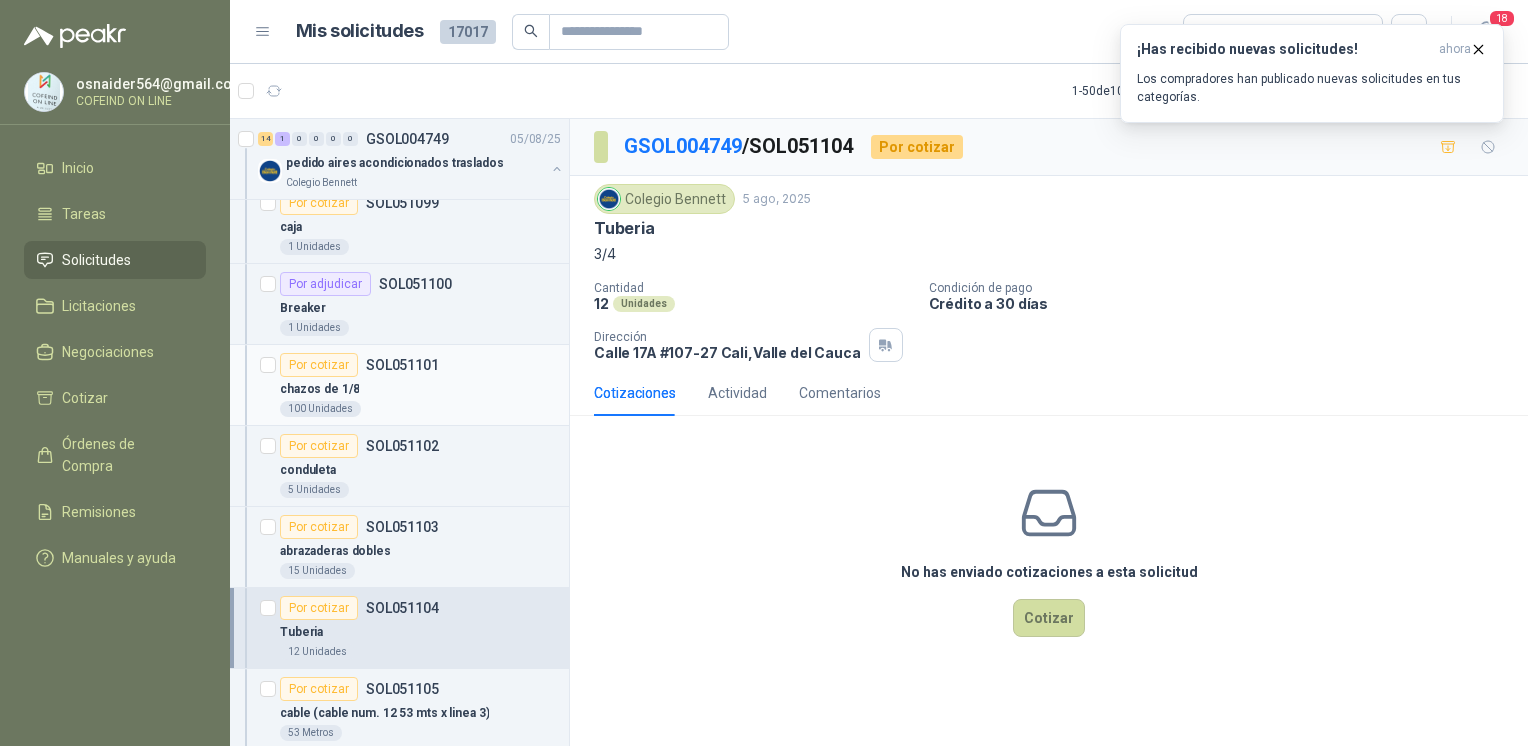 scroll, scrollTop: 2833, scrollLeft: 0, axis: vertical 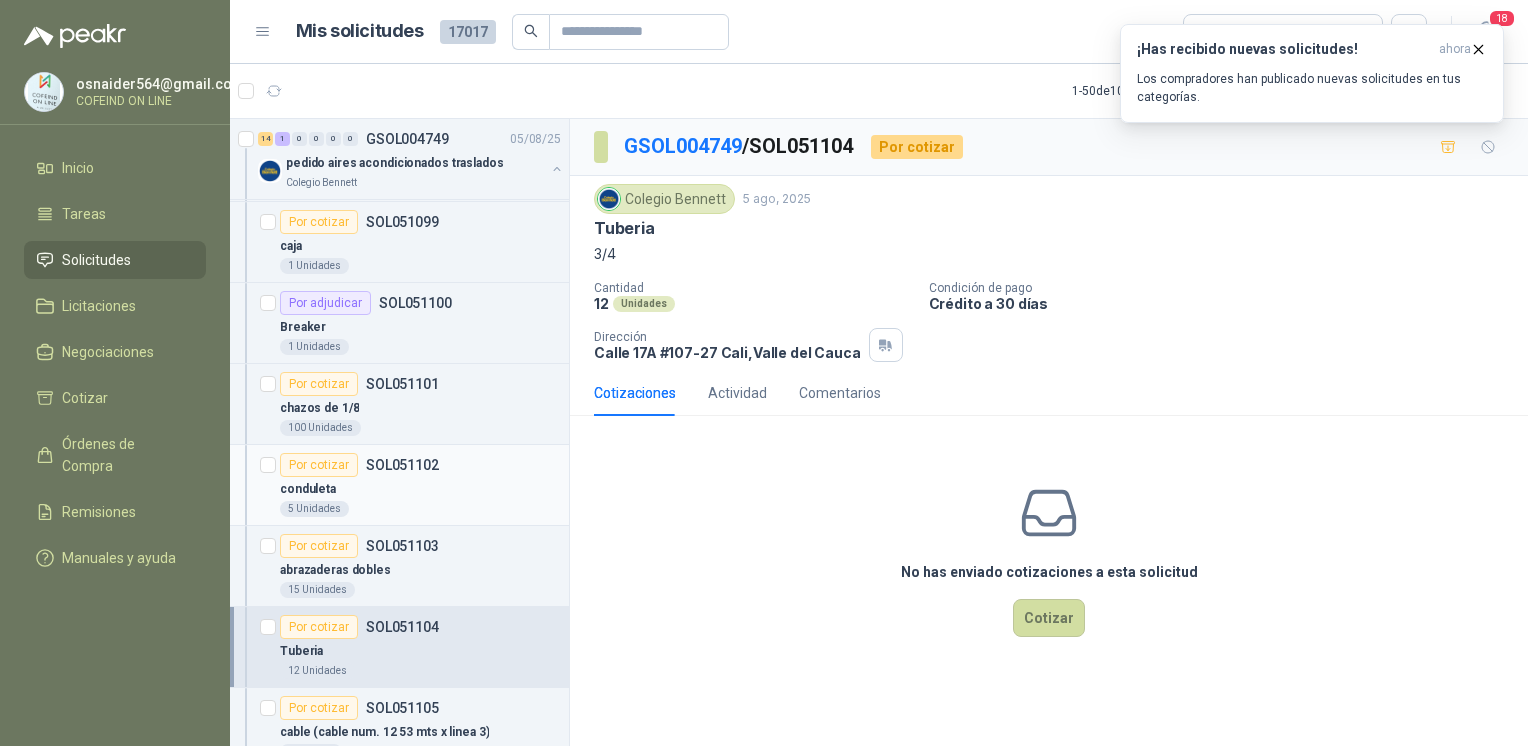 click on "conduleta" at bounding box center (420, 489) 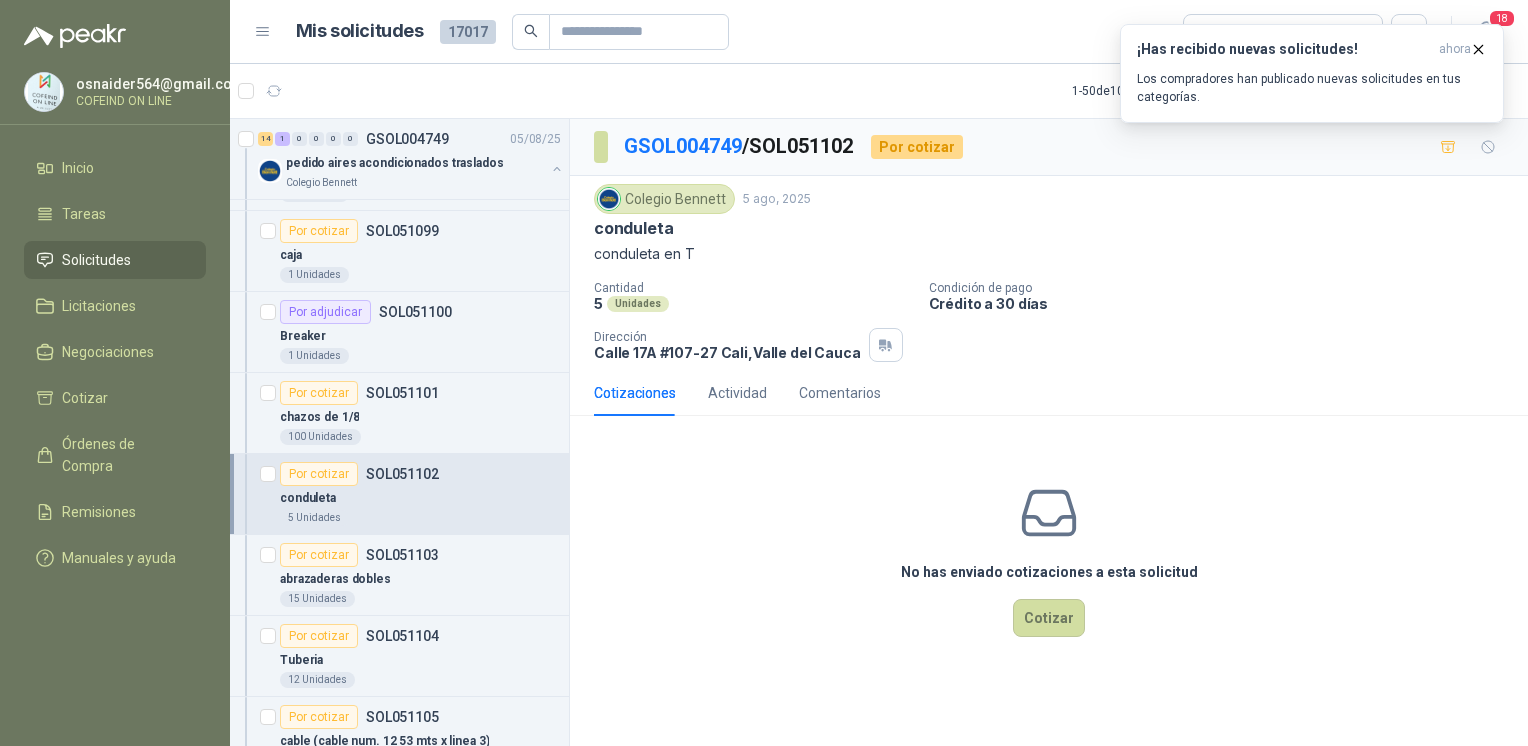 scroll, scrollTop: 2764, scrollLeft: 0, axis: vertical 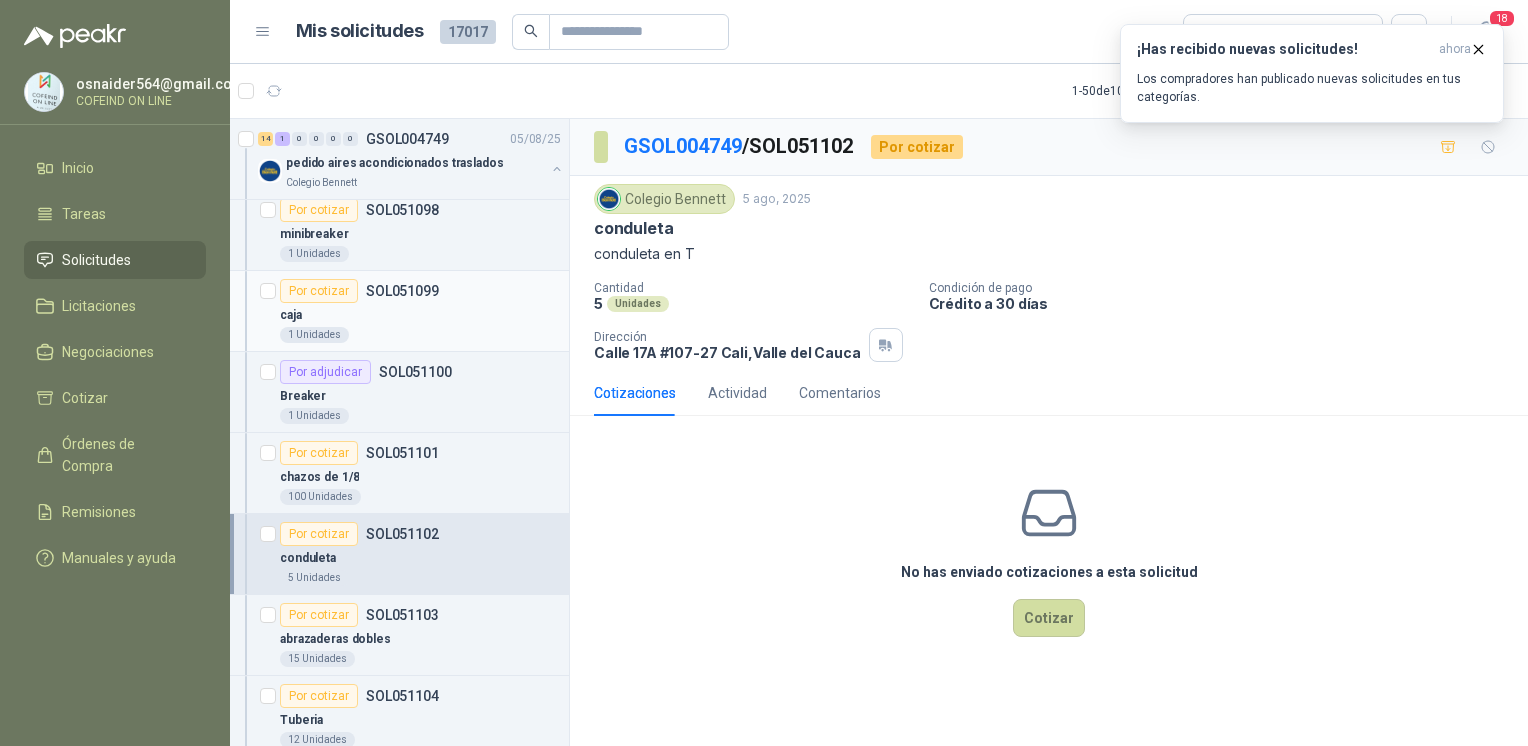 click on "caja" at bounding box center (420, 315) 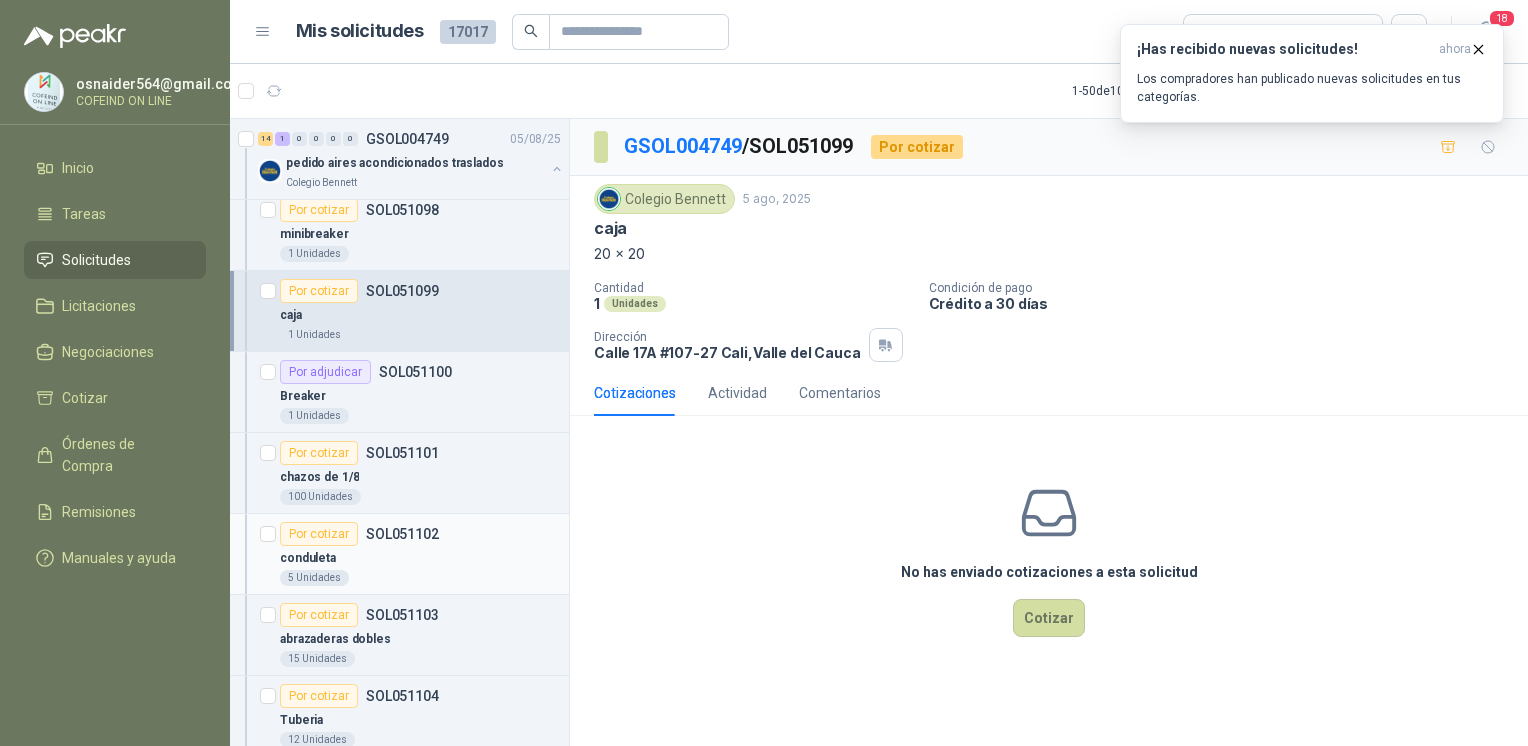 click on "conduleta" at bounding box center [420, 558] 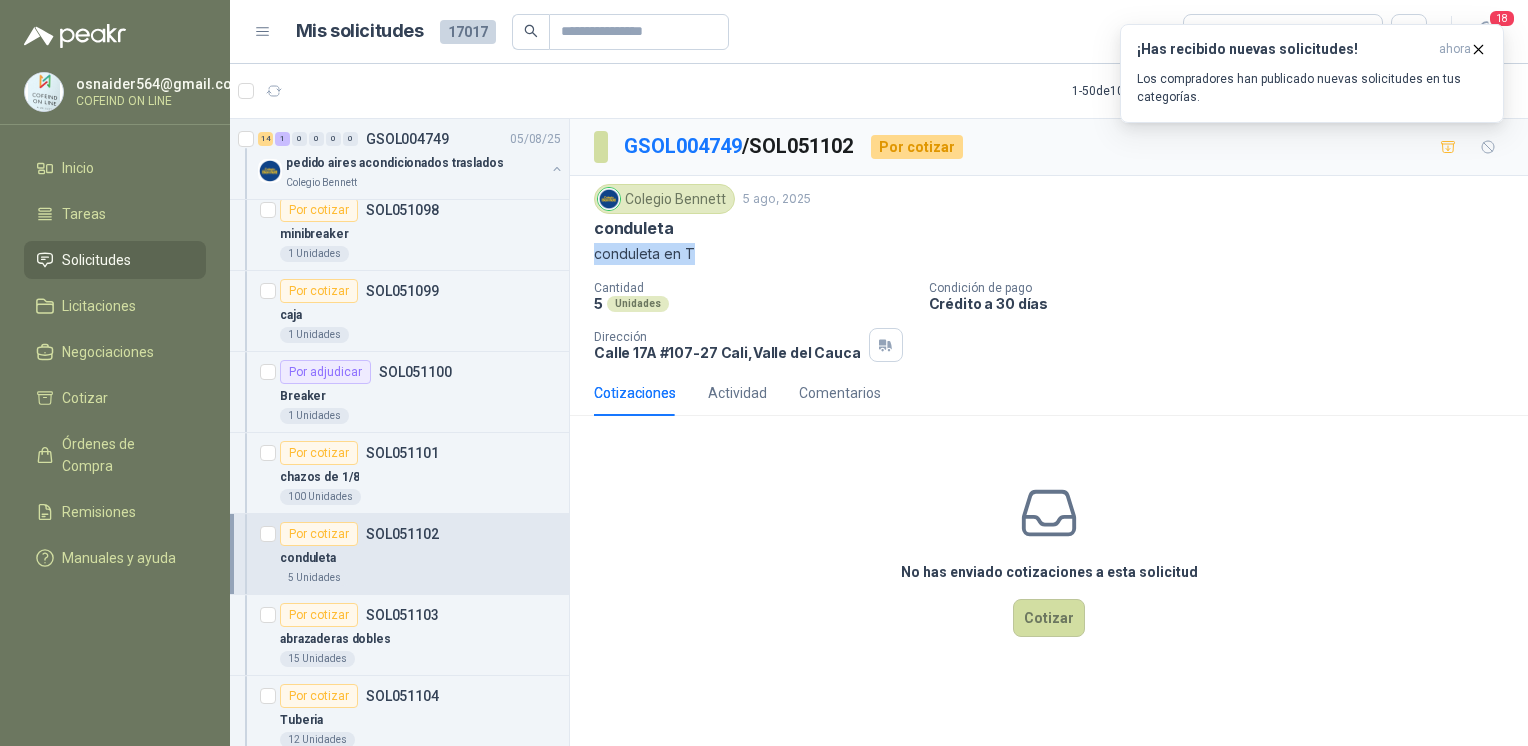 drag, startPoint x: 704, startPoint y: 246, endPoint x: 587, endPoint y: 251, distance: 117.10679 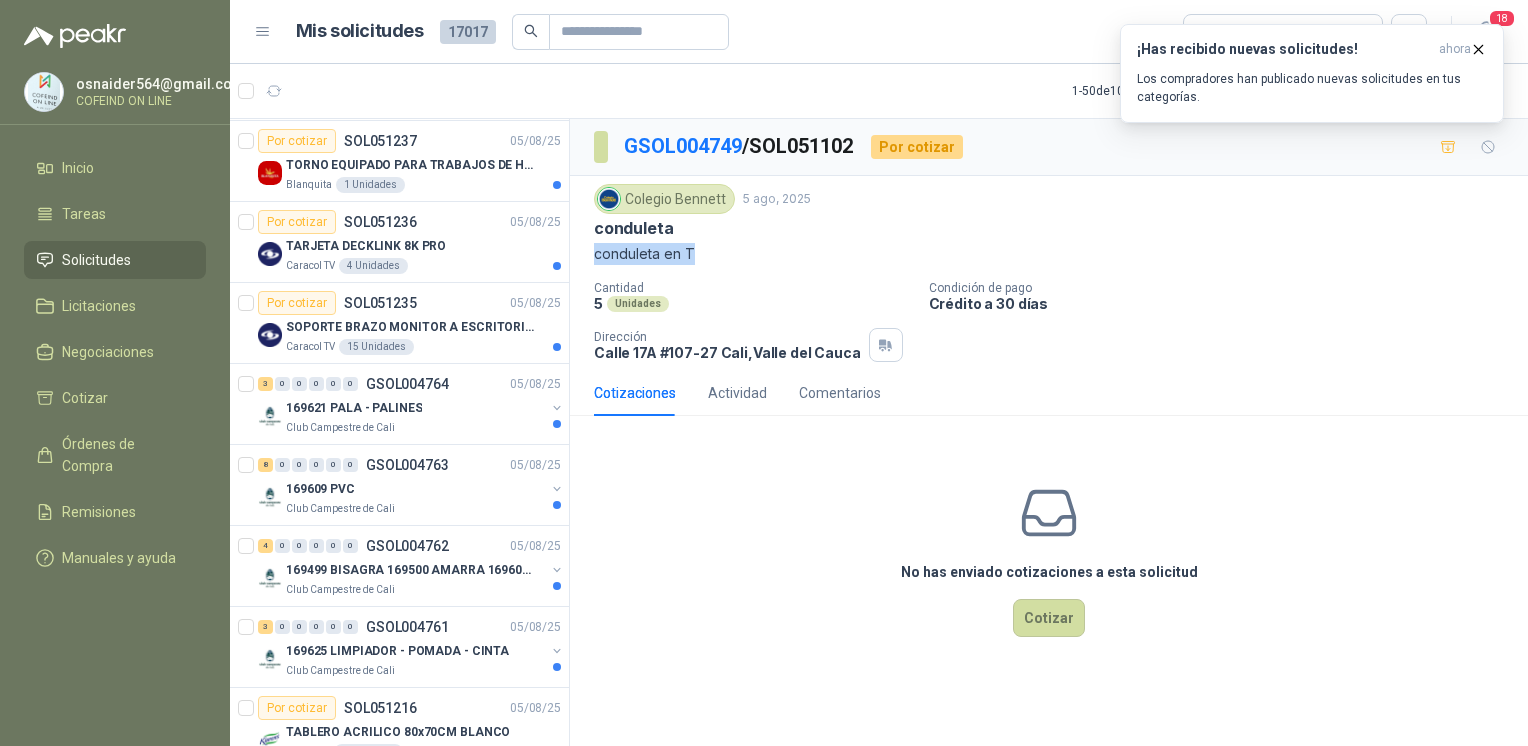 scroll, scrollTop: 0, scrollLeft: 0, axis: both 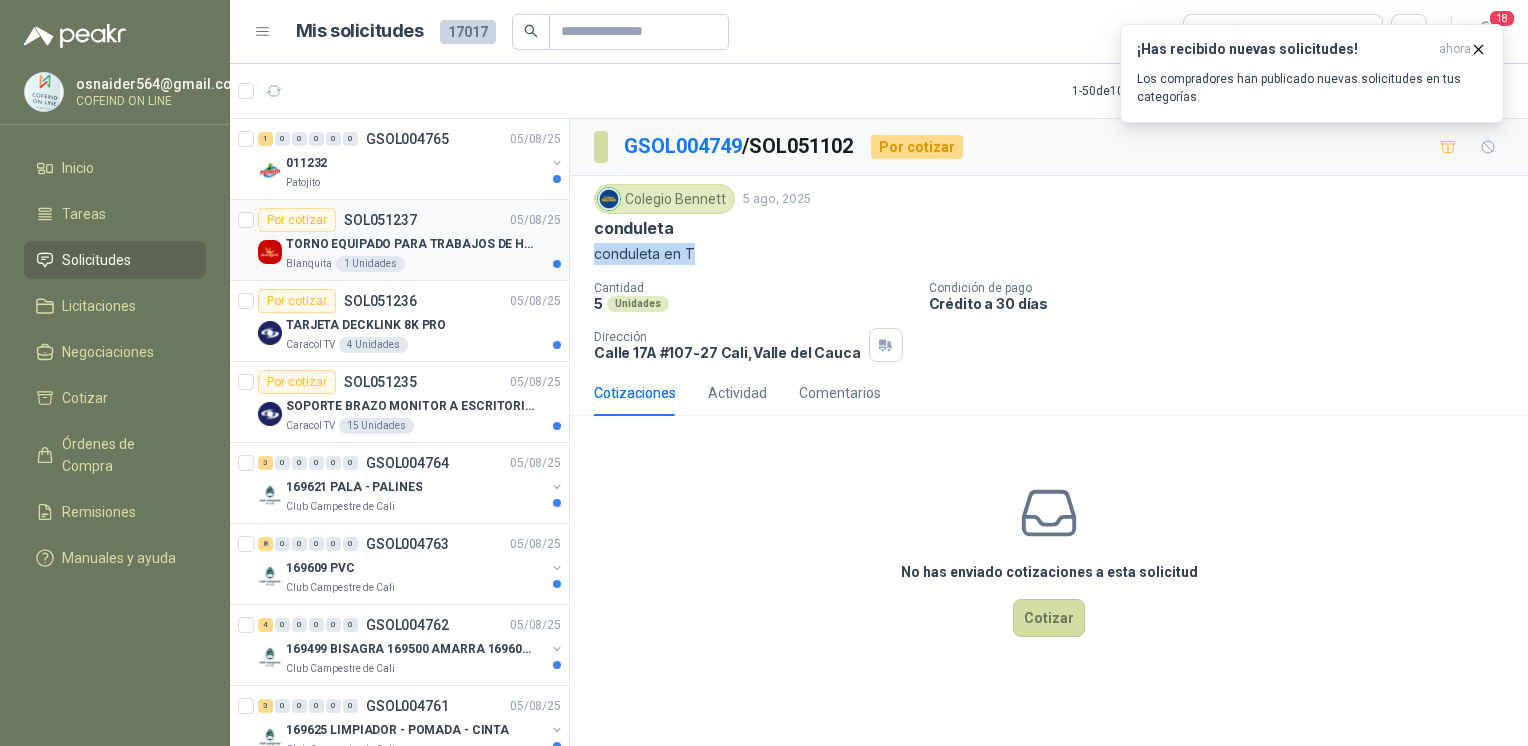 click on "TORNO EQUIPADO PARA TRABAJOS DE HASTA 1 METRO DE PRIMER O SEGUNDA MANO" at bounding box center [410, 244] 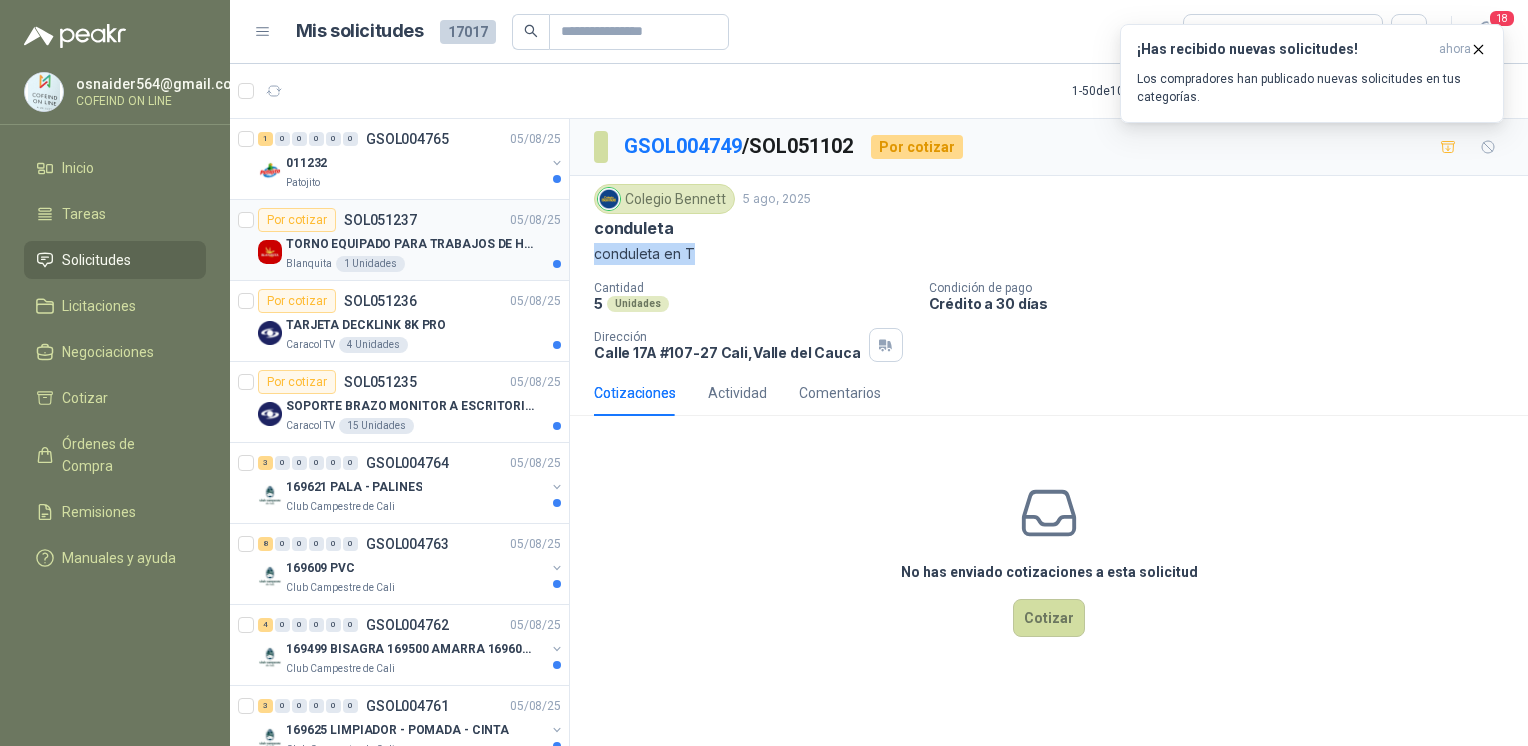 click on "TORNO EQUIPADO PARA TRABAJOS DE HASTA 1 METRO DE PRIMER O SEGUNDA MANO" at bounding box center [423, 244] 